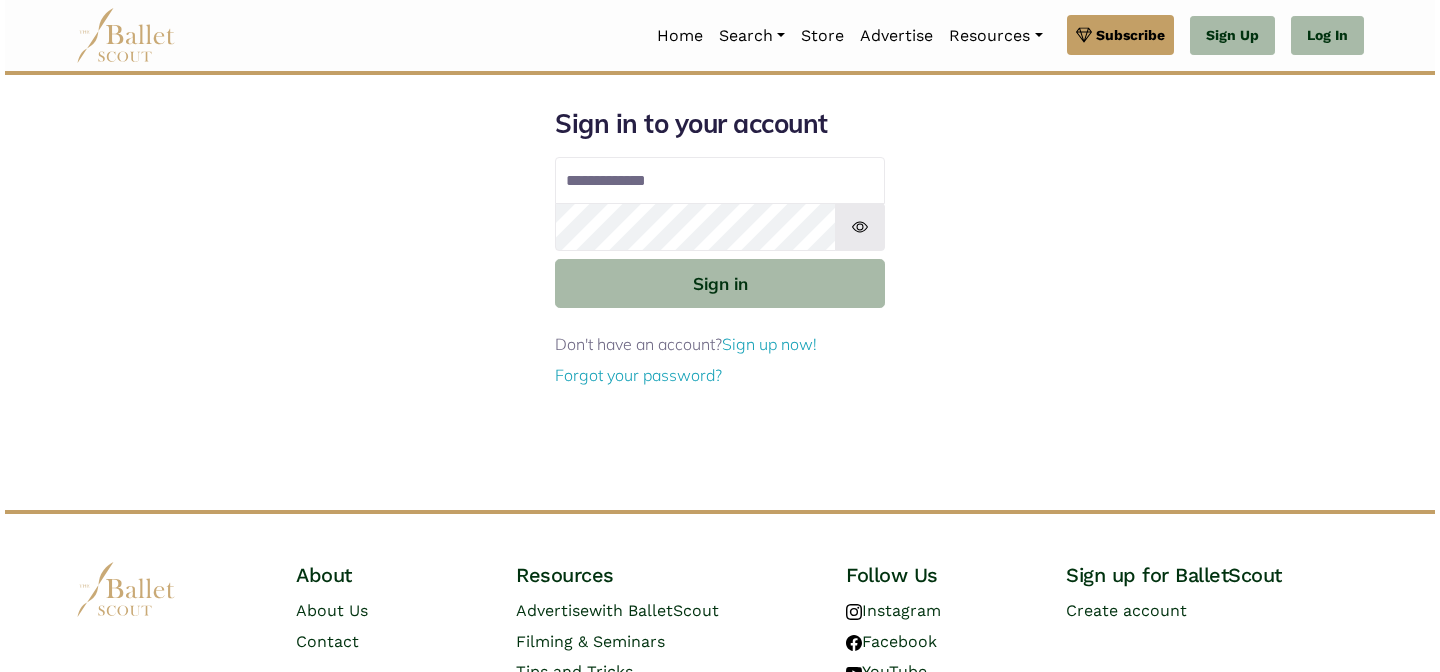 scroll, scrollTop: 0, scrollLeft: 0, axis: both 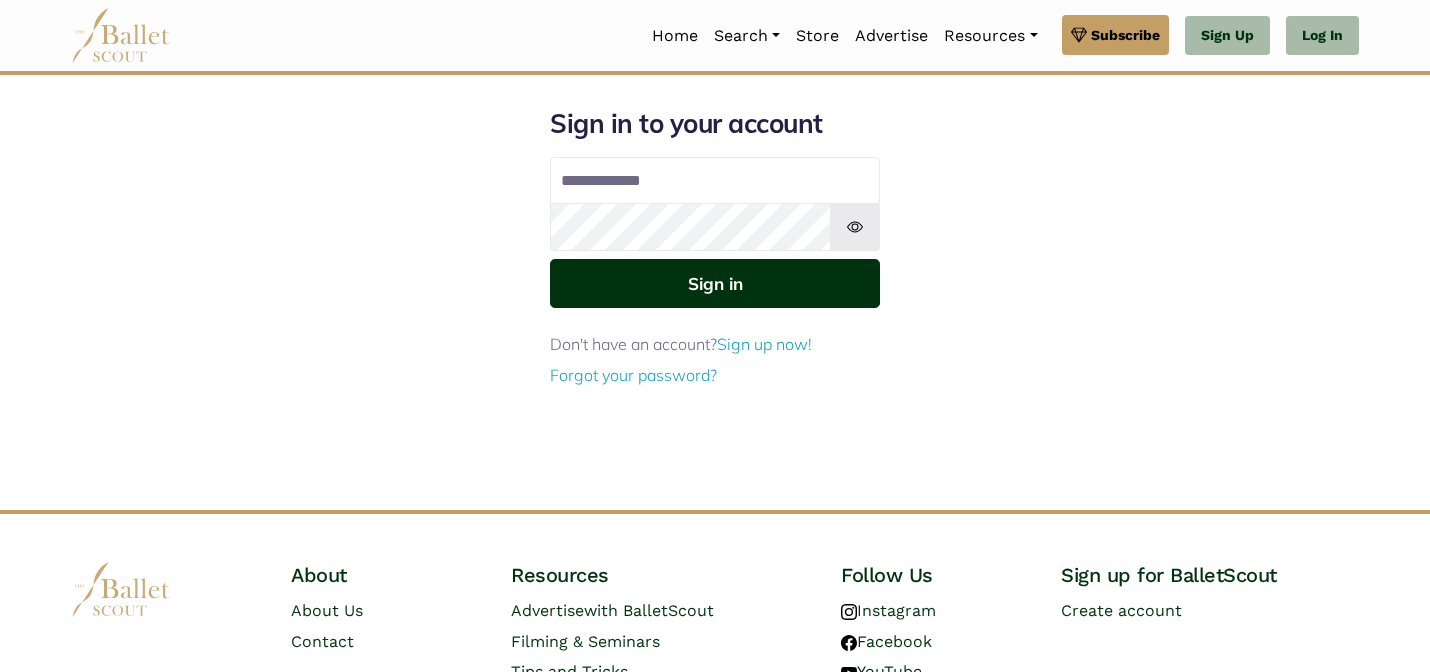 type on "**********" 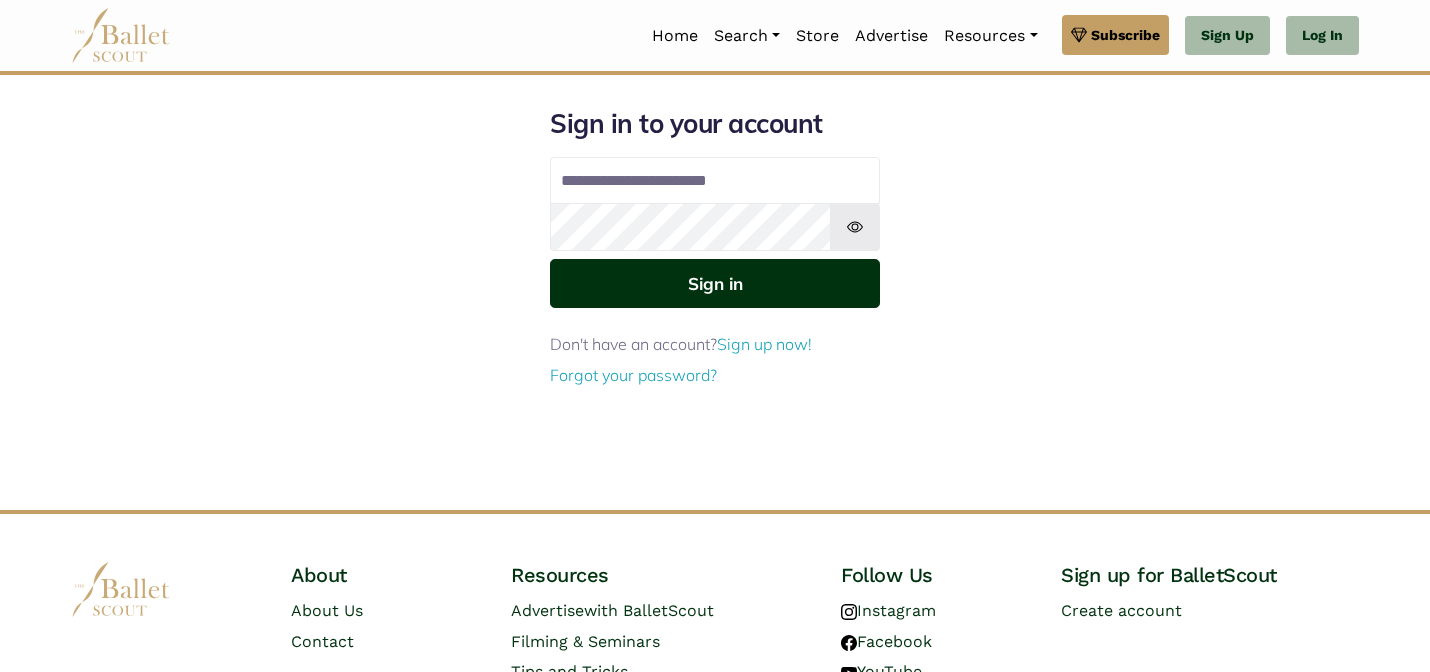 click on "Sign in" at bounding box center (715, 283) 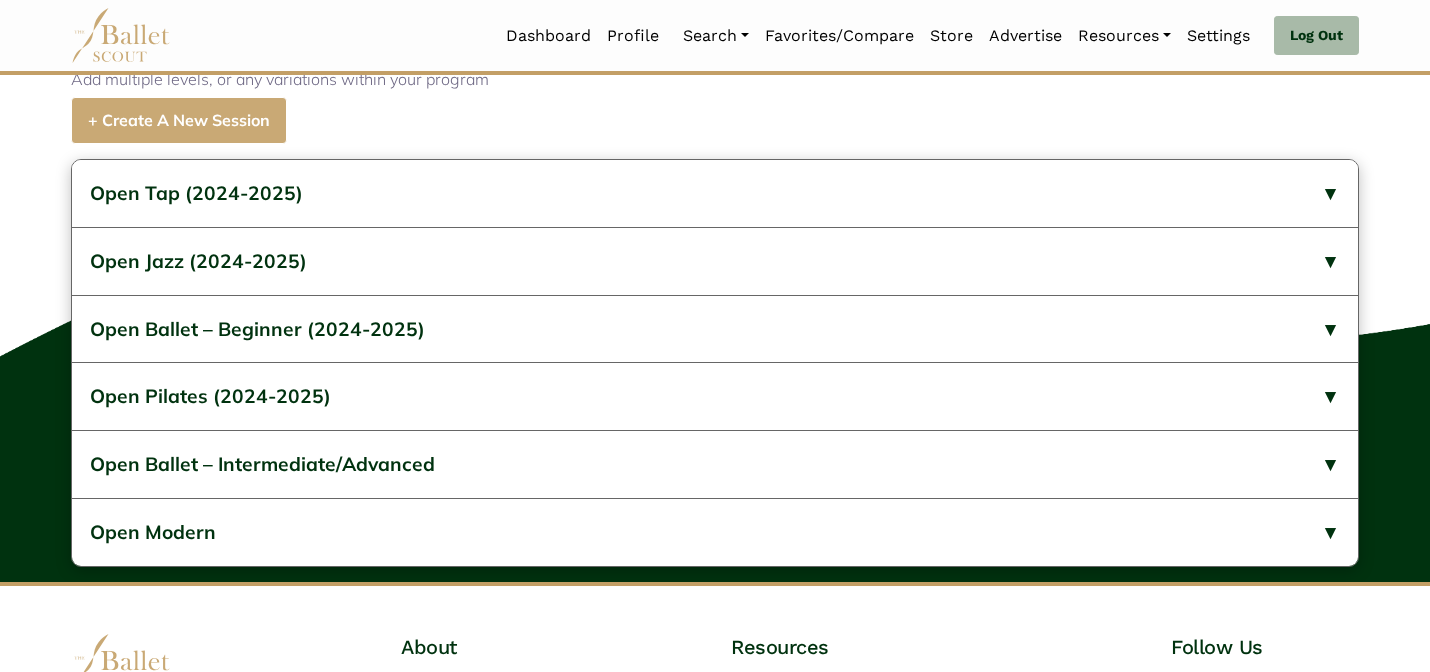 scroll, scrollTop: 754, scrollLeft: 0, axis: vertical 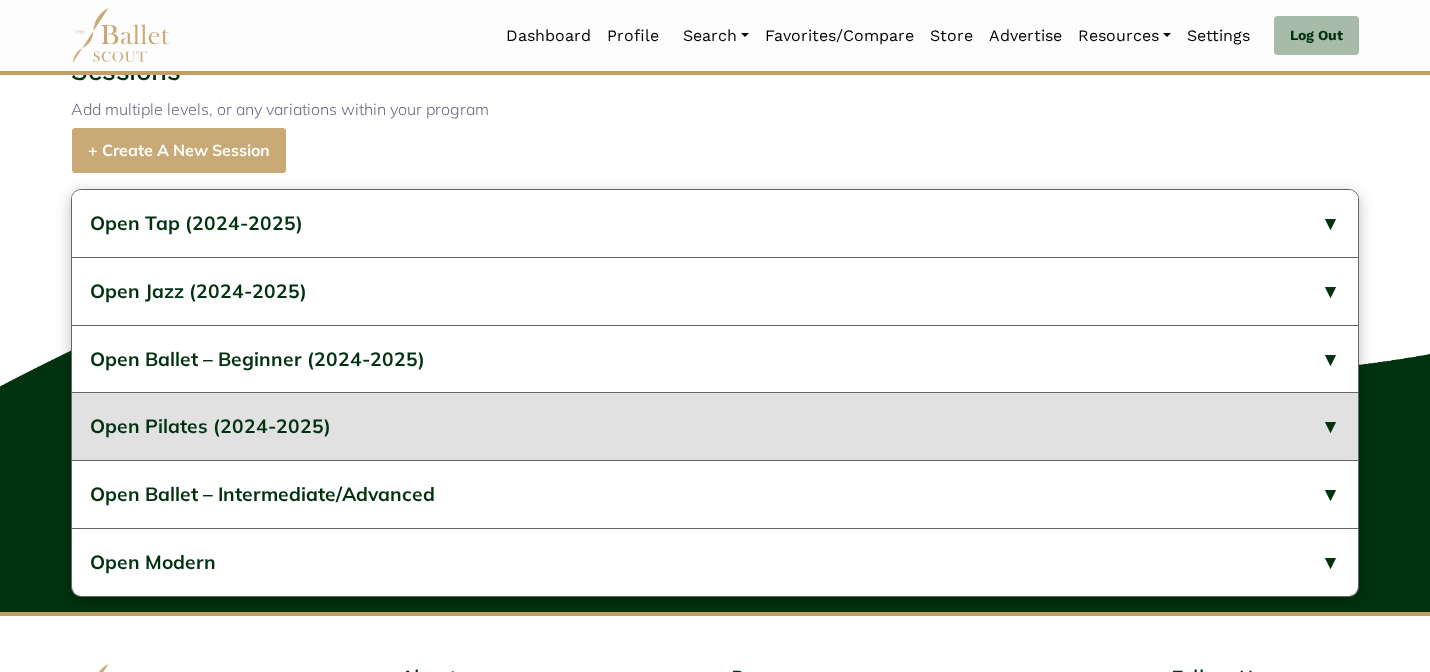 click on "Open Pilates (2024-2025)" at bounding box center [210, 426] 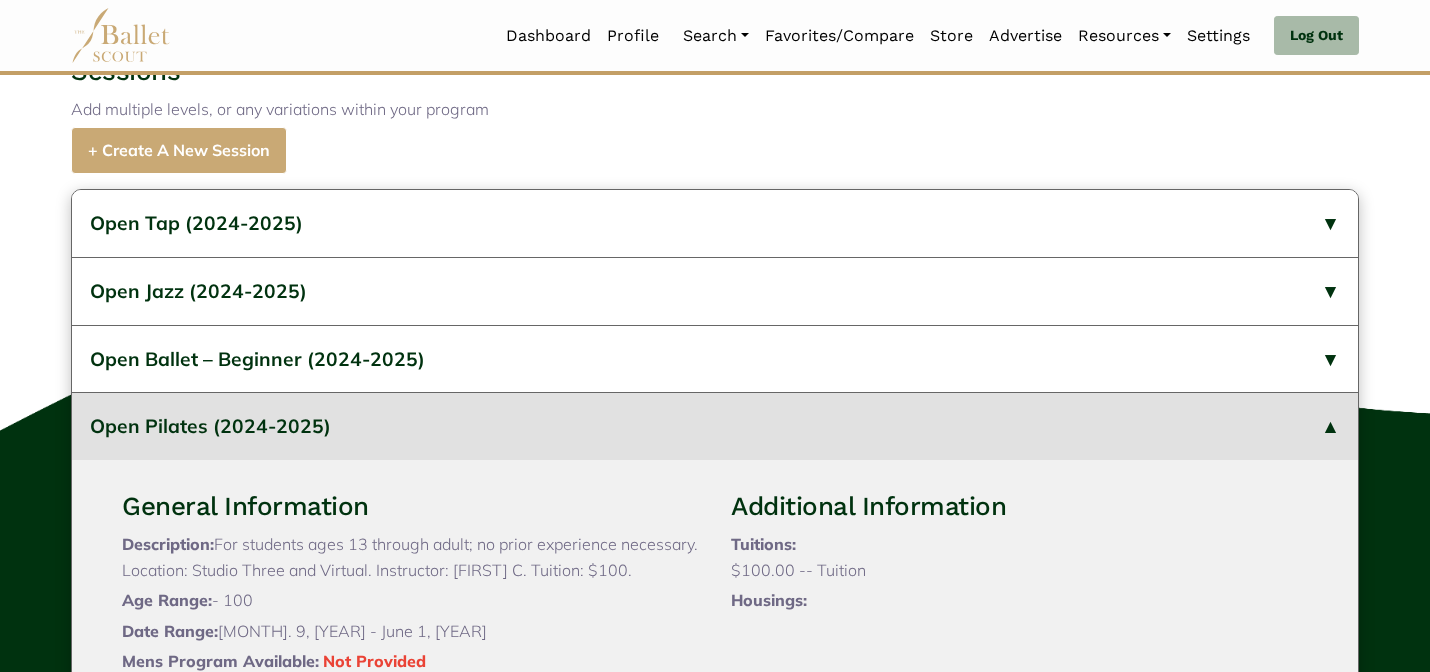type 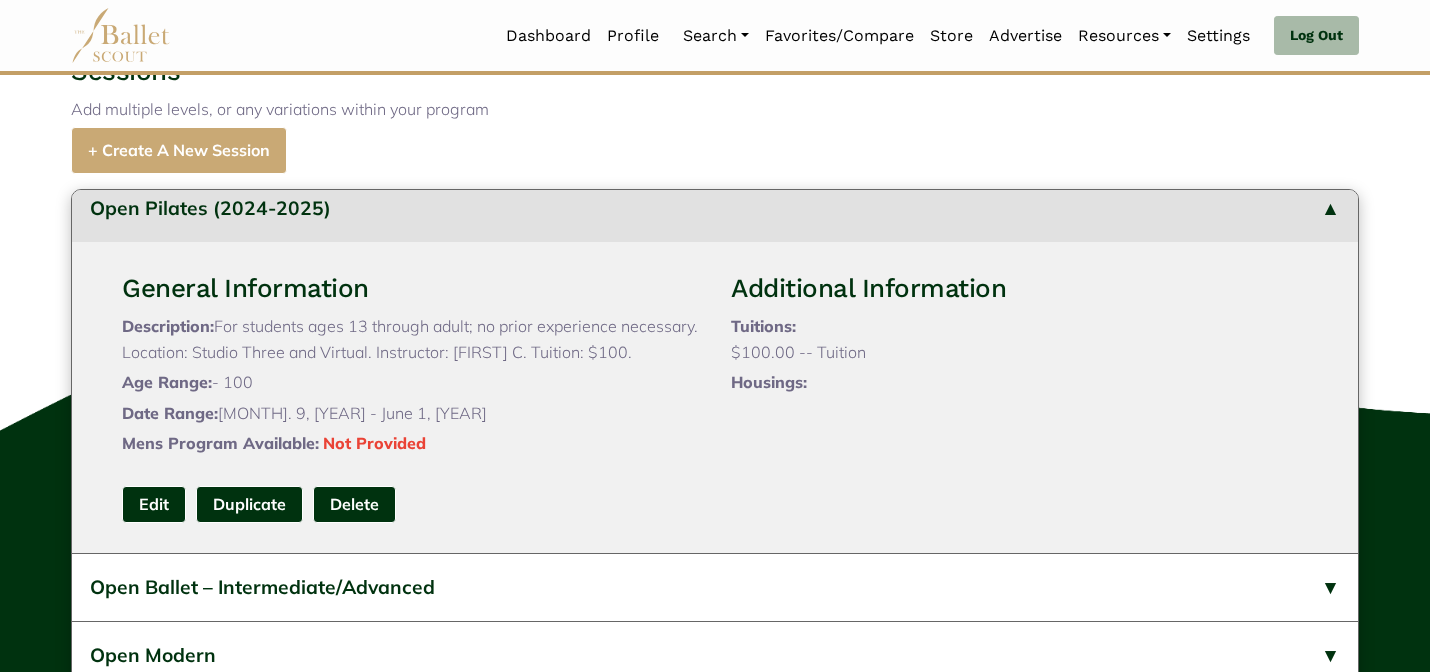 scroll, scrollTop: 240, scrollLeft: 0, axis: vertical 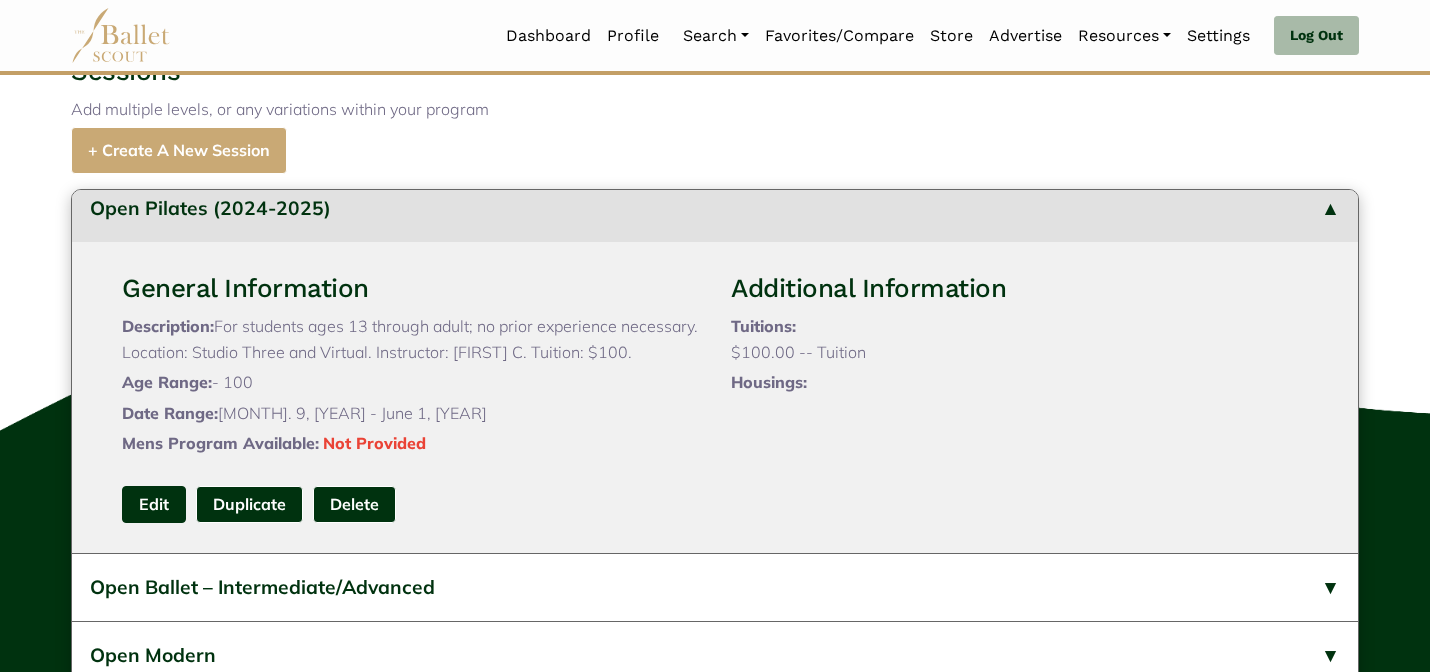 click on "Edit" at bounding box center (154, 504) 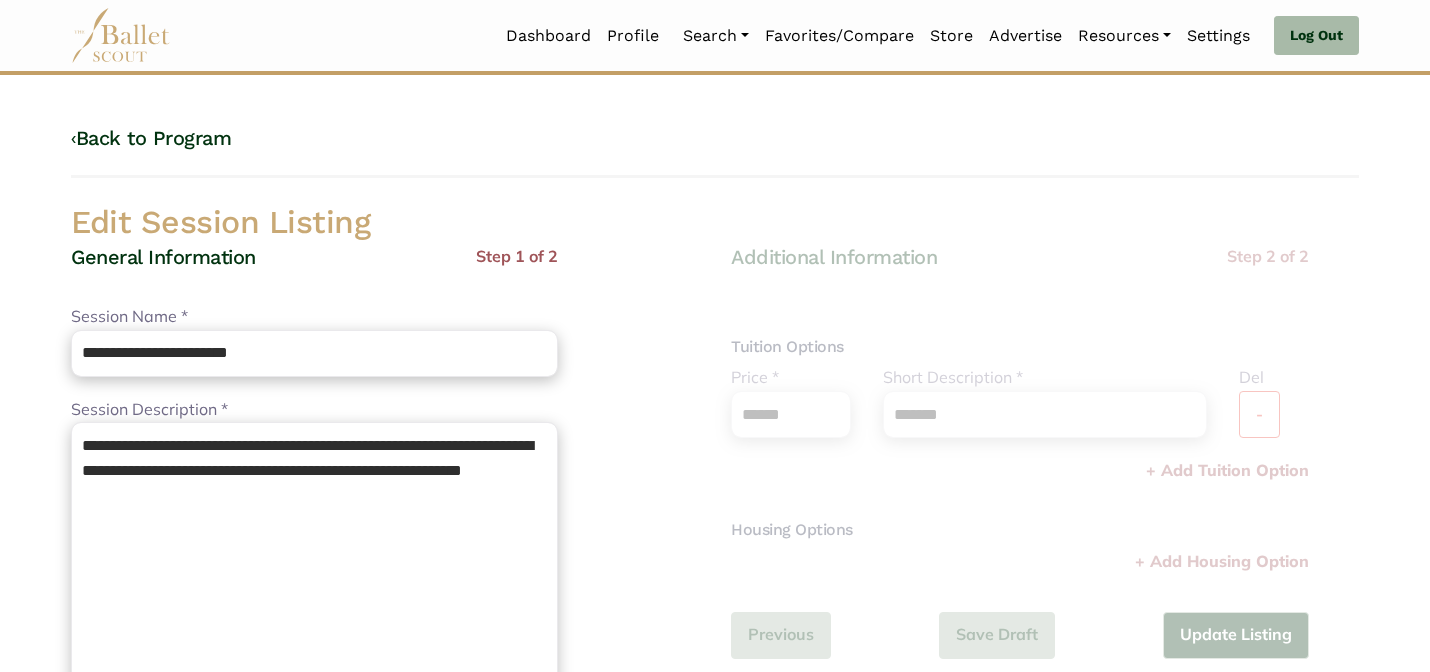 scroll, scrollTop: 0, scrollLeft: 0, axis: both 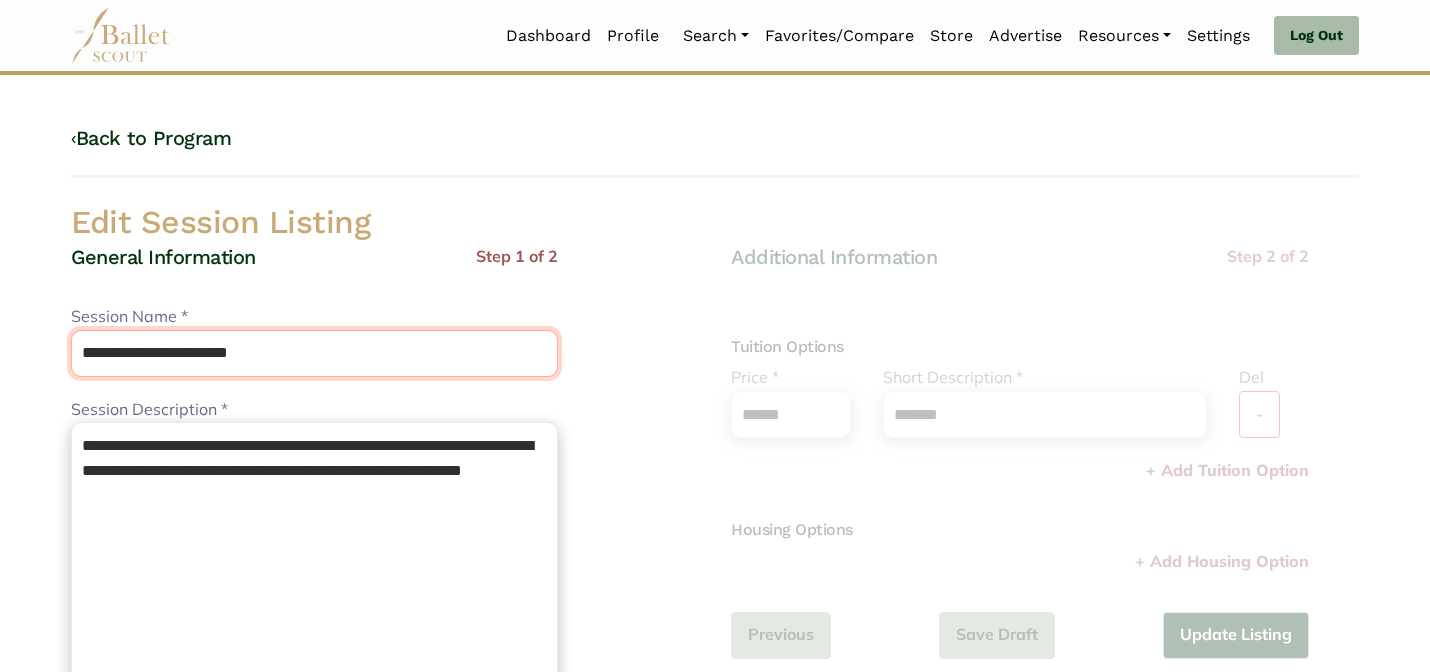 drag, startPoint x: 279, startPoint y: 348, endPoint x: 175, endPoint y: 349, distance: 104.00481 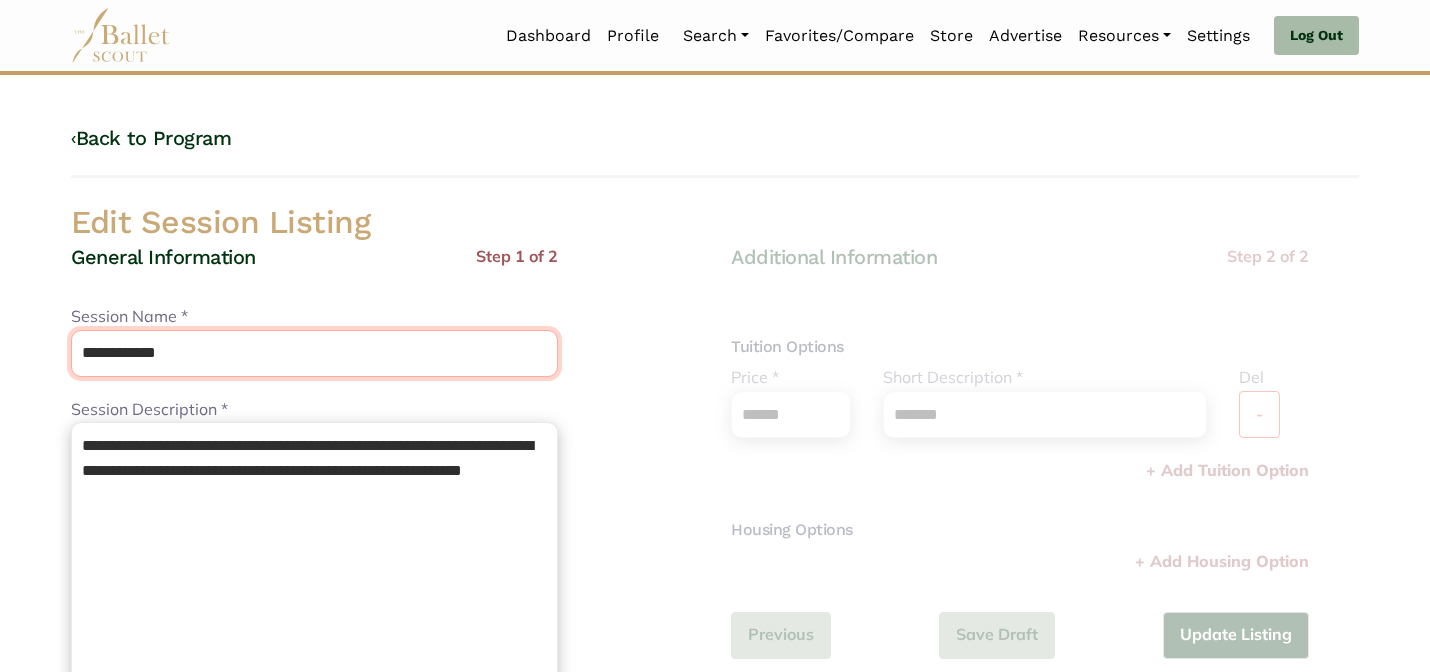 type on "**********" 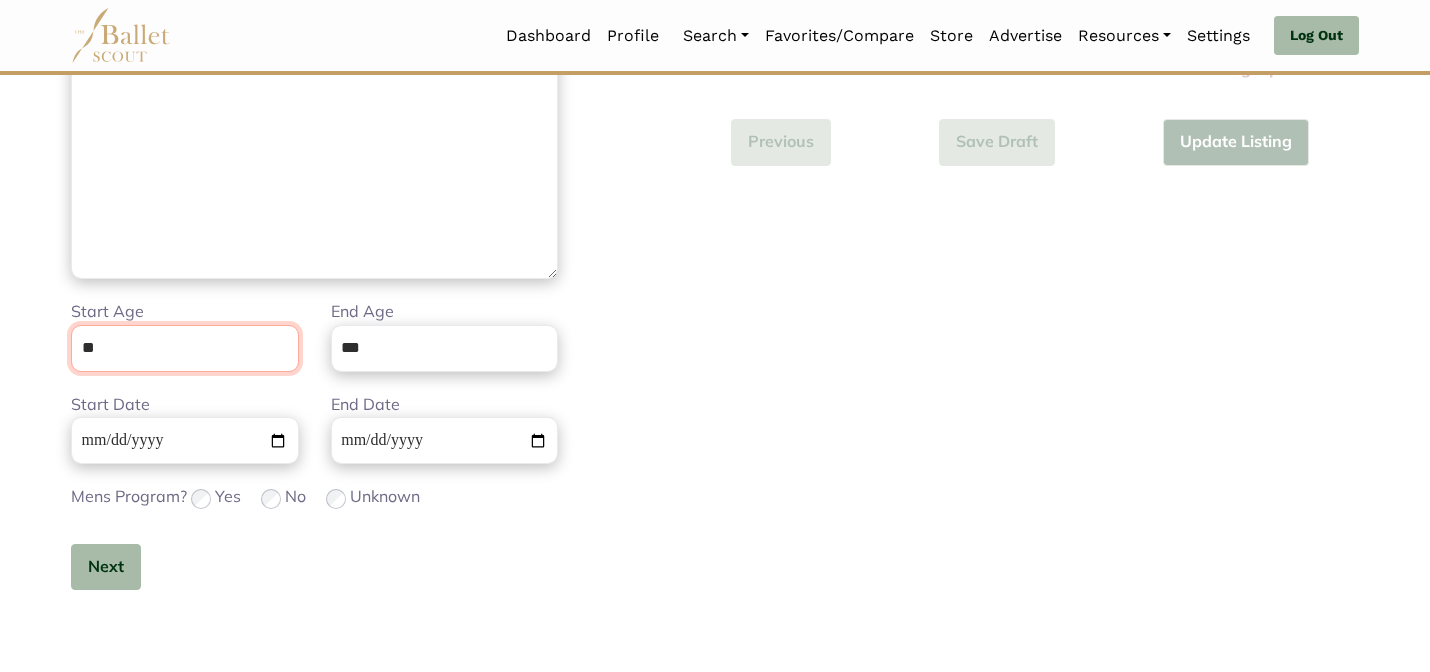 scroll, scrollTop: 505, scrollLeft: 0, axis: vertical 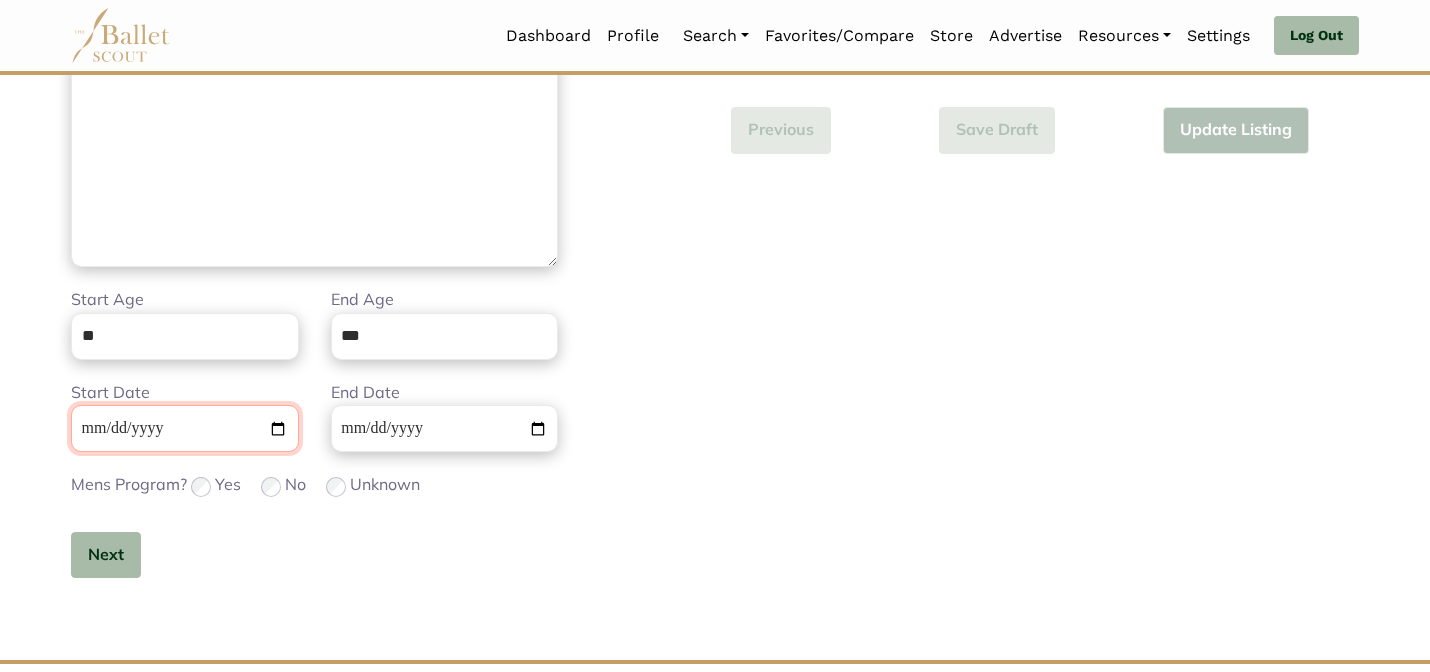 type 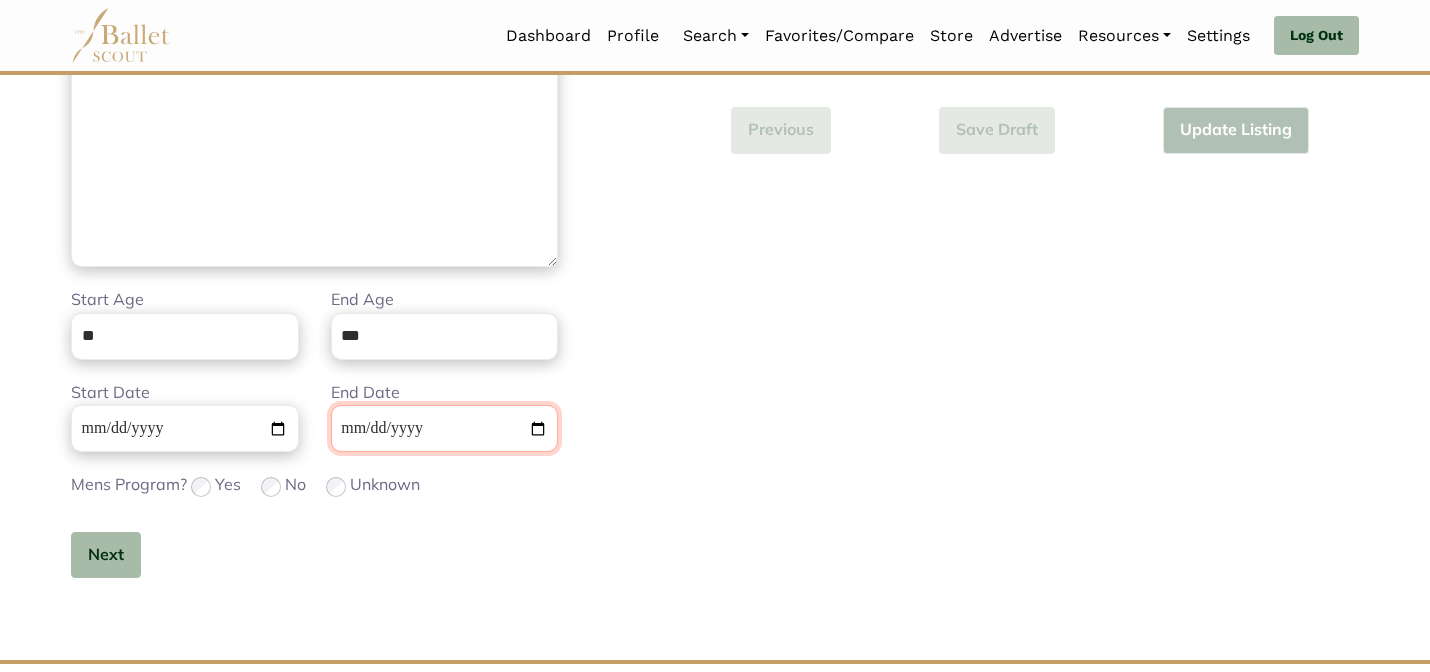 type 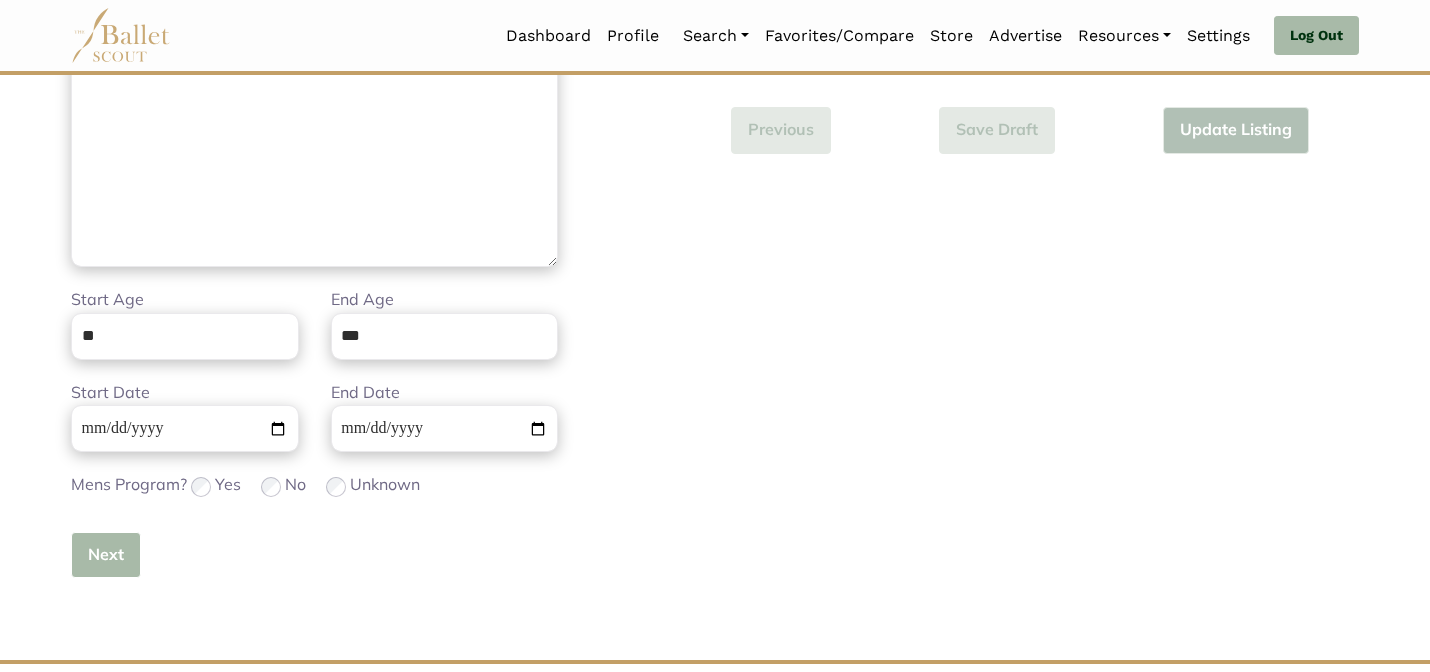 click on "Next" at bounding box center [106, 555] 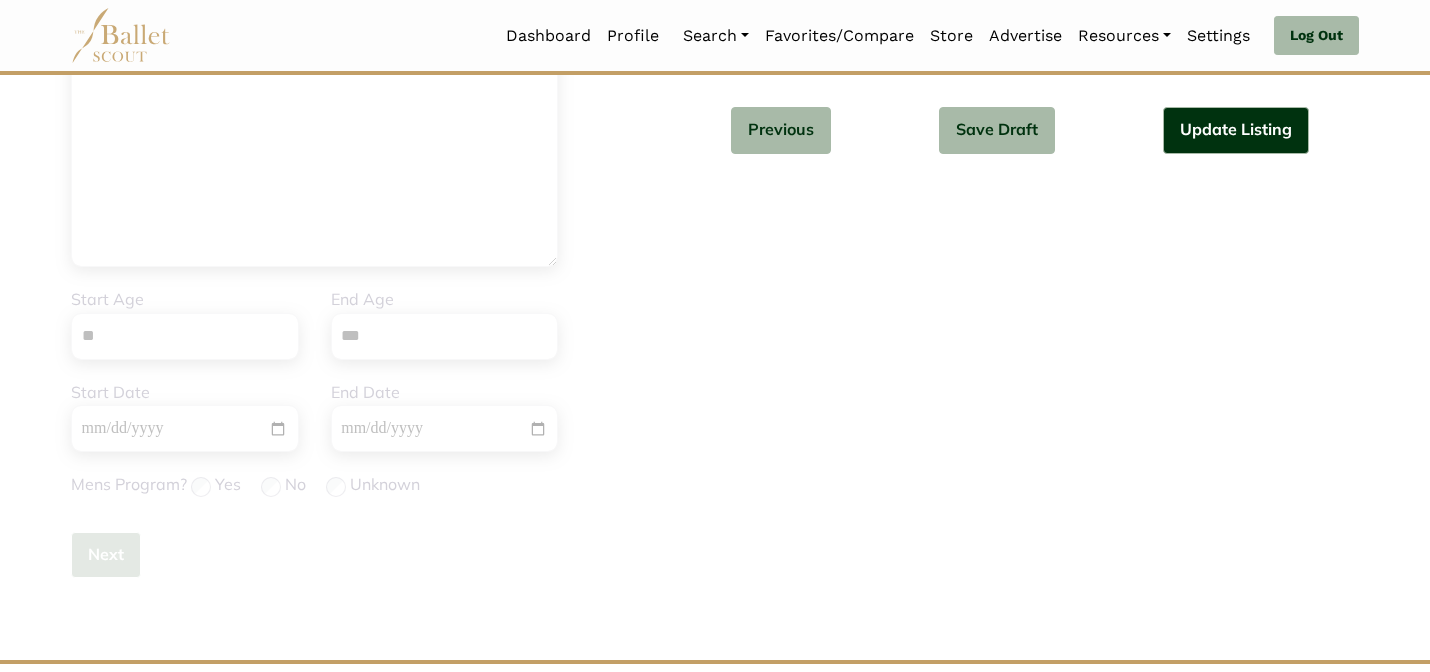 type 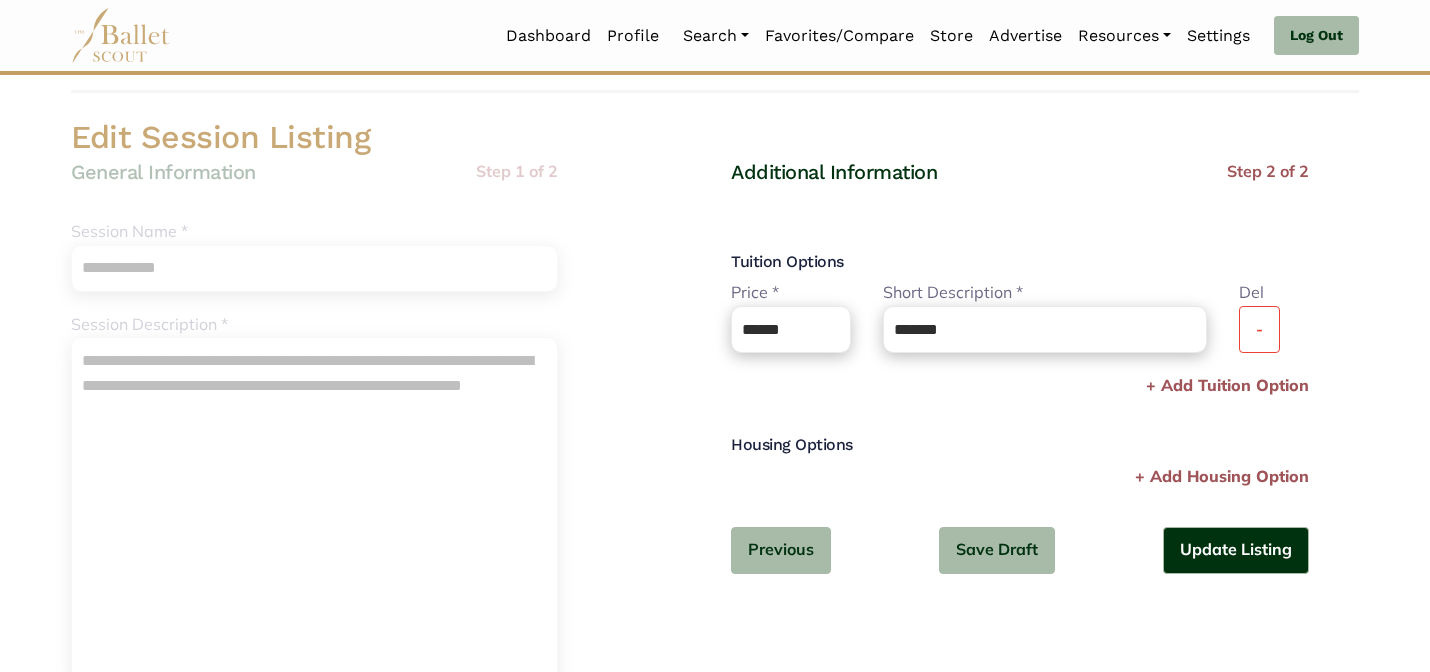 scroll, scrollTop: 0, scrollLeft: 0, axis: both 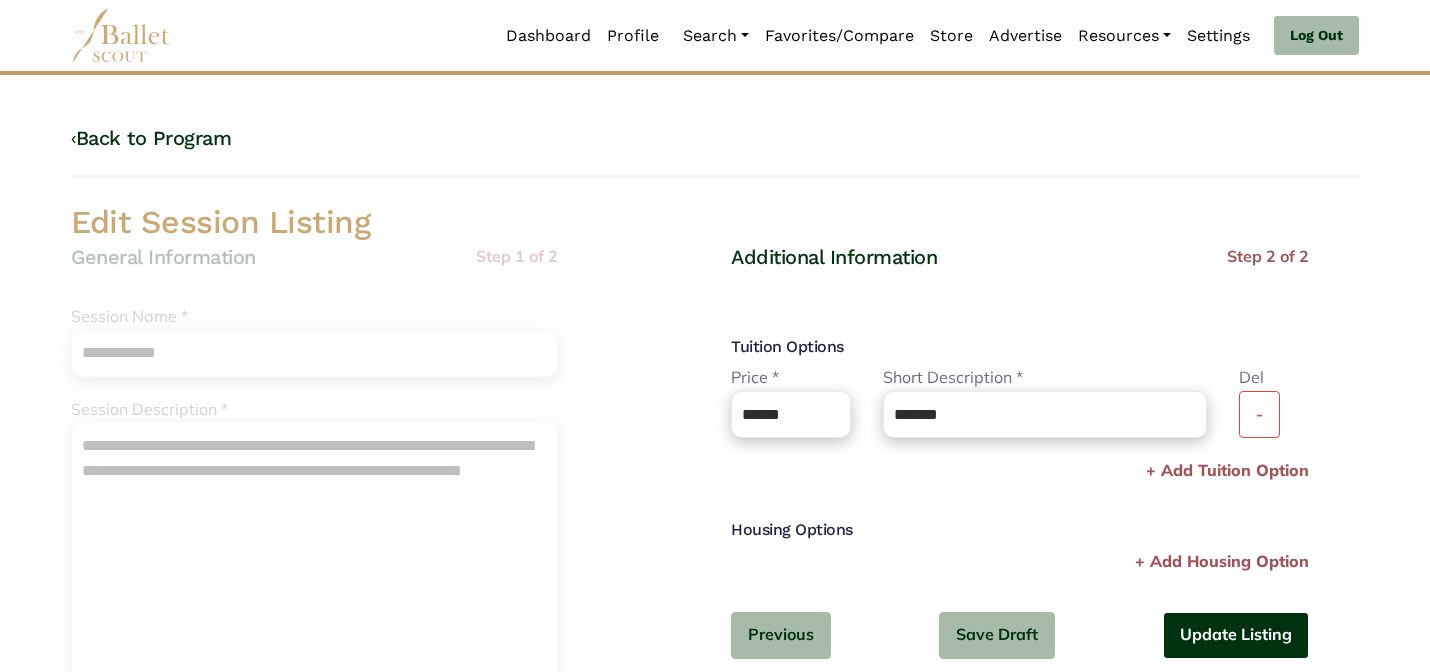click on "Update Listing" at bounding box center [1236, 635] 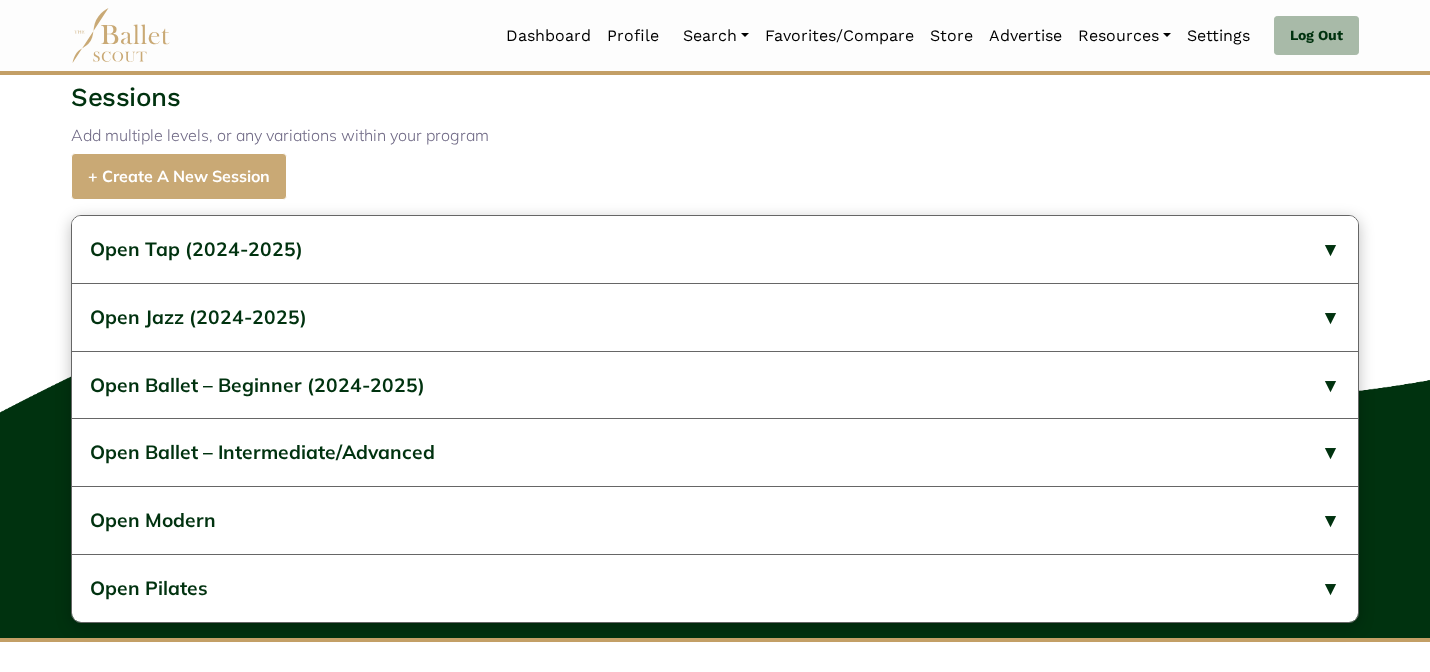 scroll, scrollTop: 714, scrollLeft: 0, axis: vertical 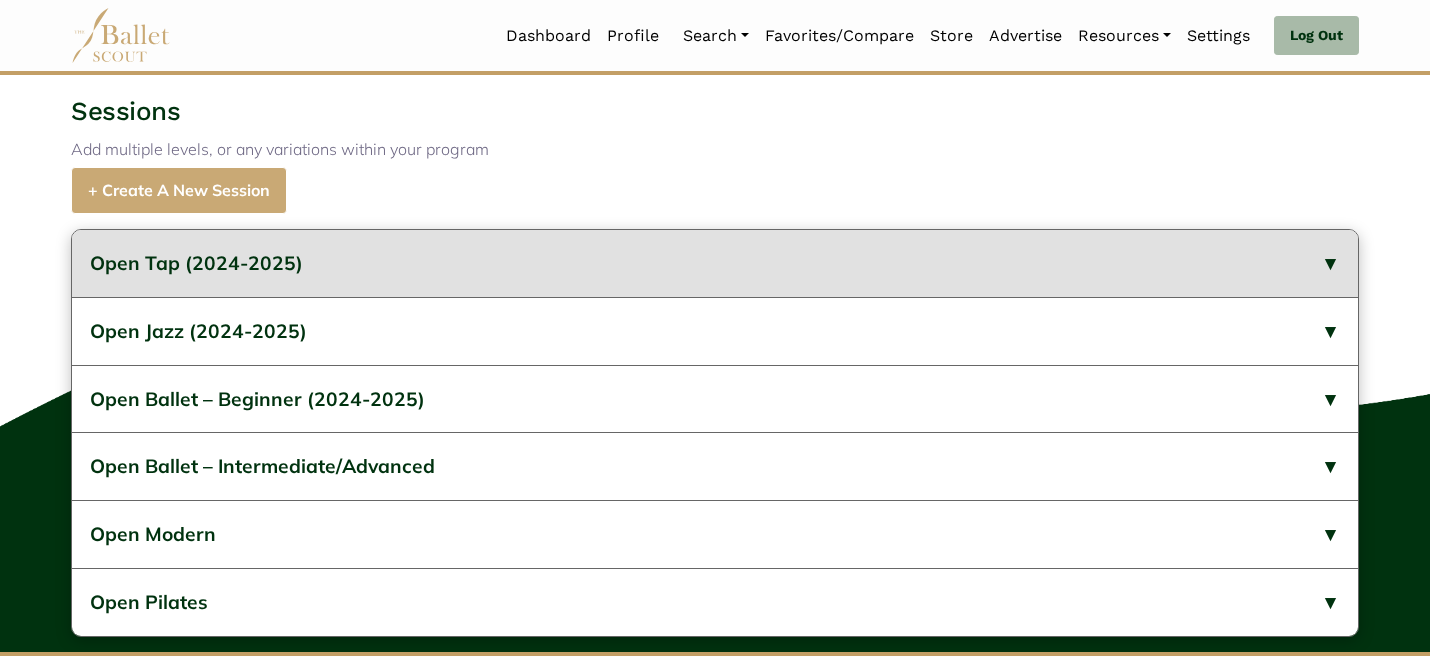 click on "Open Tap (2024-2025)" at bounding box center (715, 263) 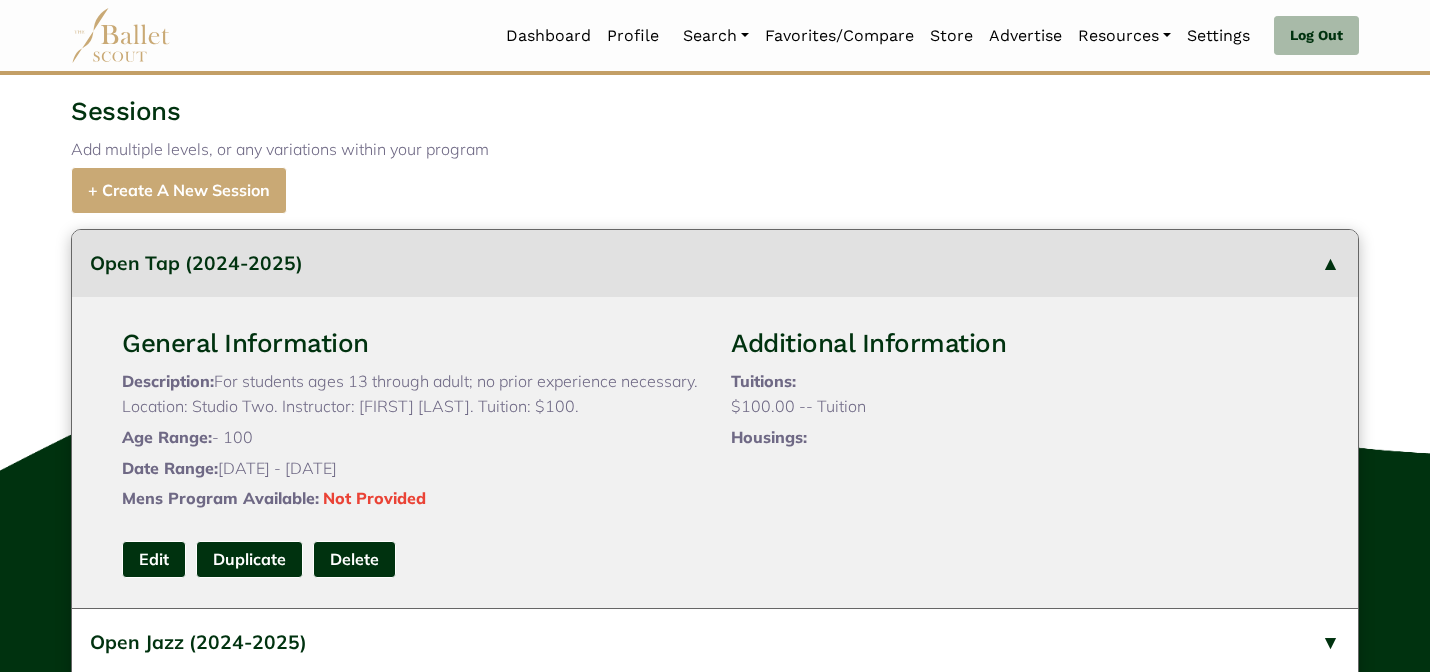 type 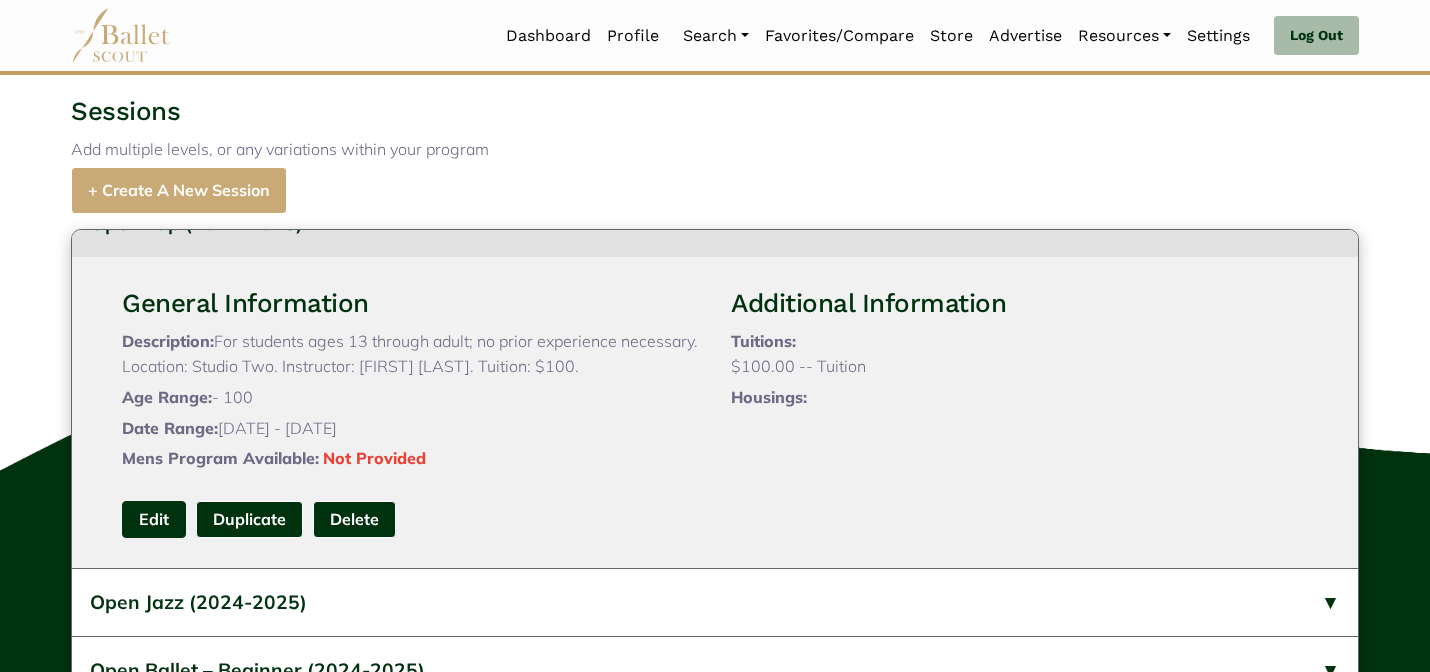 click on "Edit" at bounding box center [154, 519] 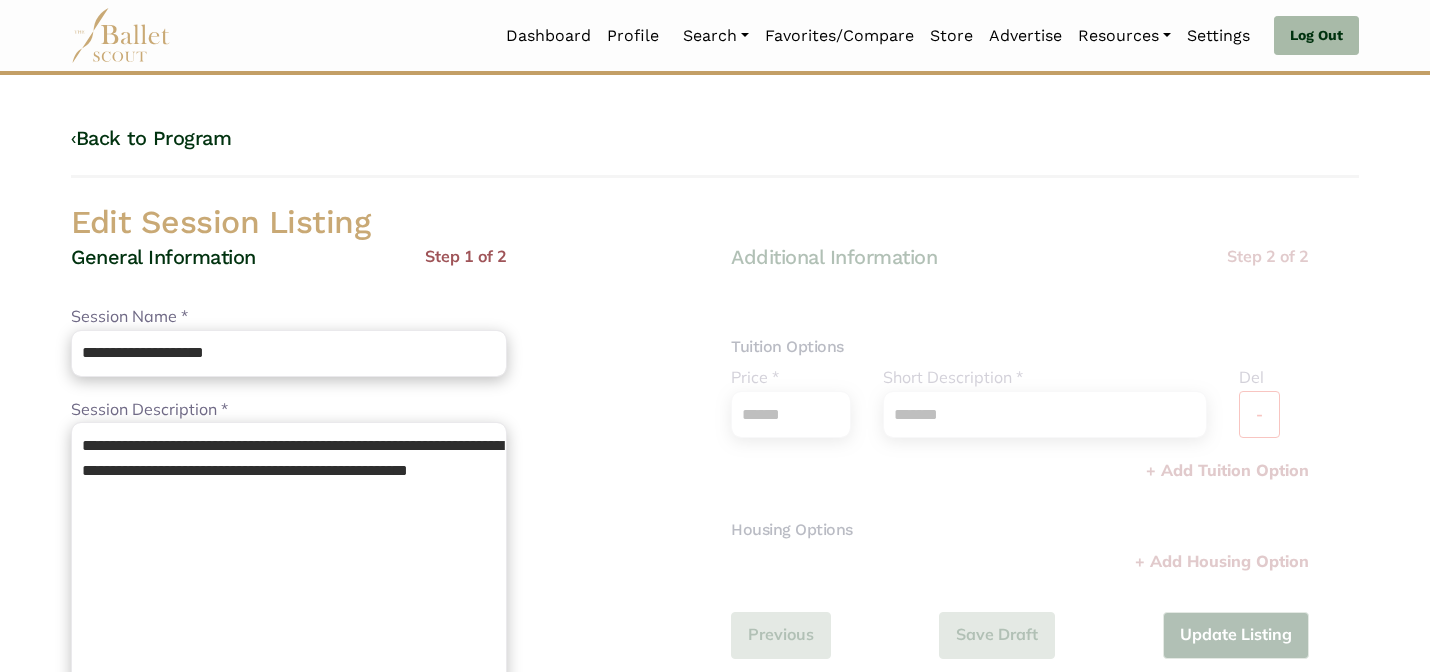 scroll, scrollTop: 0, scrollLeft: 0, axis: both 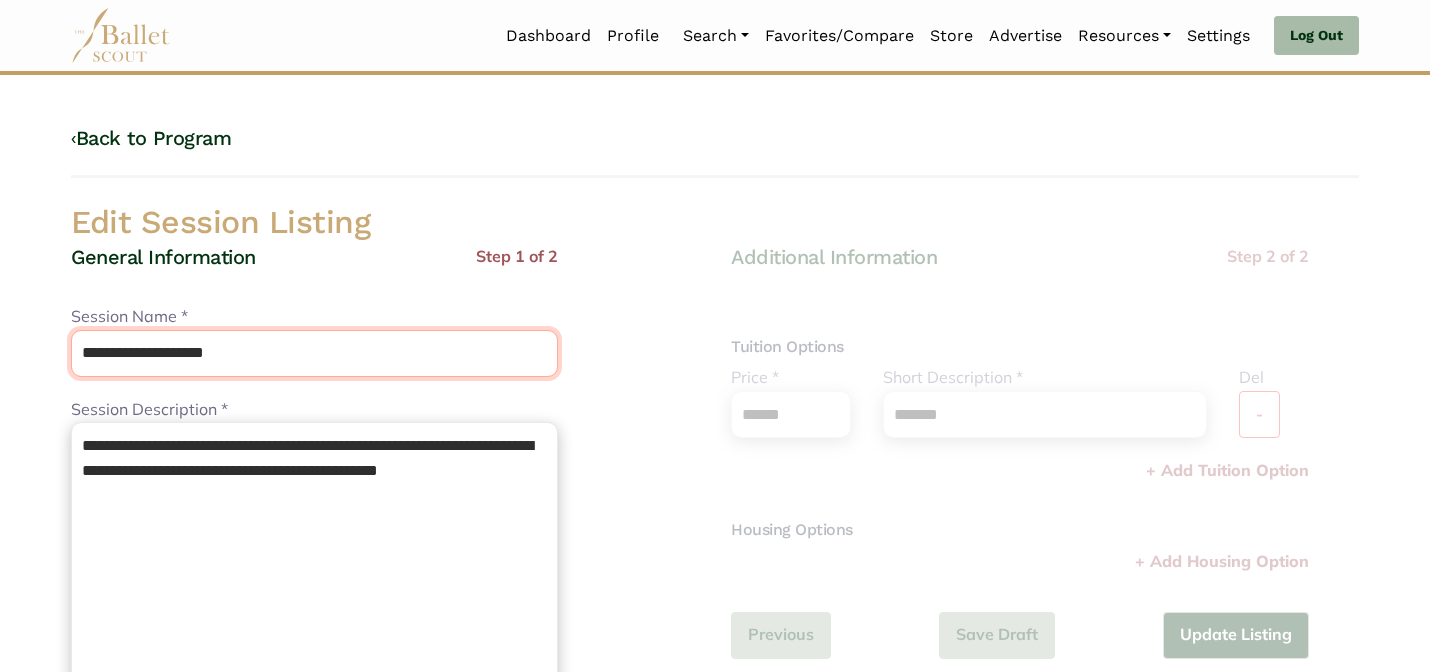 drag, startPoint x: 271, startPoint y: 352, endPoint x: 153, endPoint y: 351, distance: 118.004234 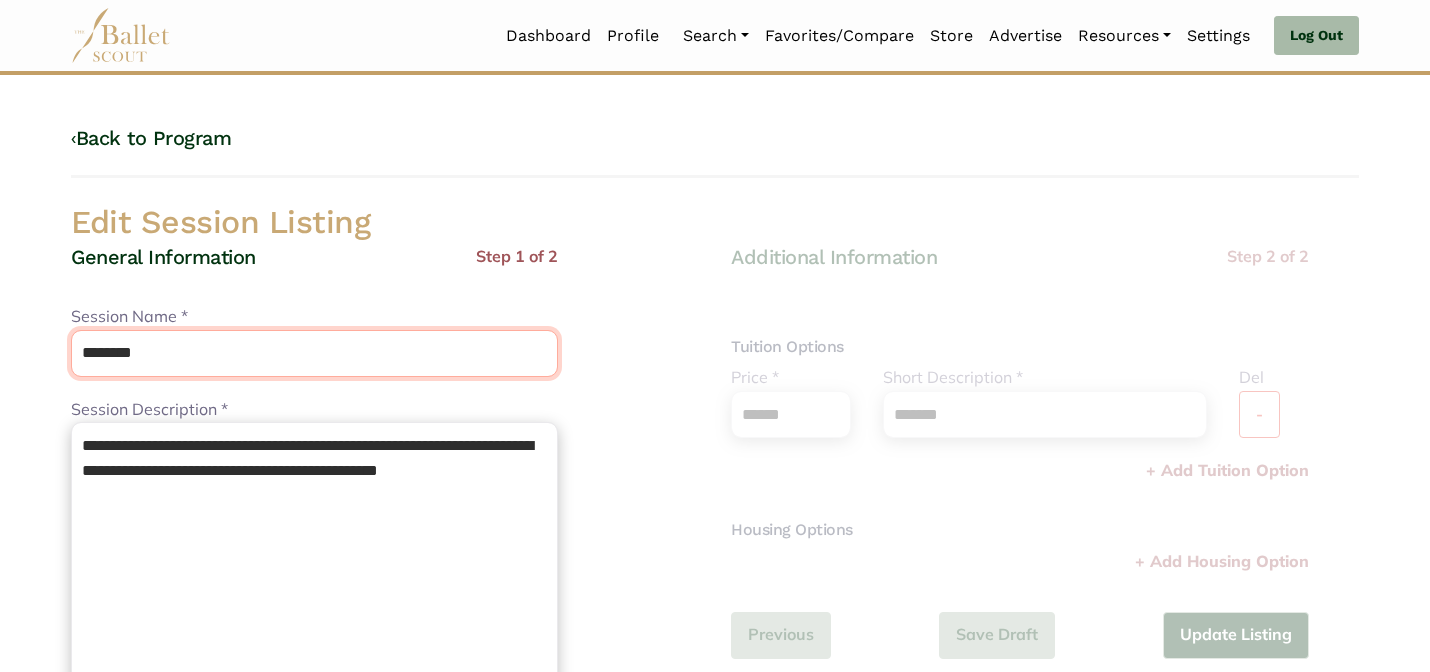 type on "********" 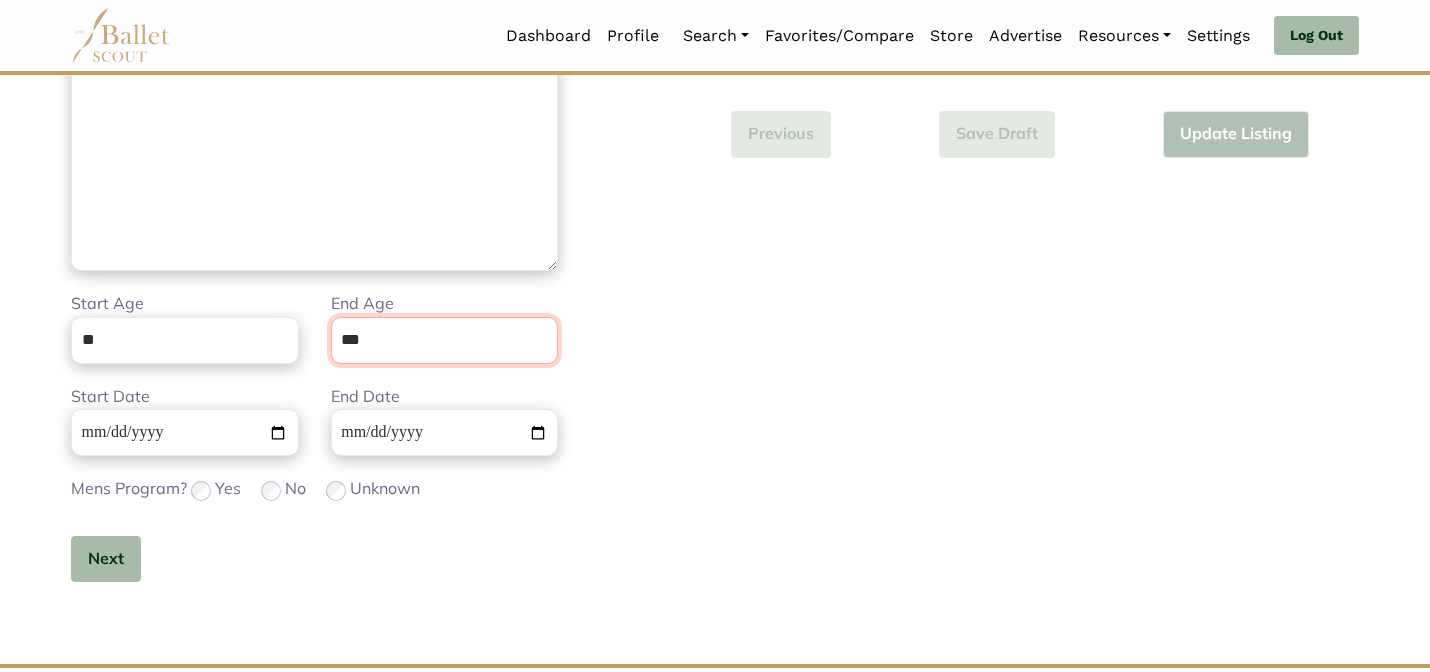 scroll, scrollTop: 505, scrollLeft: 0, axis: vertical 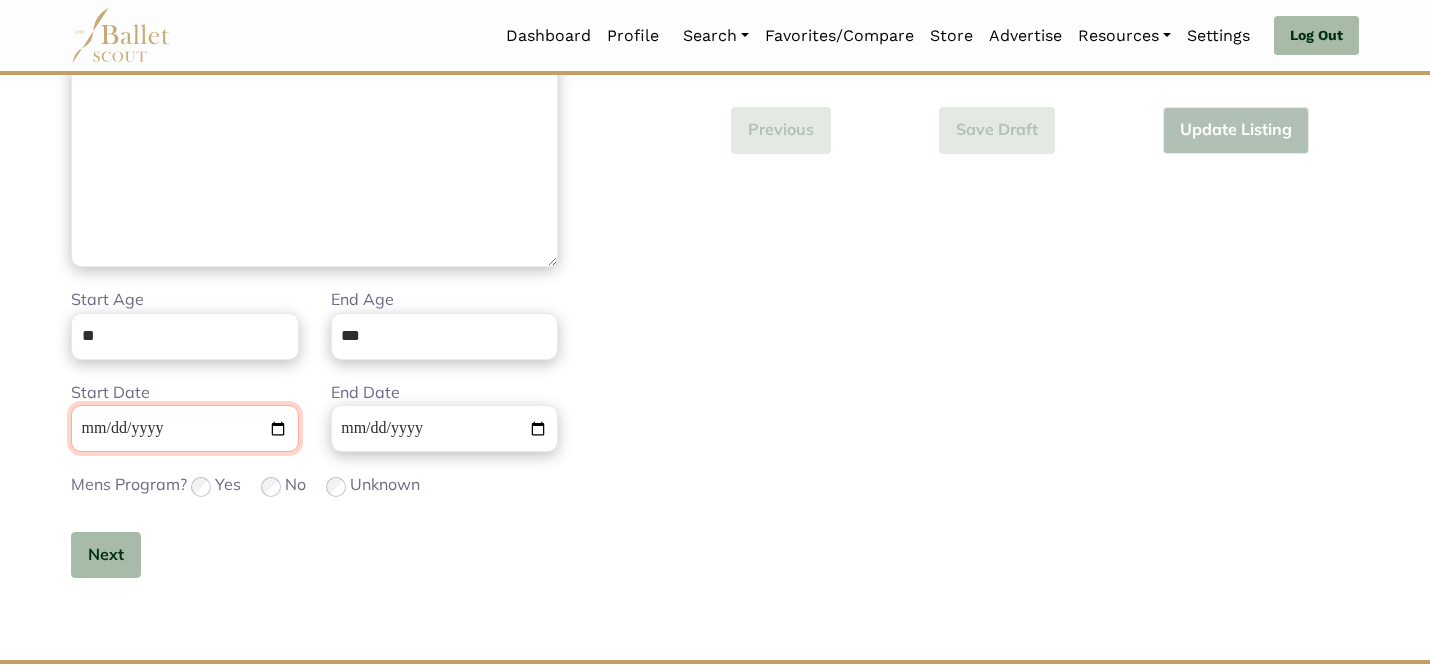 type 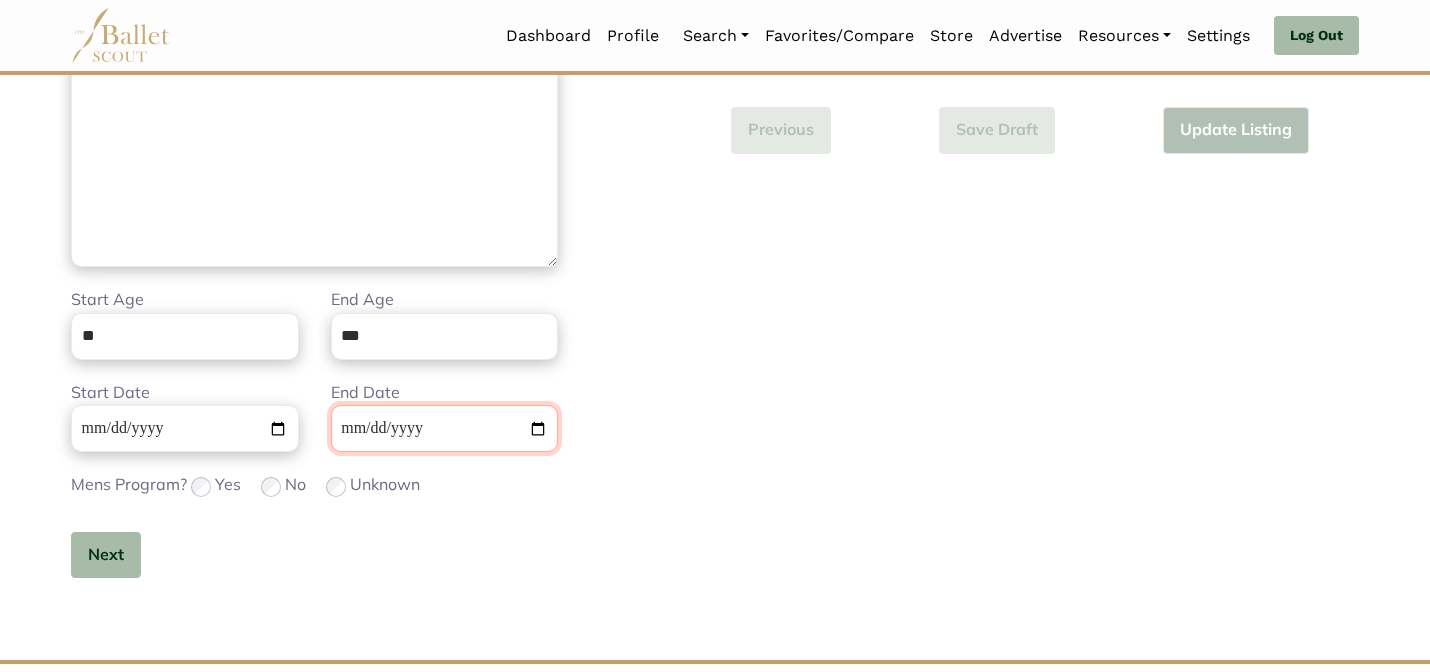 type 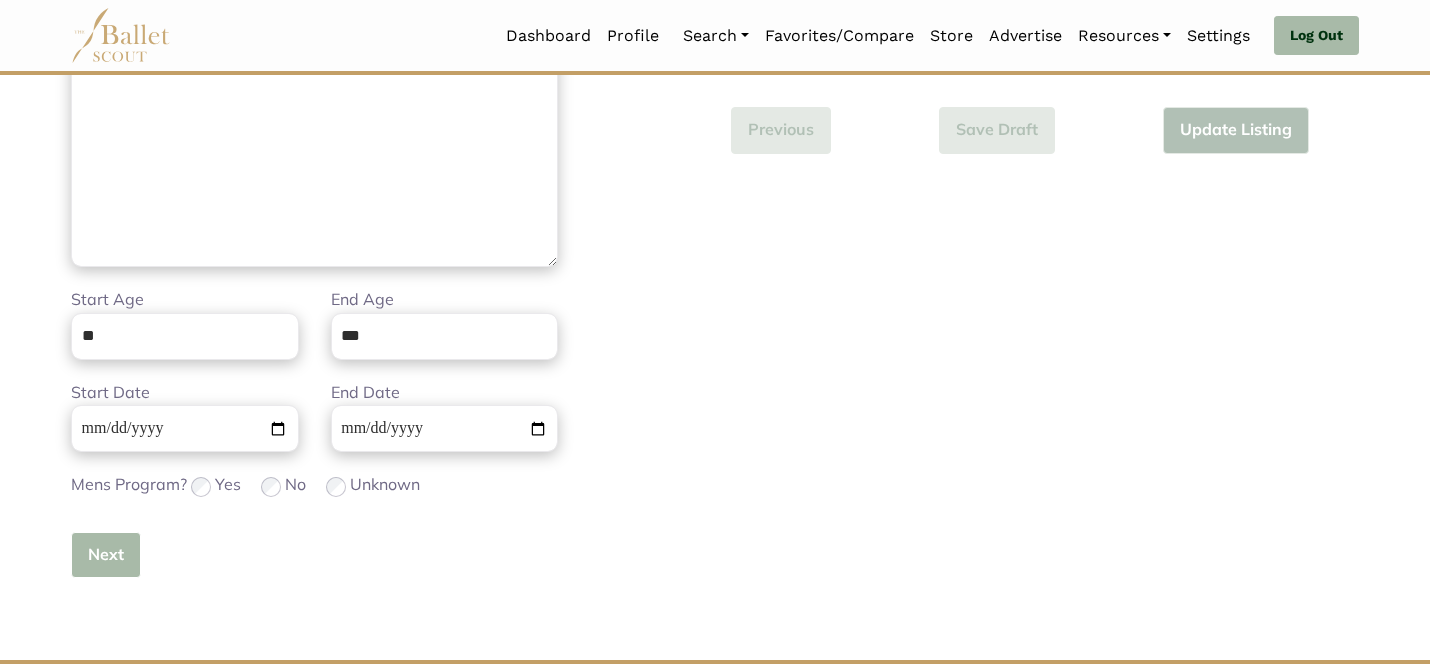 click on "Next" at bounding box center [106, 555] 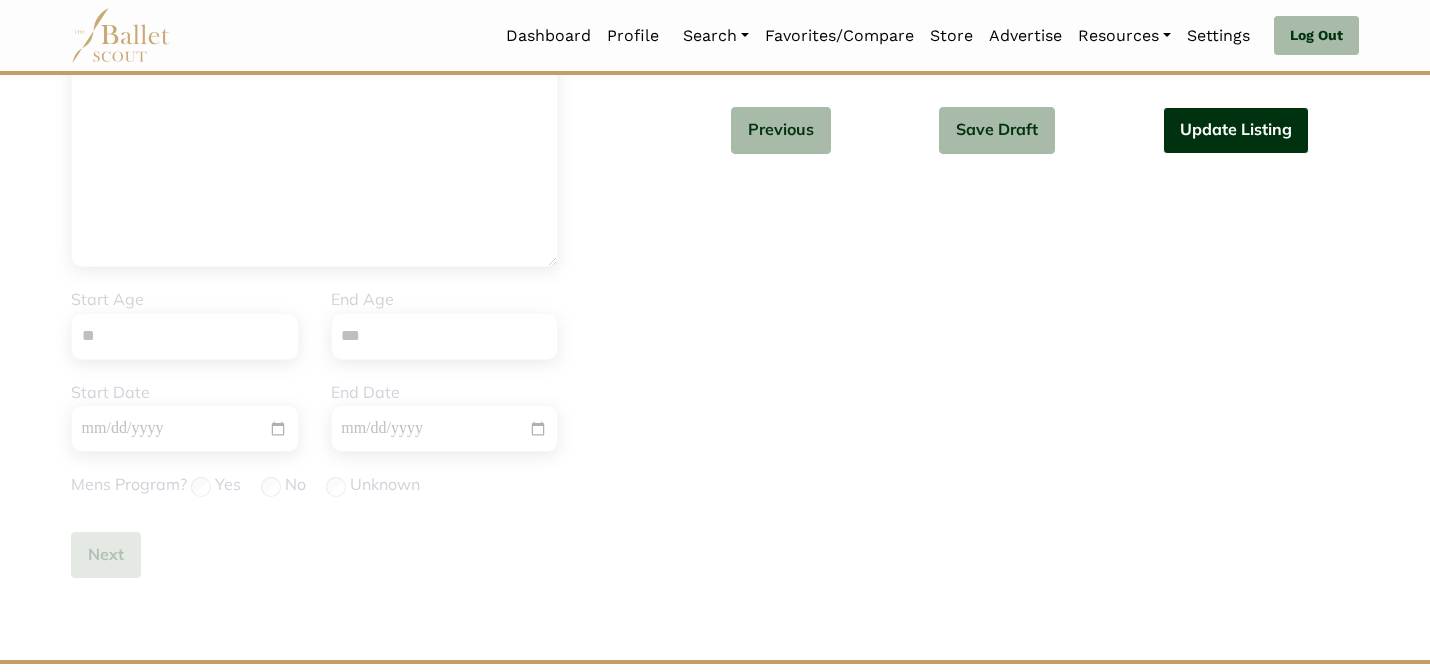 click on "Update Listing" at bounding box center (1236, 130) 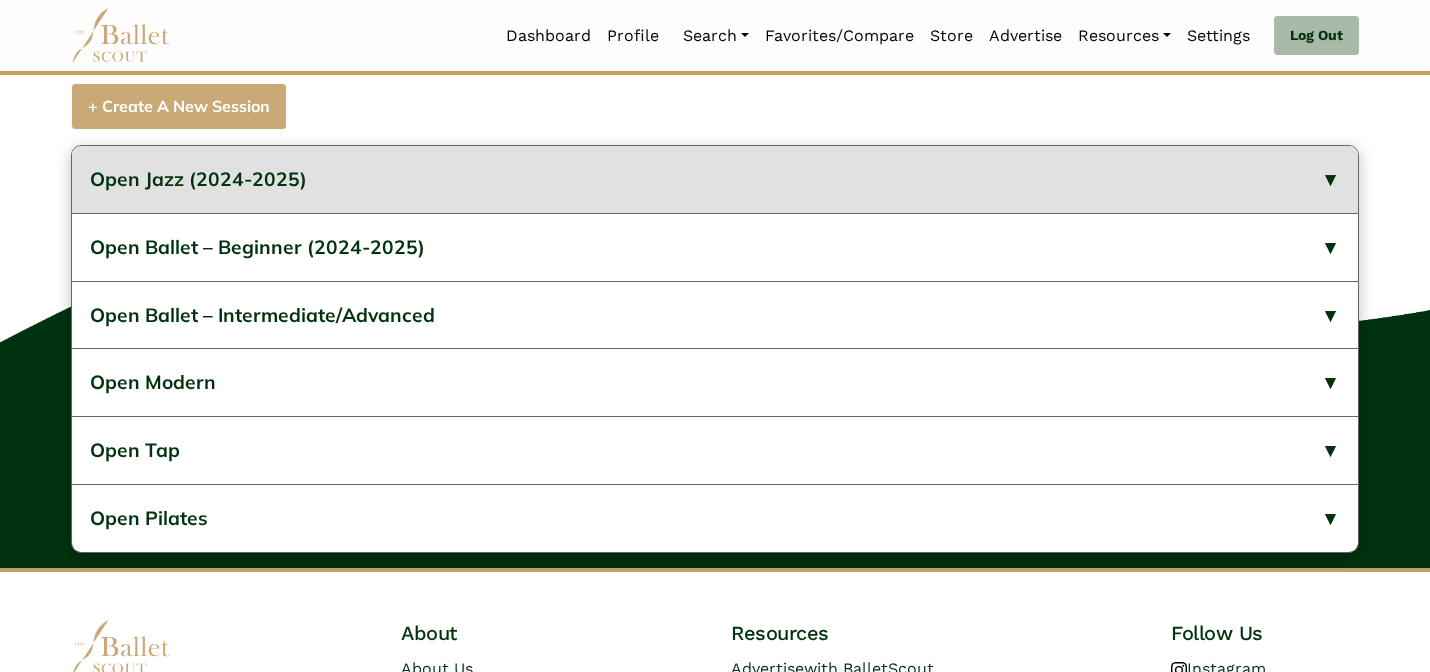 scroll, scrollTop: 794, scrollLeft: 0, axis: vertical 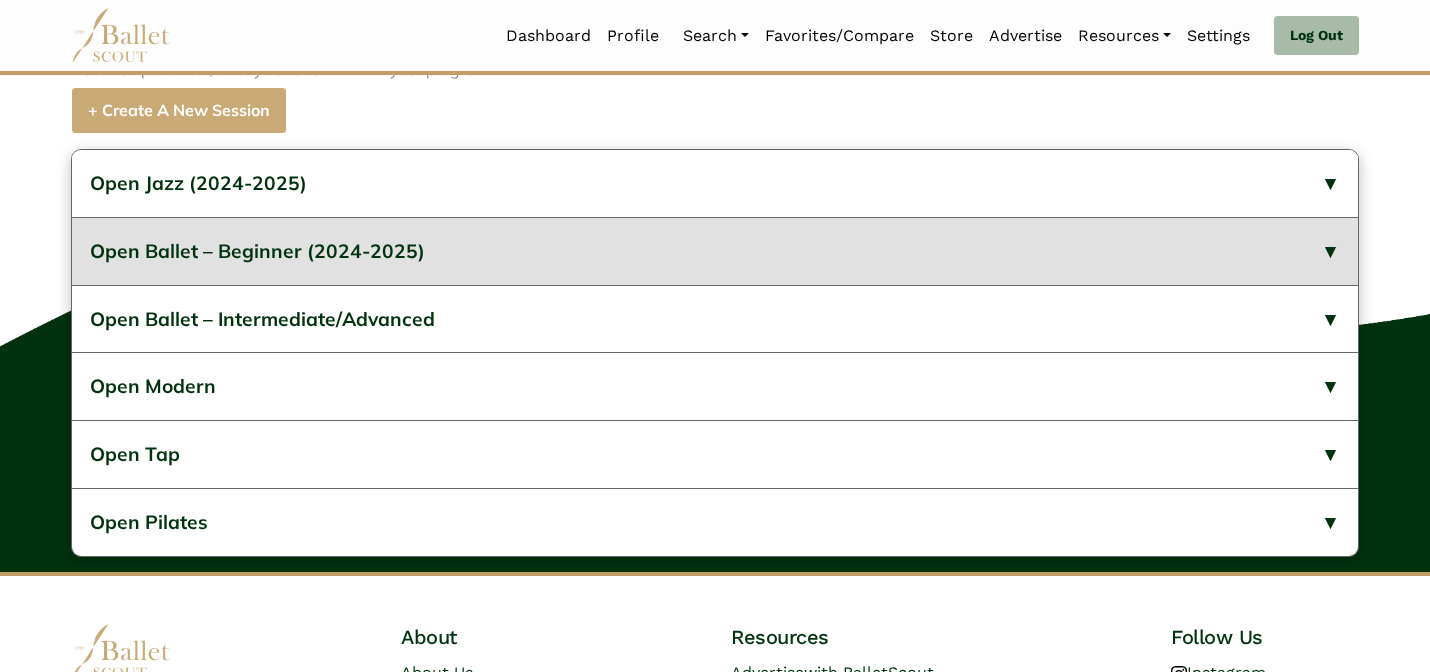 click on "Open Ballet – Beginner (2024-2025)" at bounding box center [715, 251] 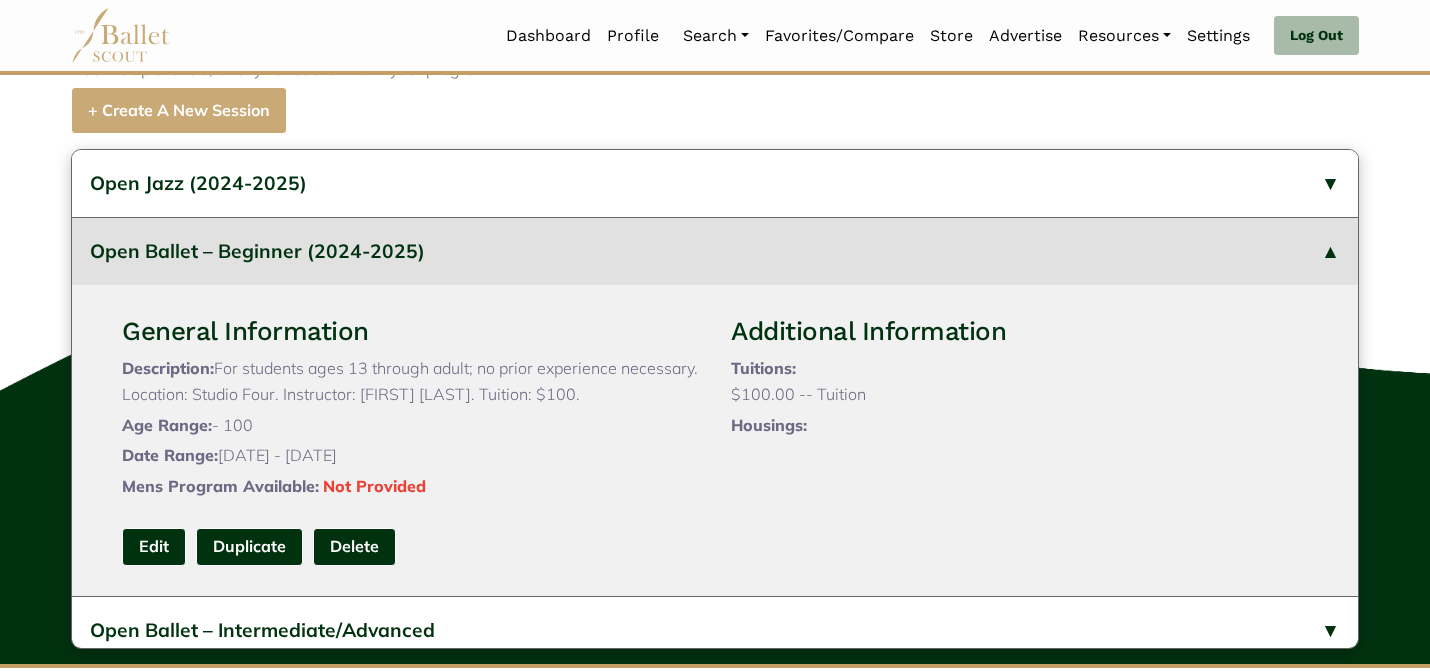 type 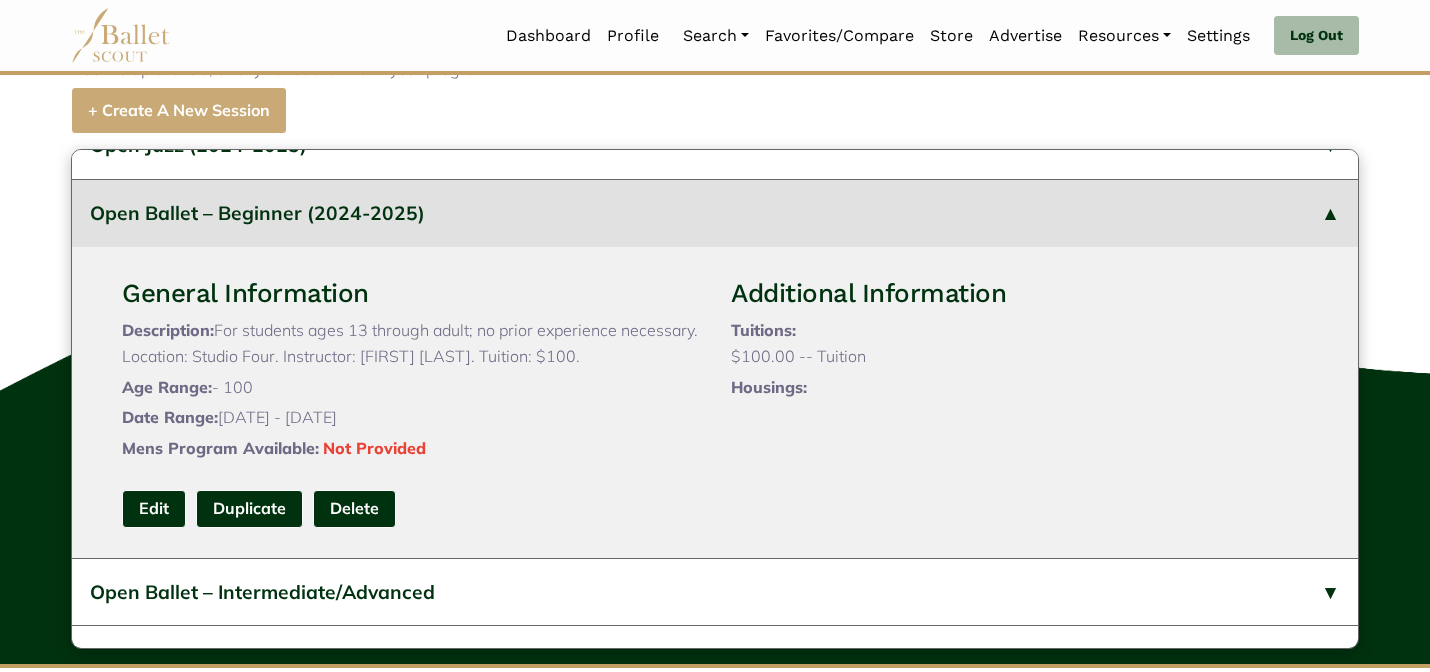 scroll, scrollTop: 40, scrollLeft: 0, axis: vertical 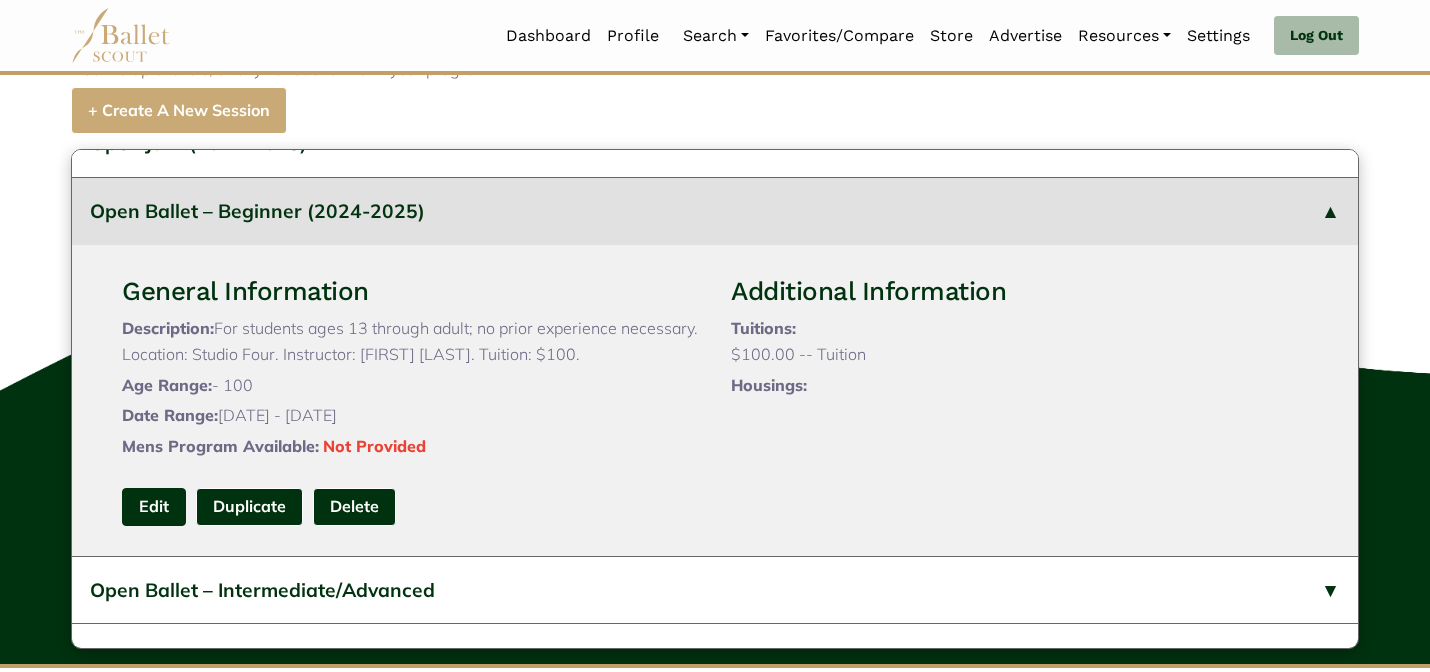 click on "Edit" at bounding box center (154, 506) 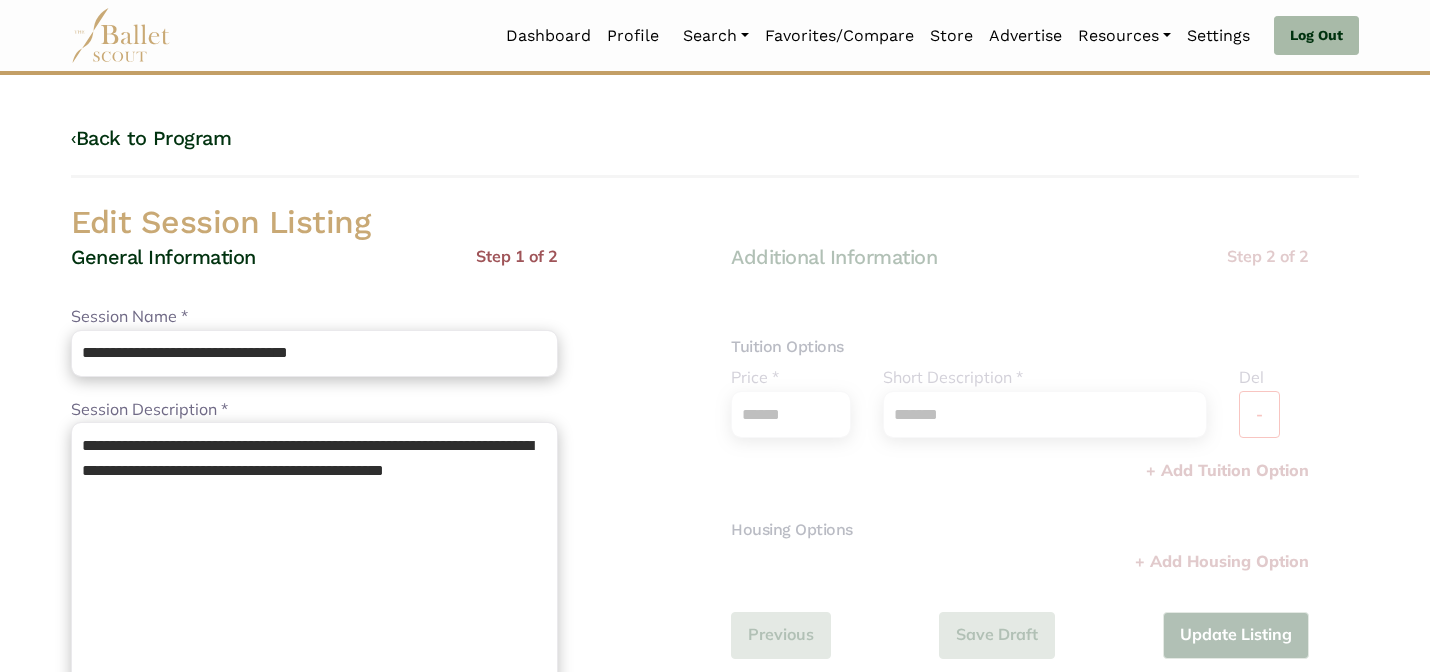 scroll, scrollTop: 0, scrollLeft: 0, axis: both 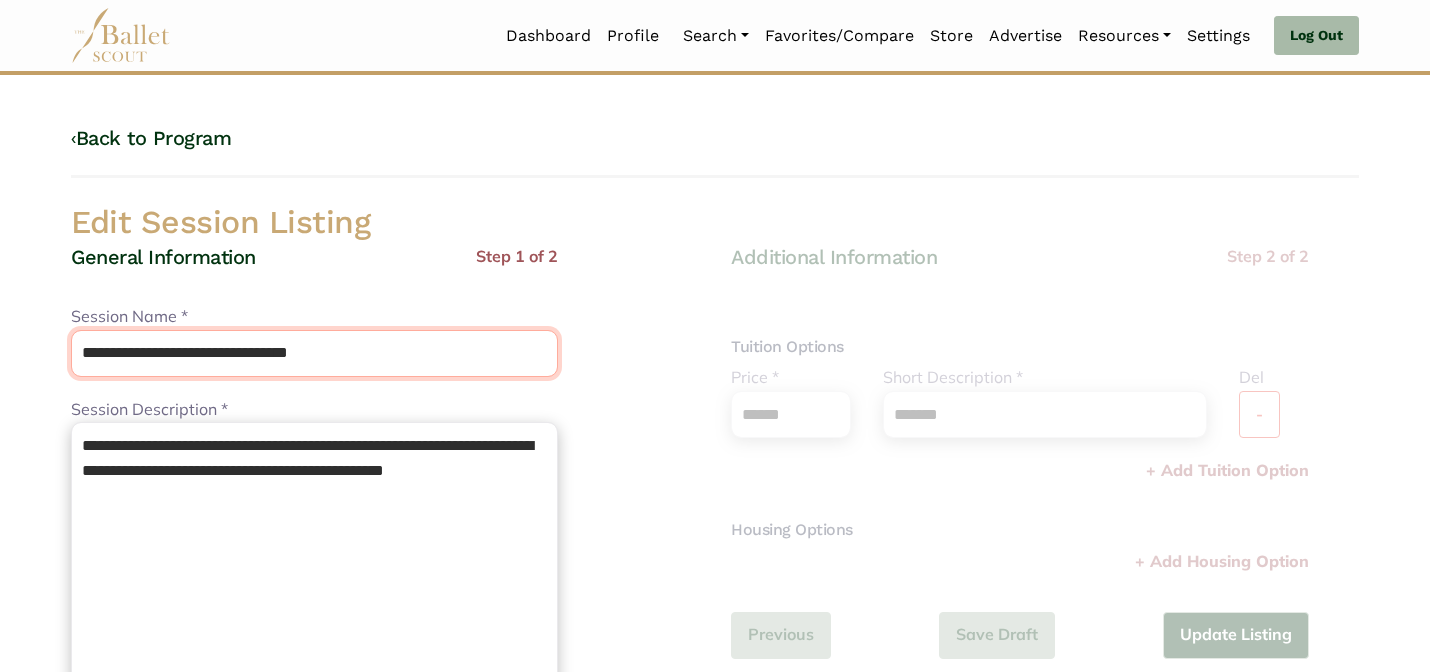 drag, startPoint x: 361, startPoint y: 358, endPoint x: 254, endPoint y: 347, distance: 107.563934 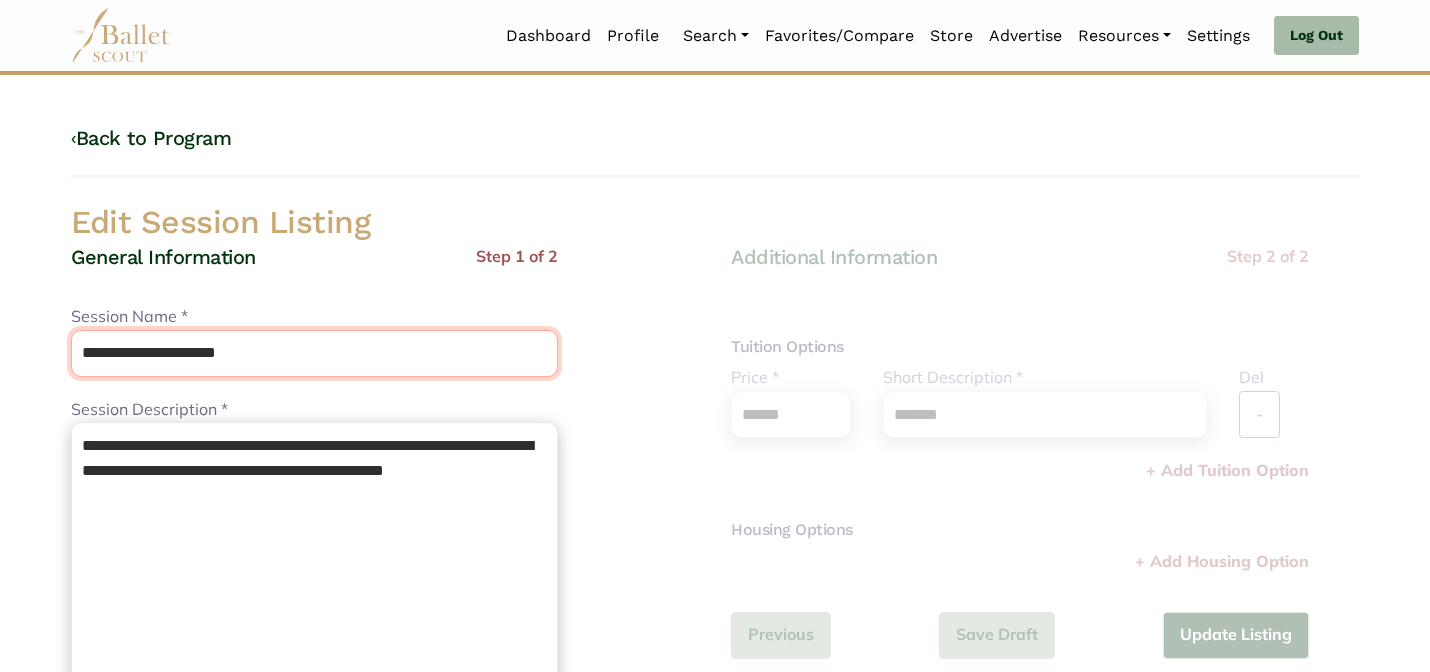 type on "**********" 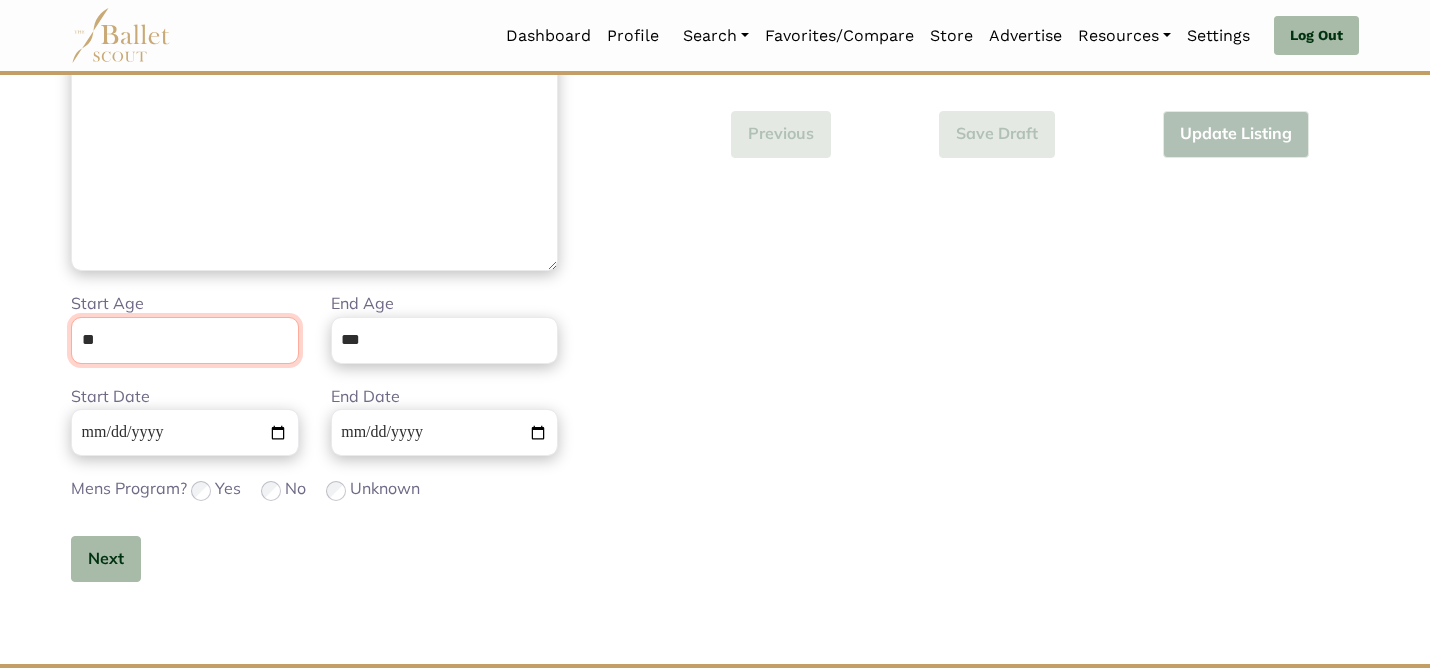 scroll, scrollTop: 505, scrollLeft: 0, axis: vertical 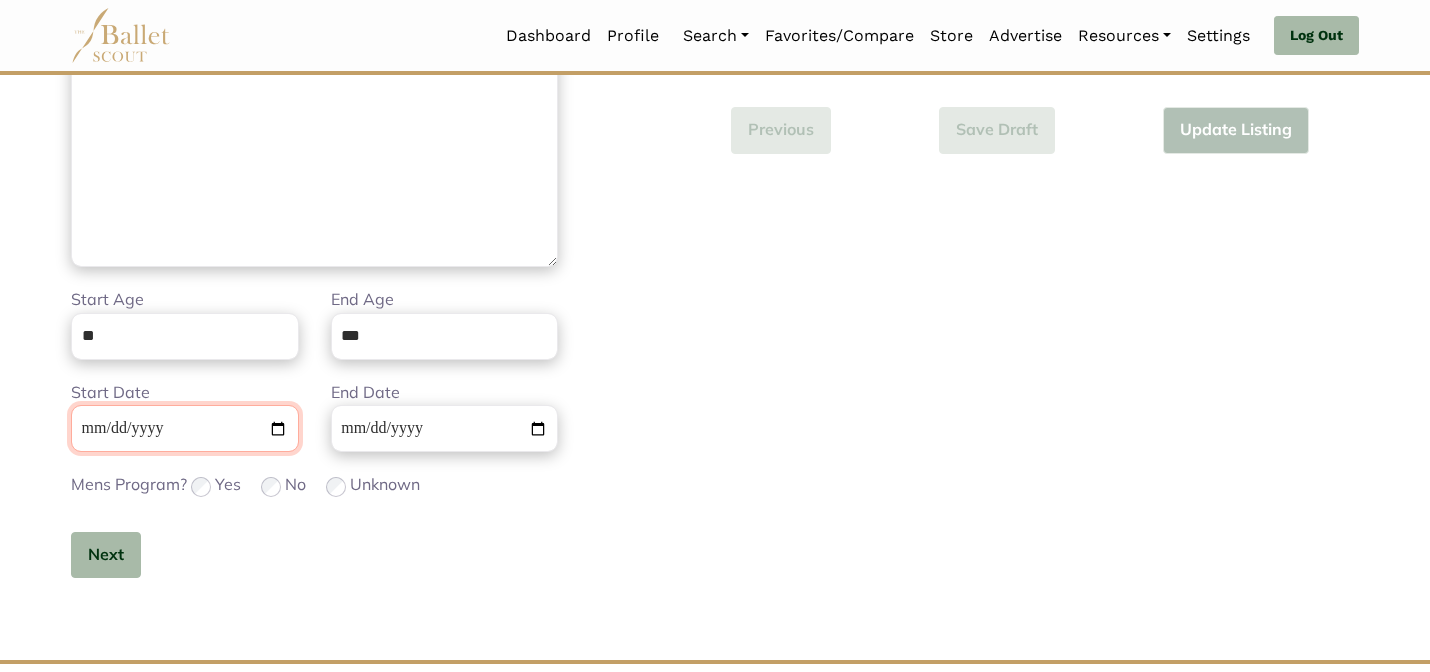 type 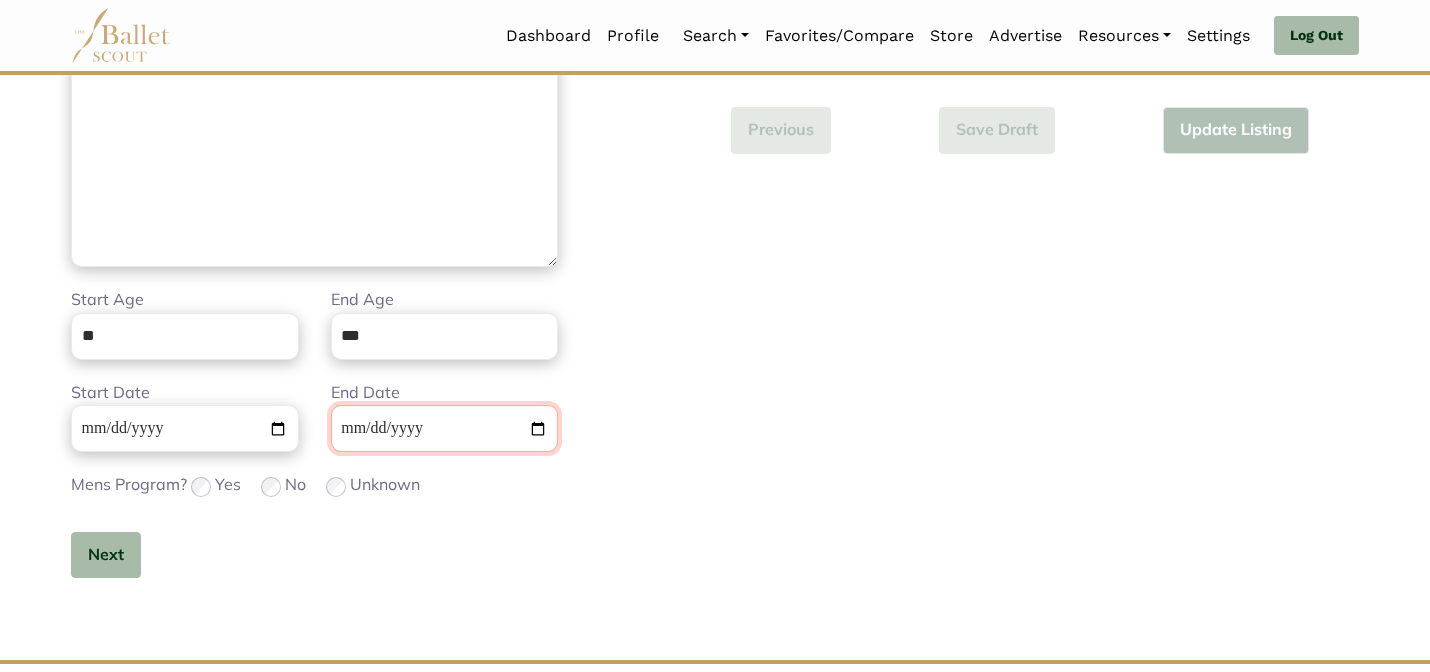 type 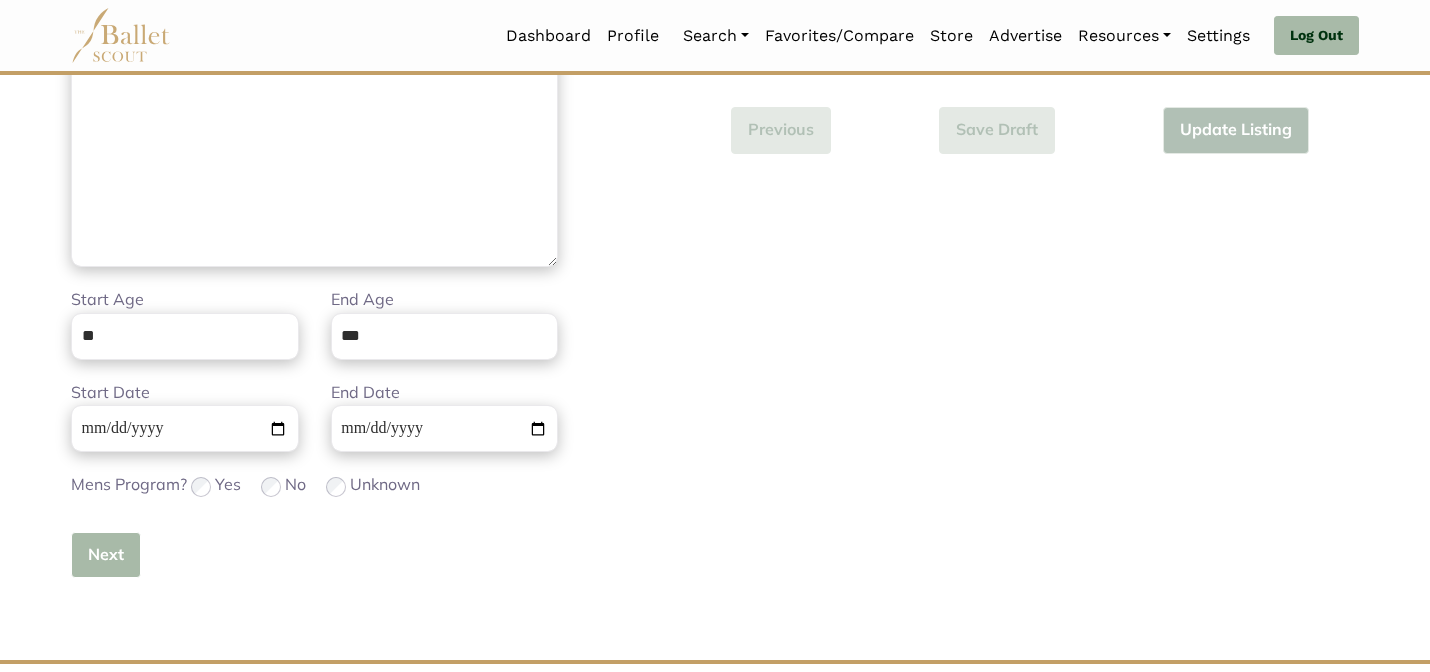 click on "Next" at bounding box center (106, 555) 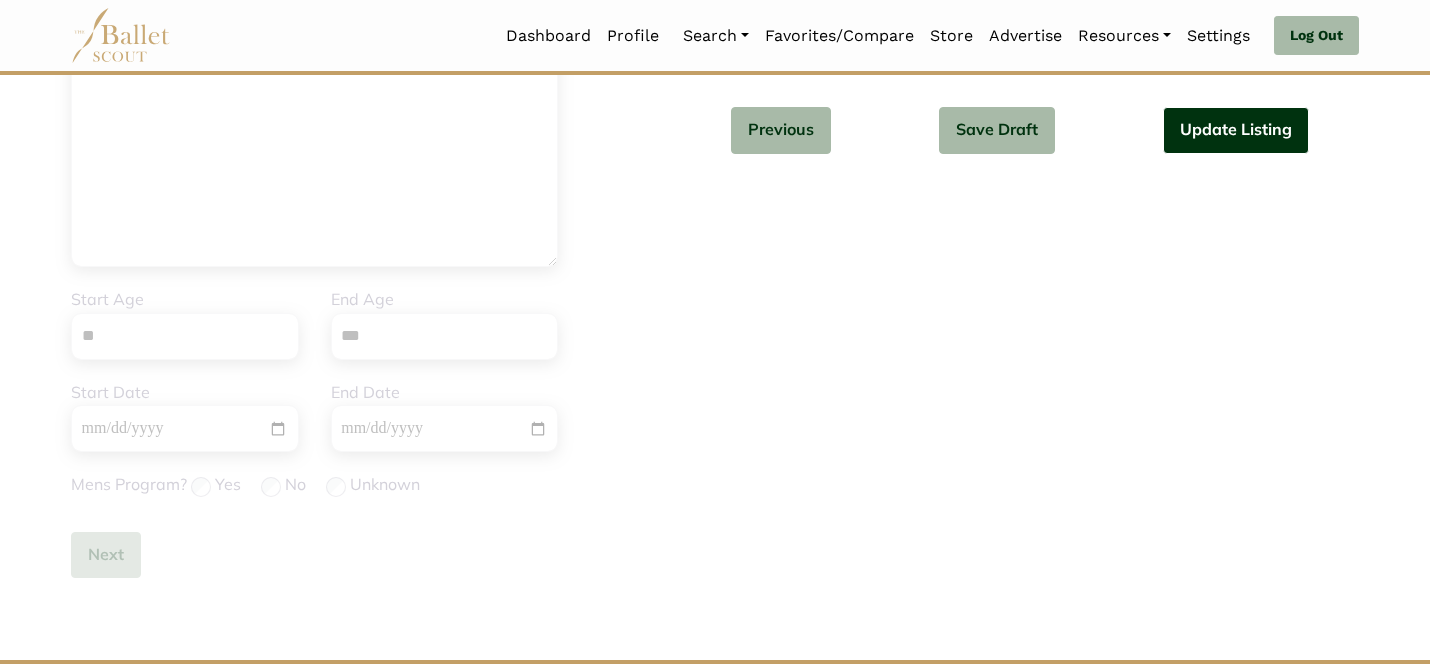 click on "Update Listing" at bounding box center [1236, 130] 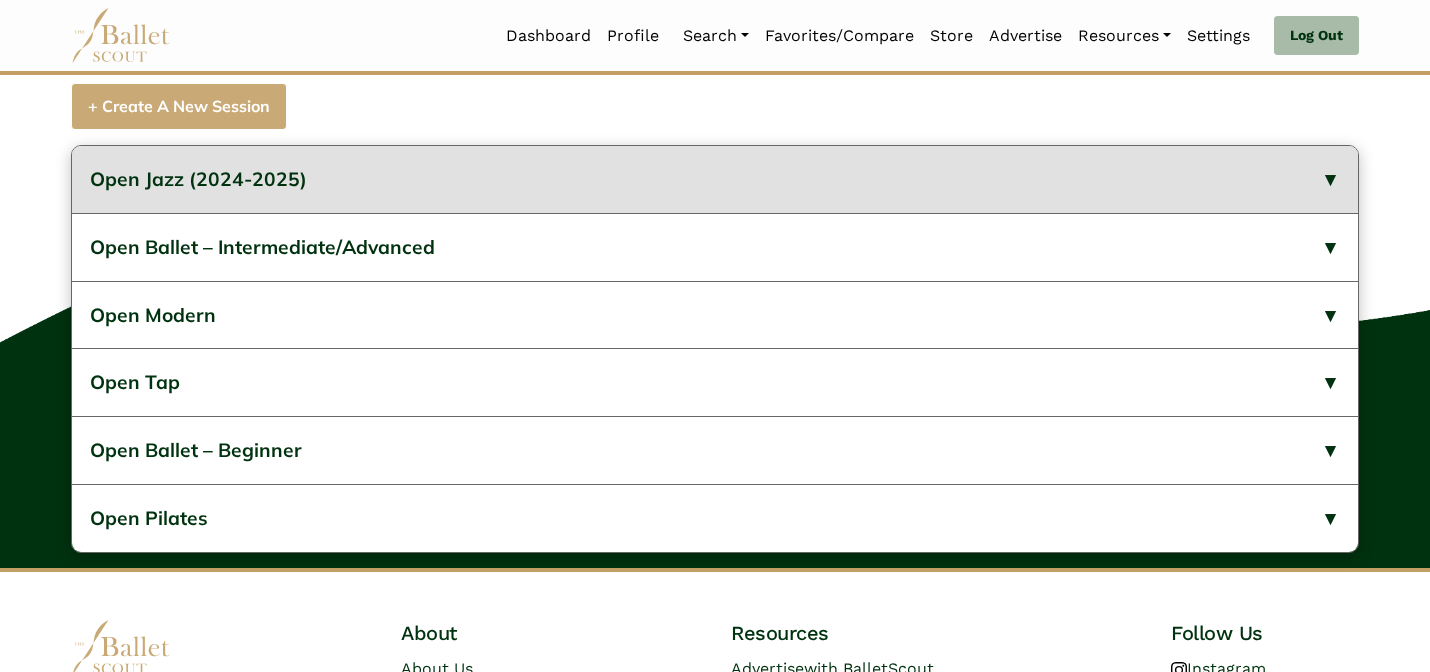 scroll, scrollTop: 794, scrollLeft: 0, axis: vertical 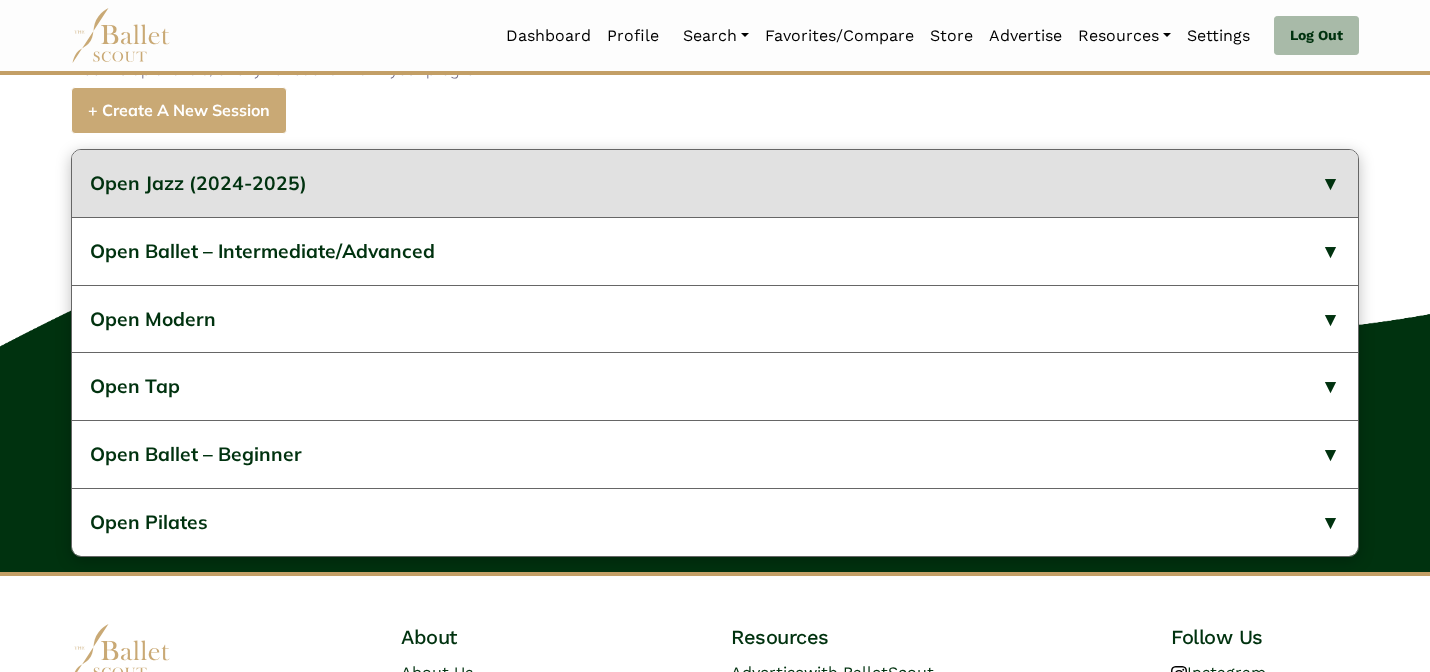 click on "Open Jazz (2024-2025)" at bounding box center [715, 183] 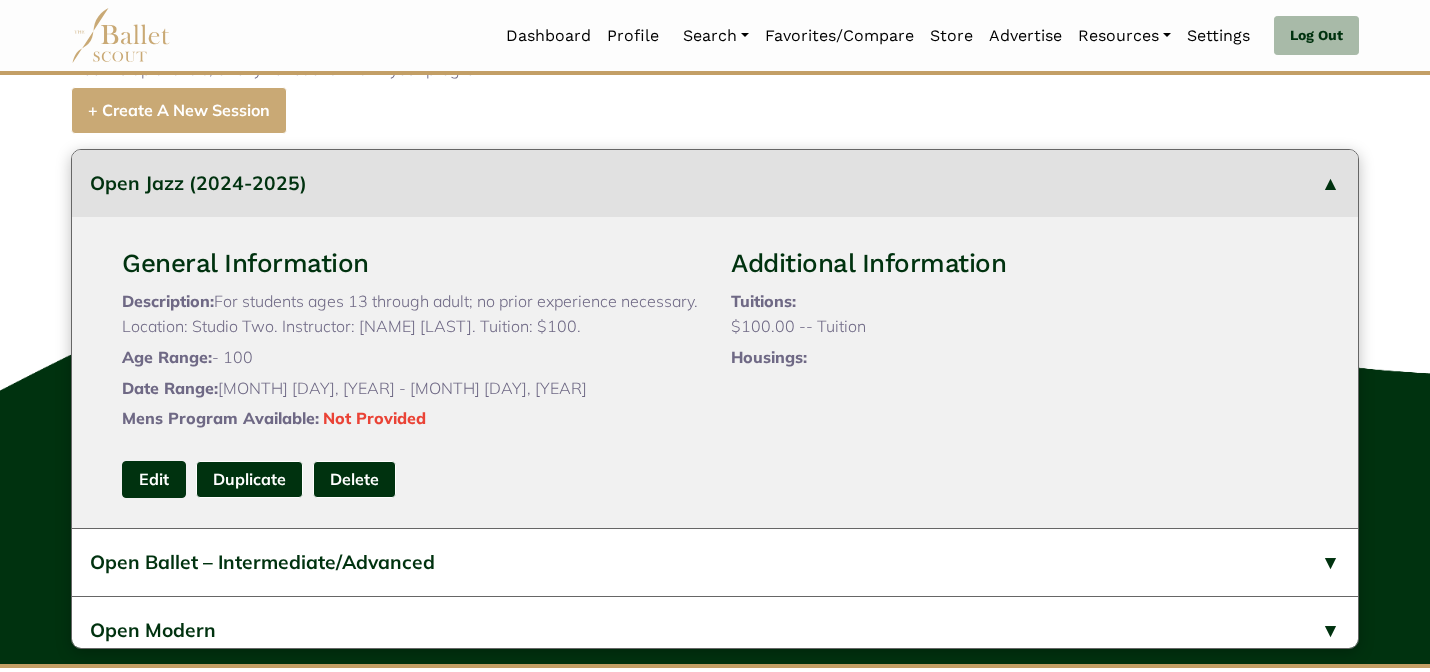 click on "Edit" at bounding box center [154, 479] 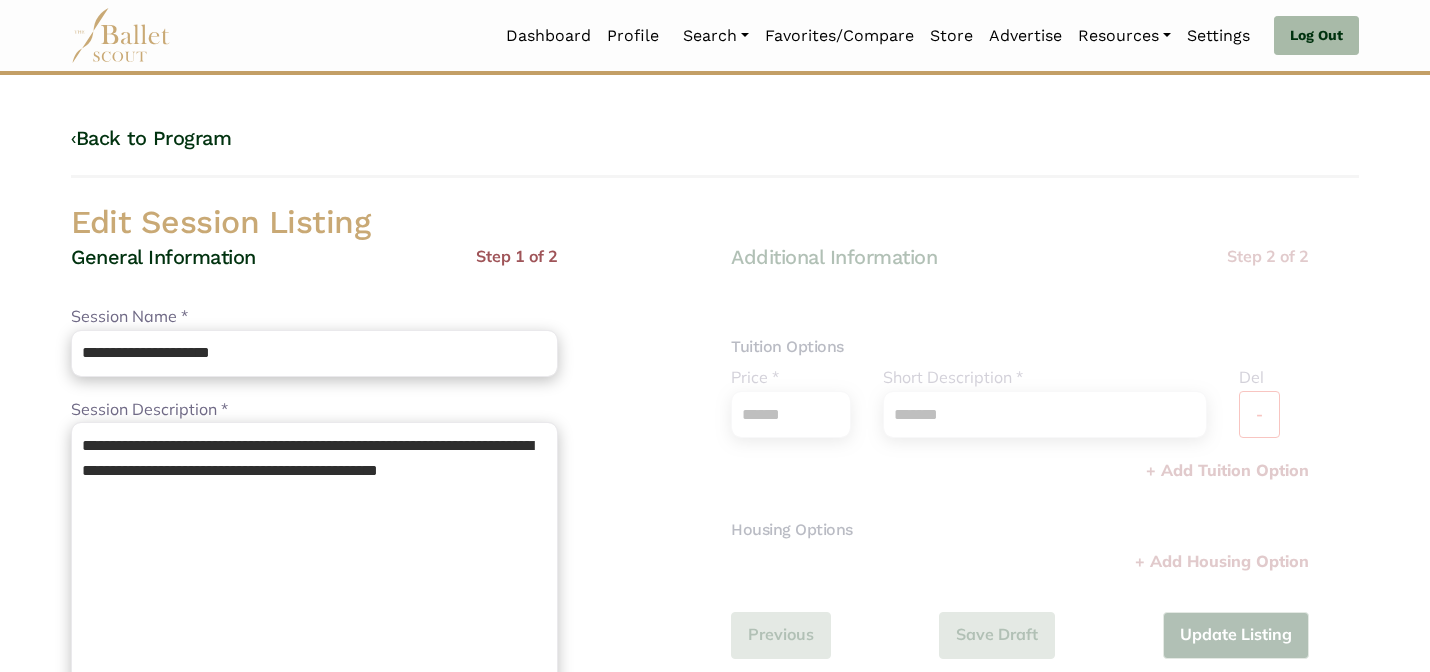 scroll, scrollTop: 0, scrollLeft: 0, axis: both 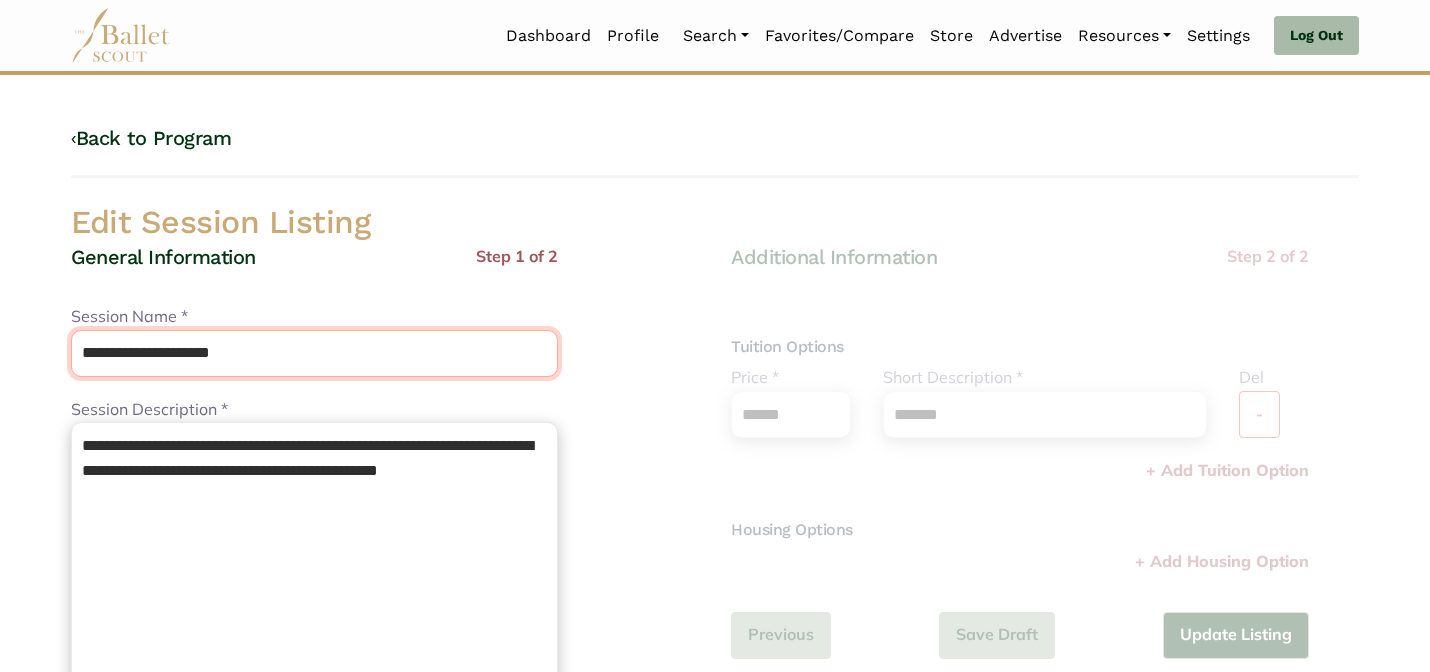 drag, startPoint x: 268, startPoint y: 349, endPoint x: 159, endPoint y: 346, distance: 109.041275 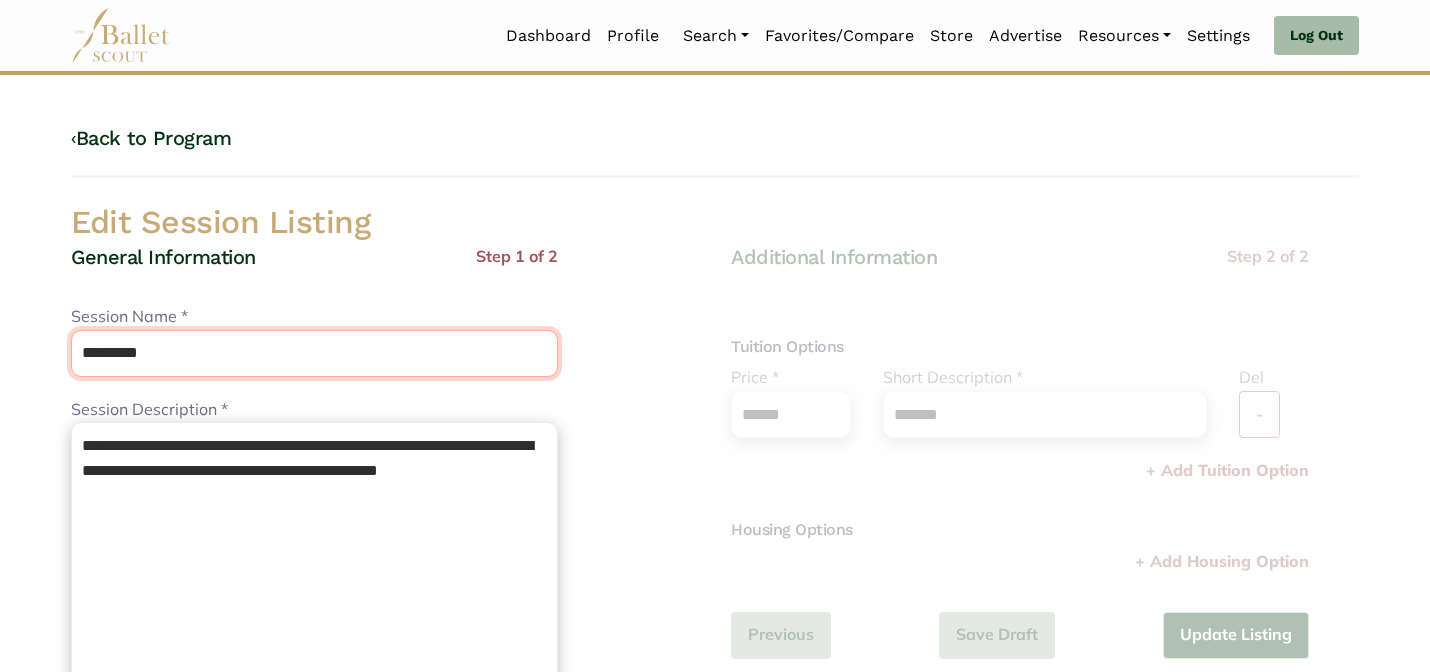 type on "*********" 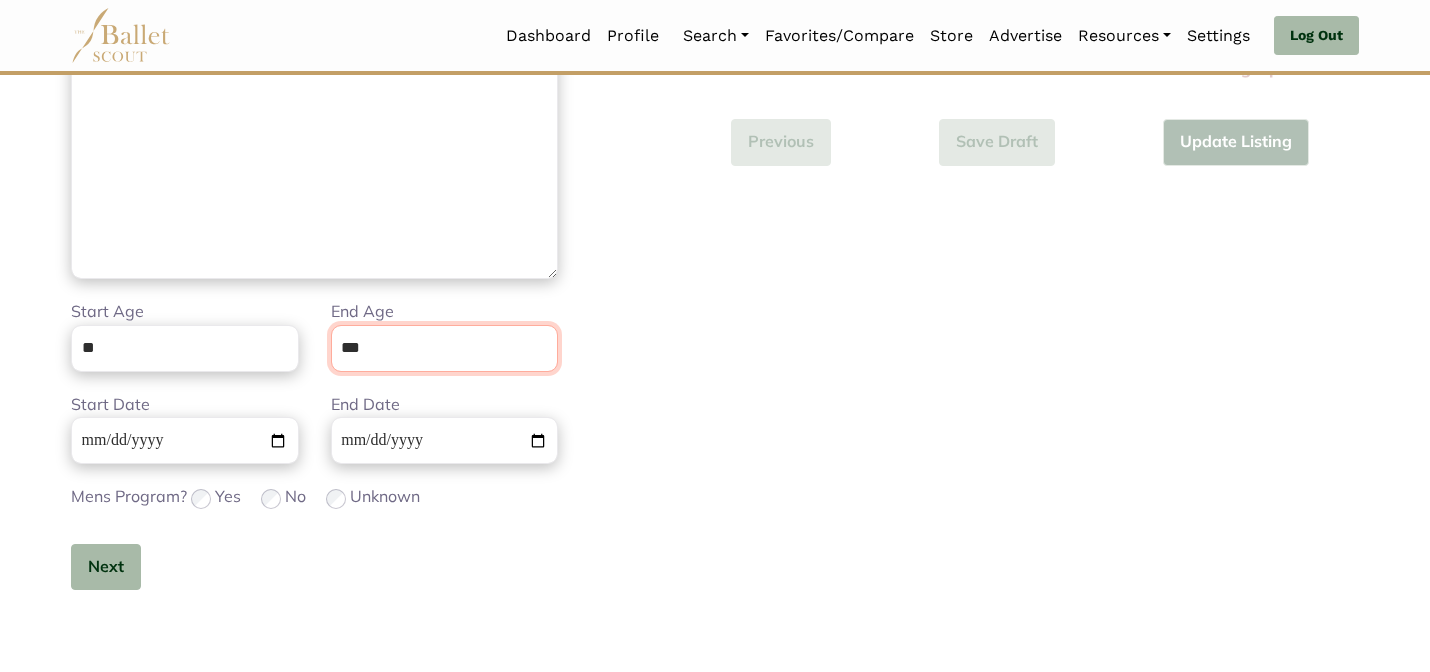 scroll, scrollTop: 505, scrollLeft: 0, axis: vertical 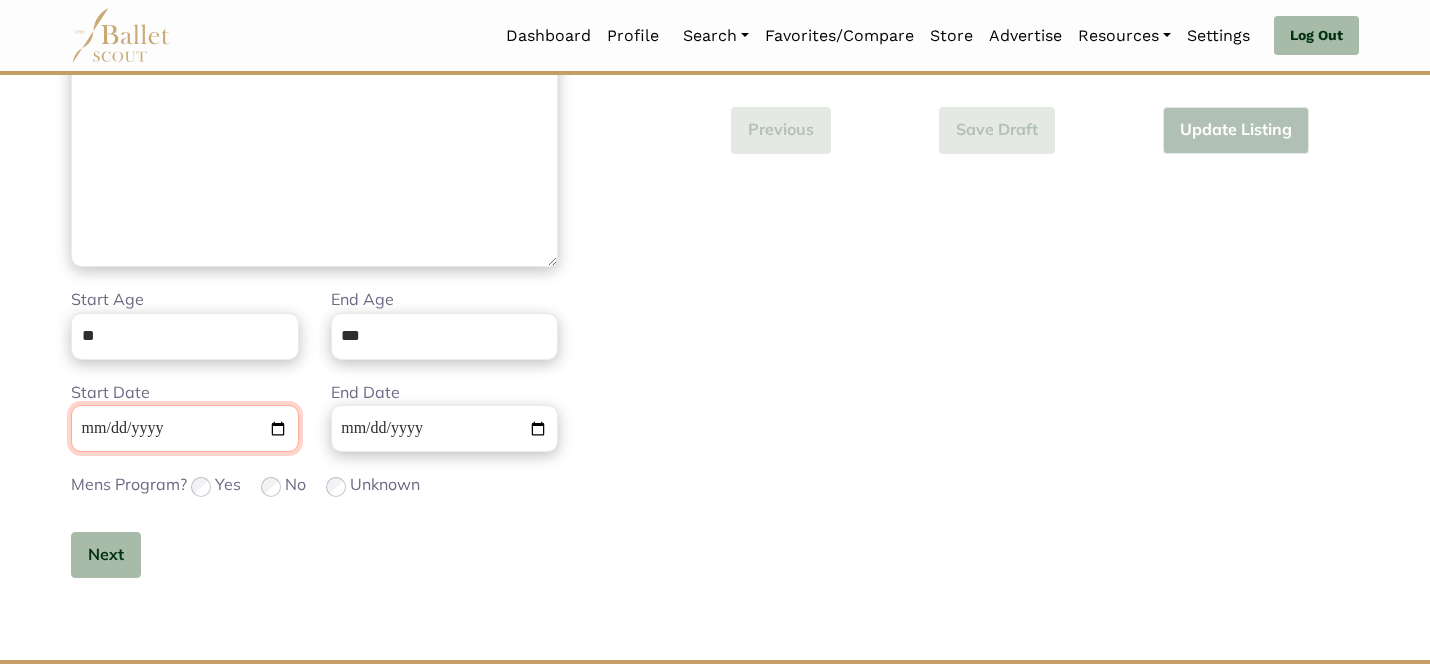 type 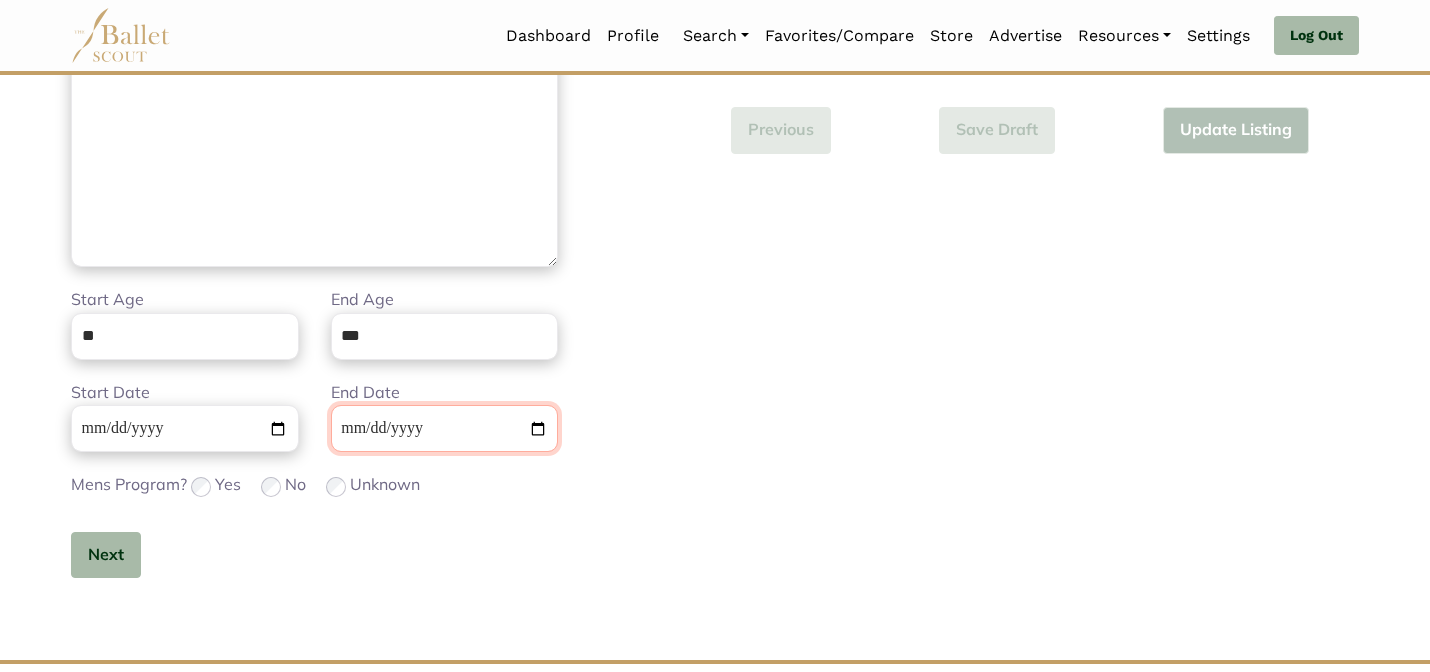 type 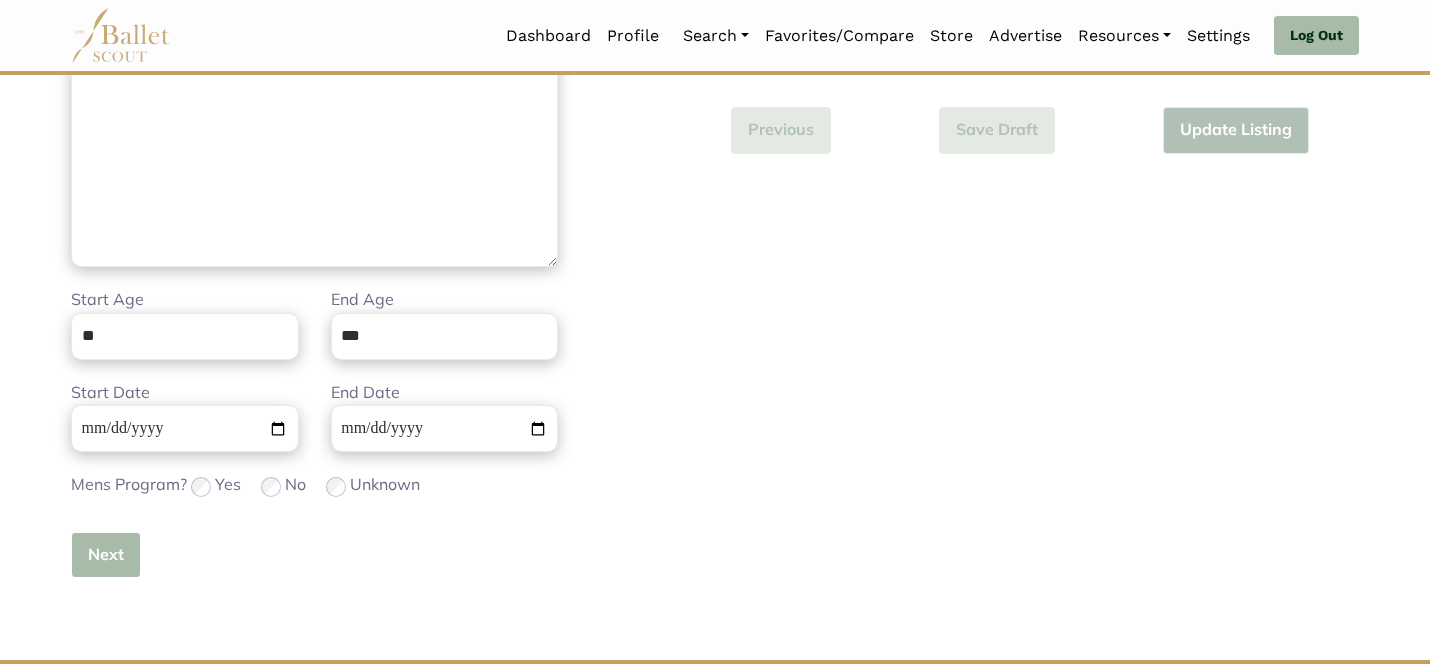 click on "Next" at bounding box center (106, 555) 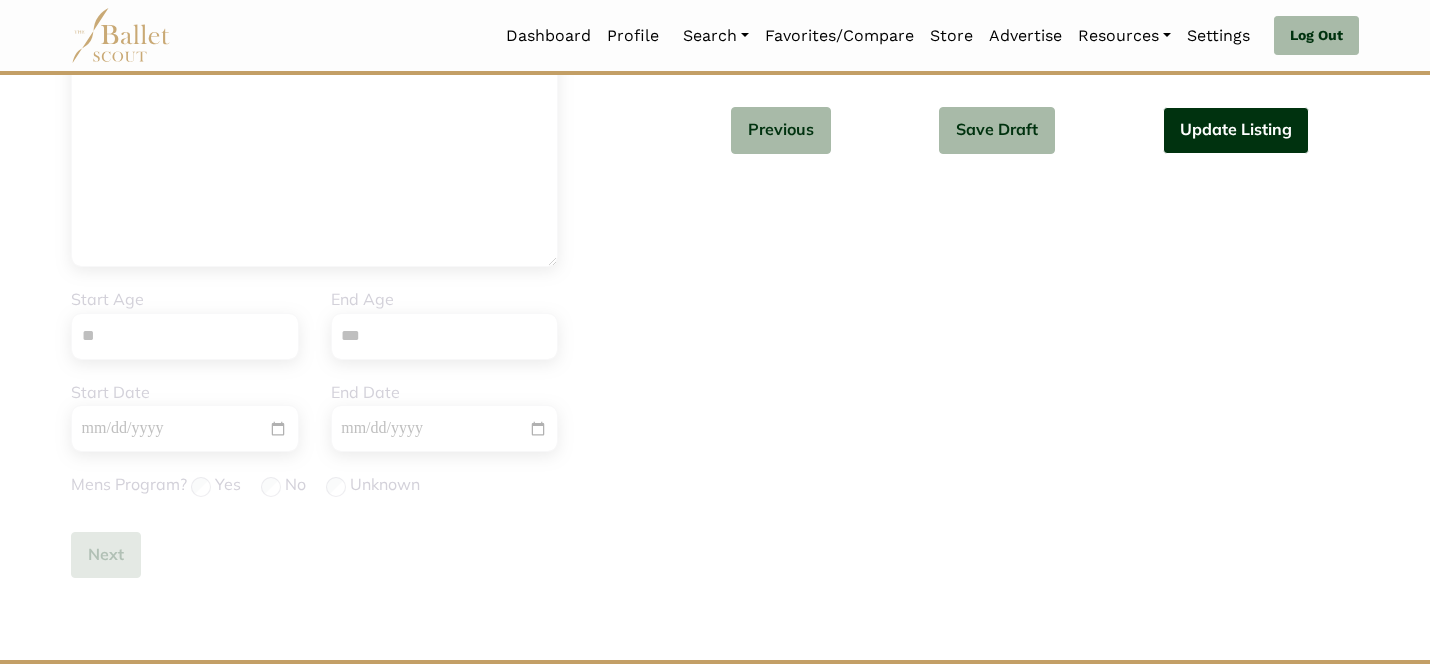 click on "Update Listing" at bounding box center (1236, 130) 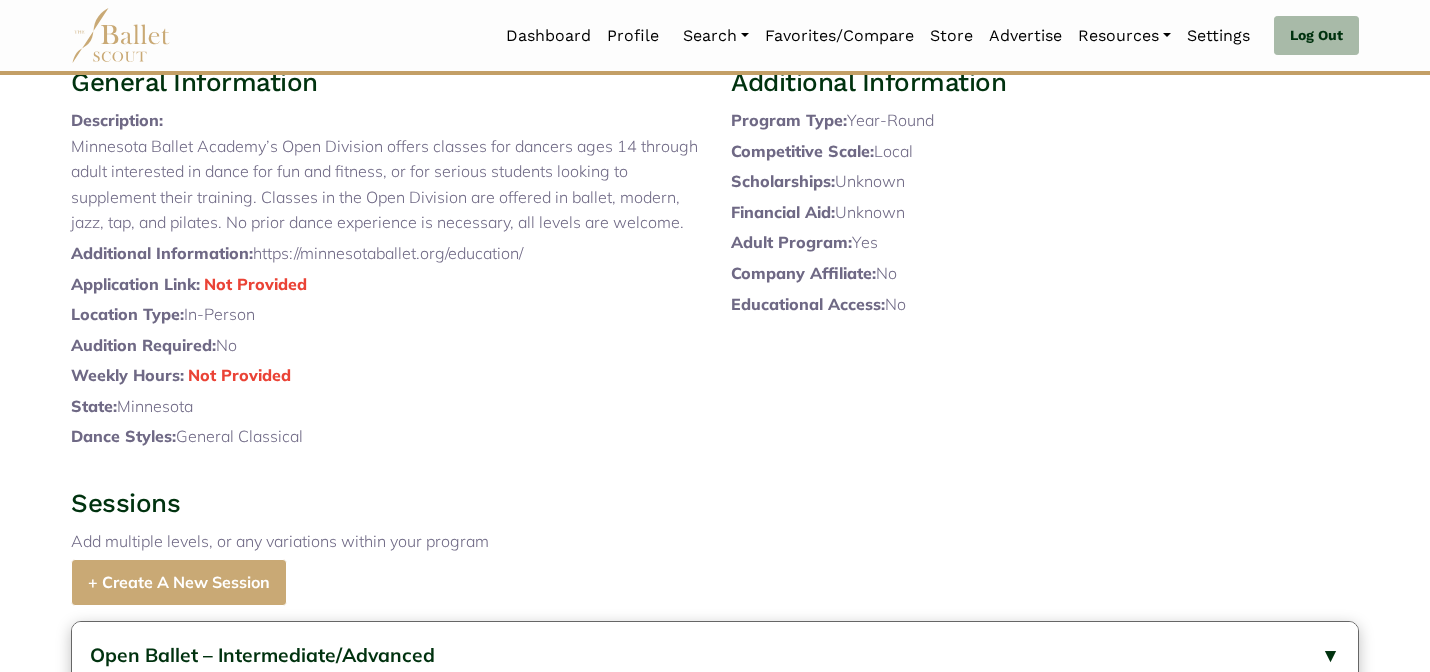 scroll, scrollTop: 0, scrollLeft: 0, axis: both 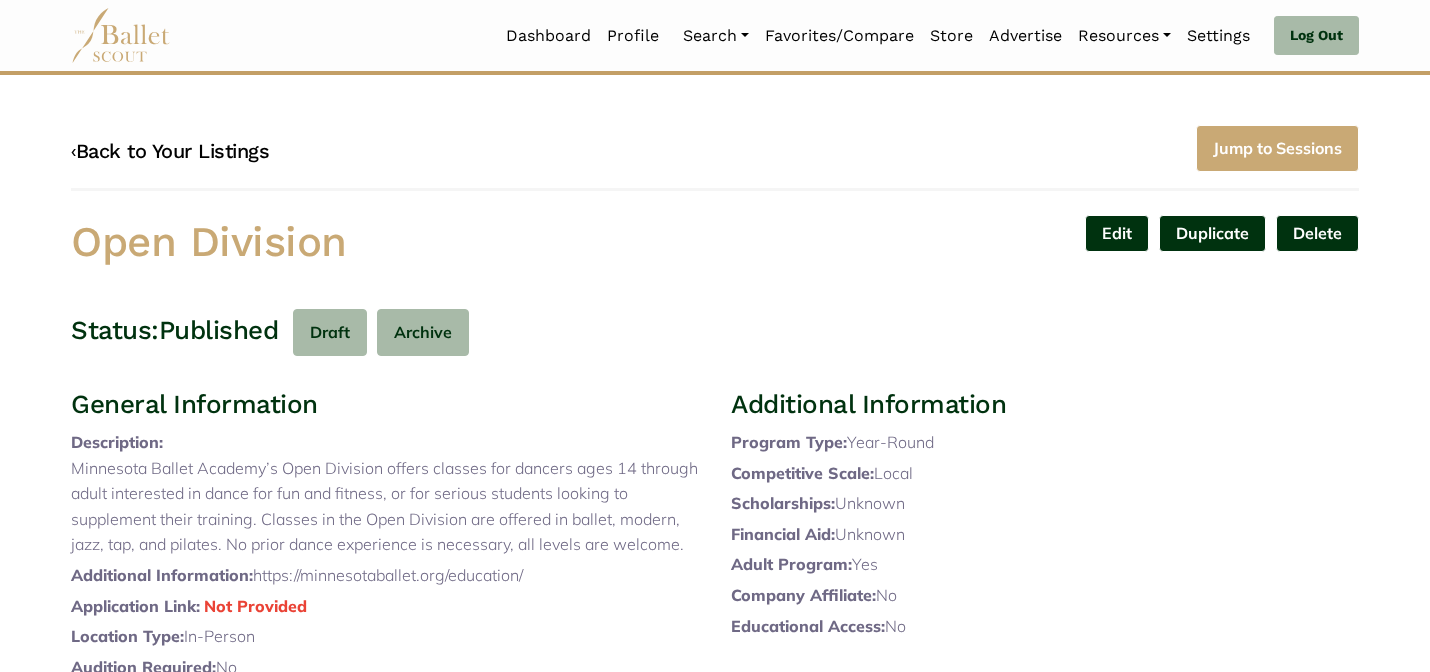 click on "‹  Back to Your Listings" at bounding box center (170, 151) 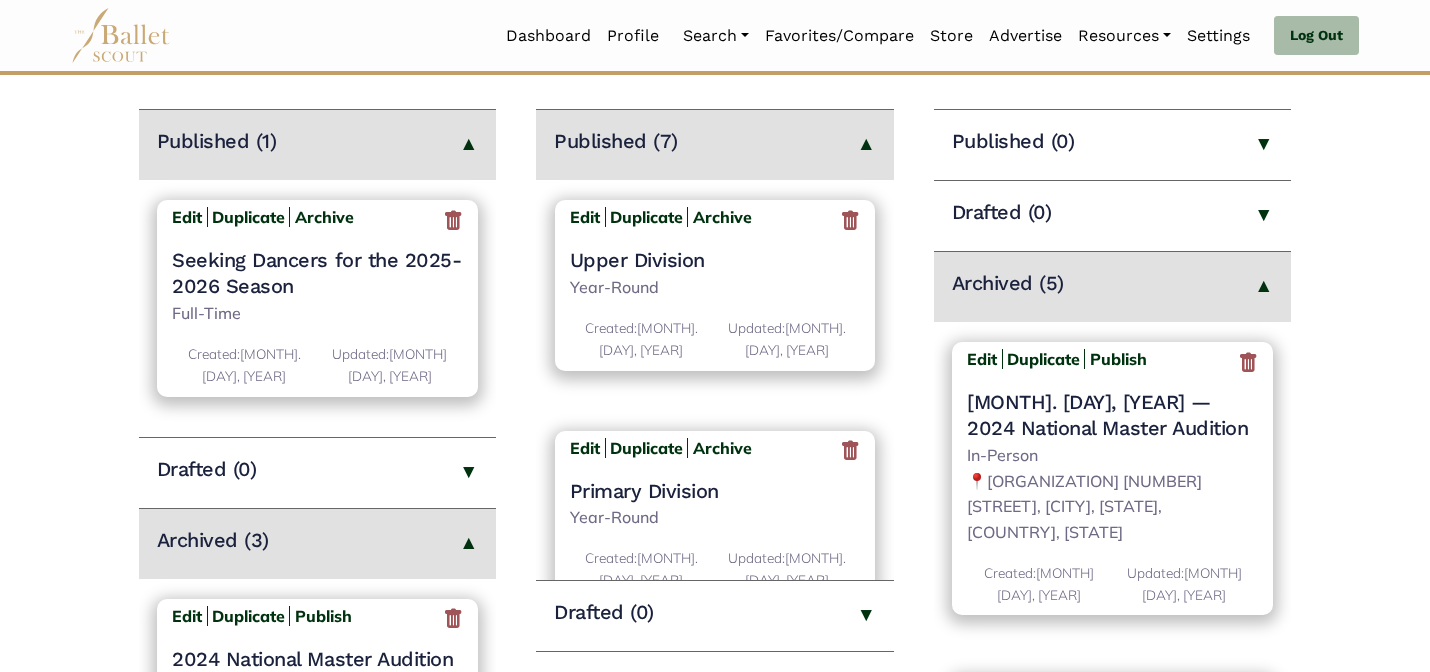 scroll, scrollTop: 280, scrollLeft: 0, axis: vertical 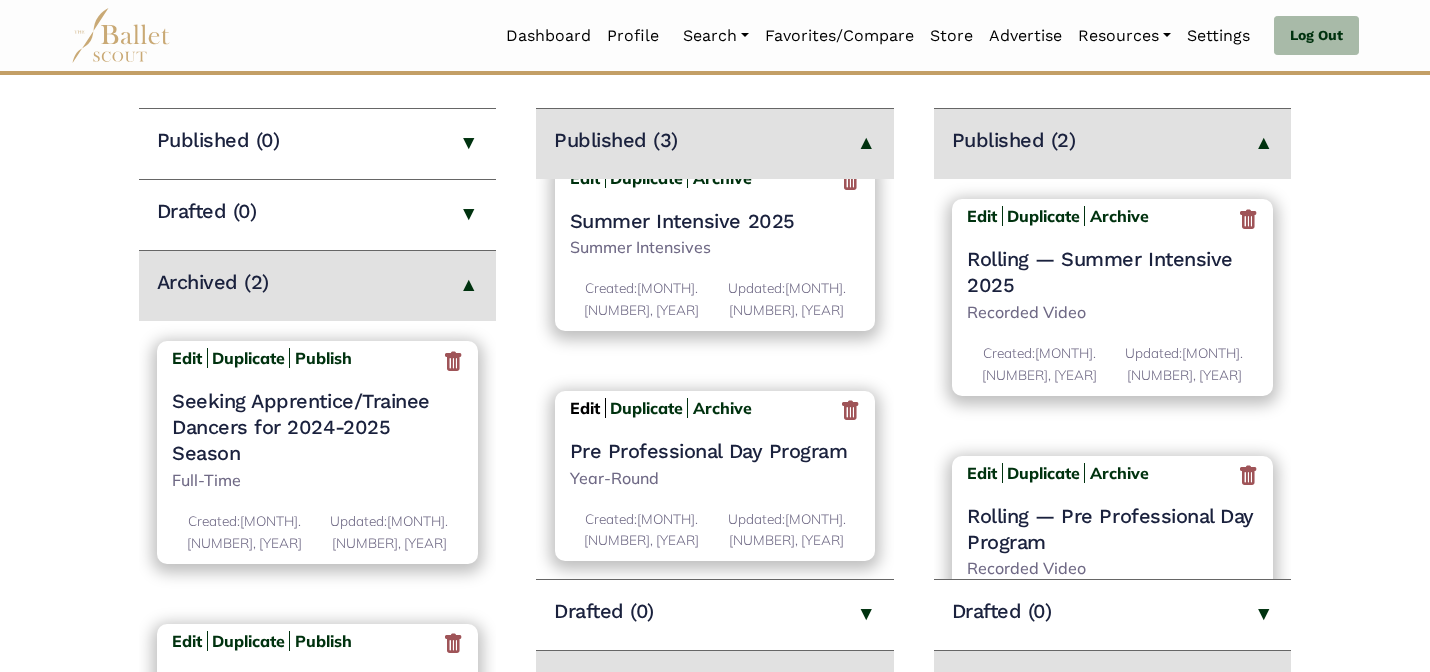 click on "Edit" at bounding box center (585, 408) 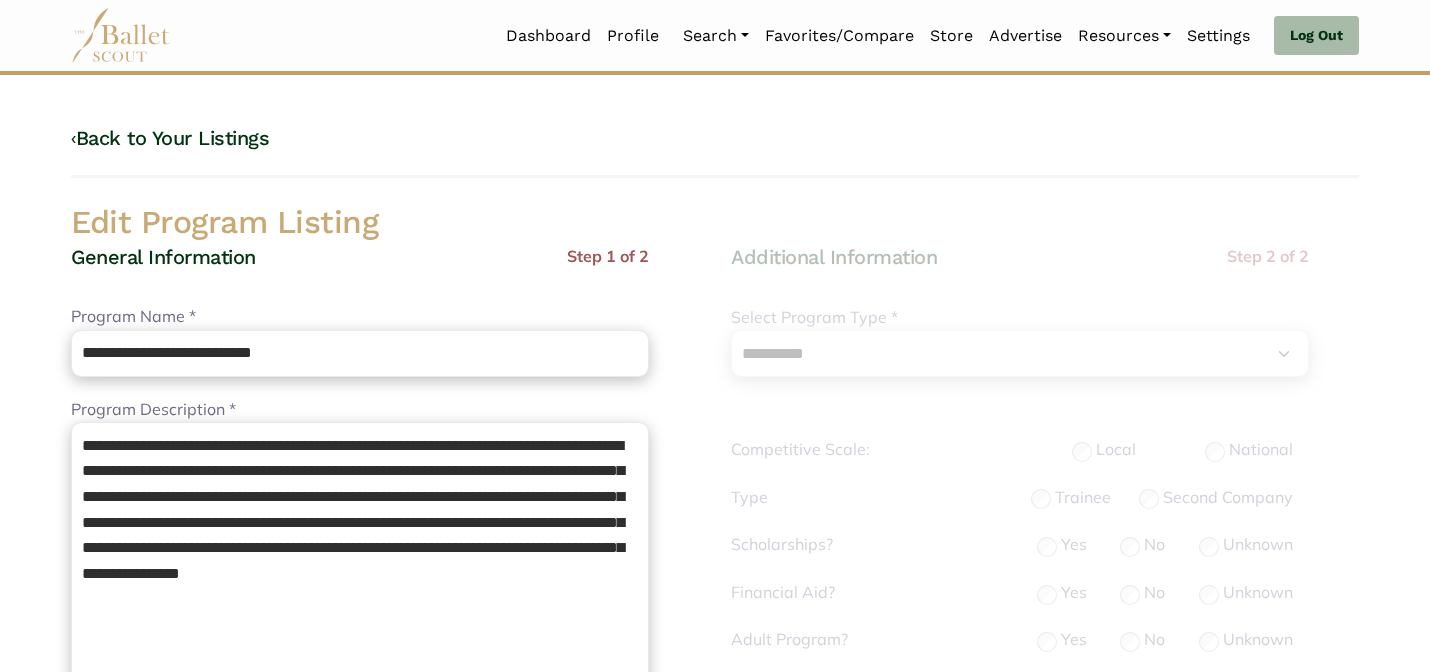 select on "**" 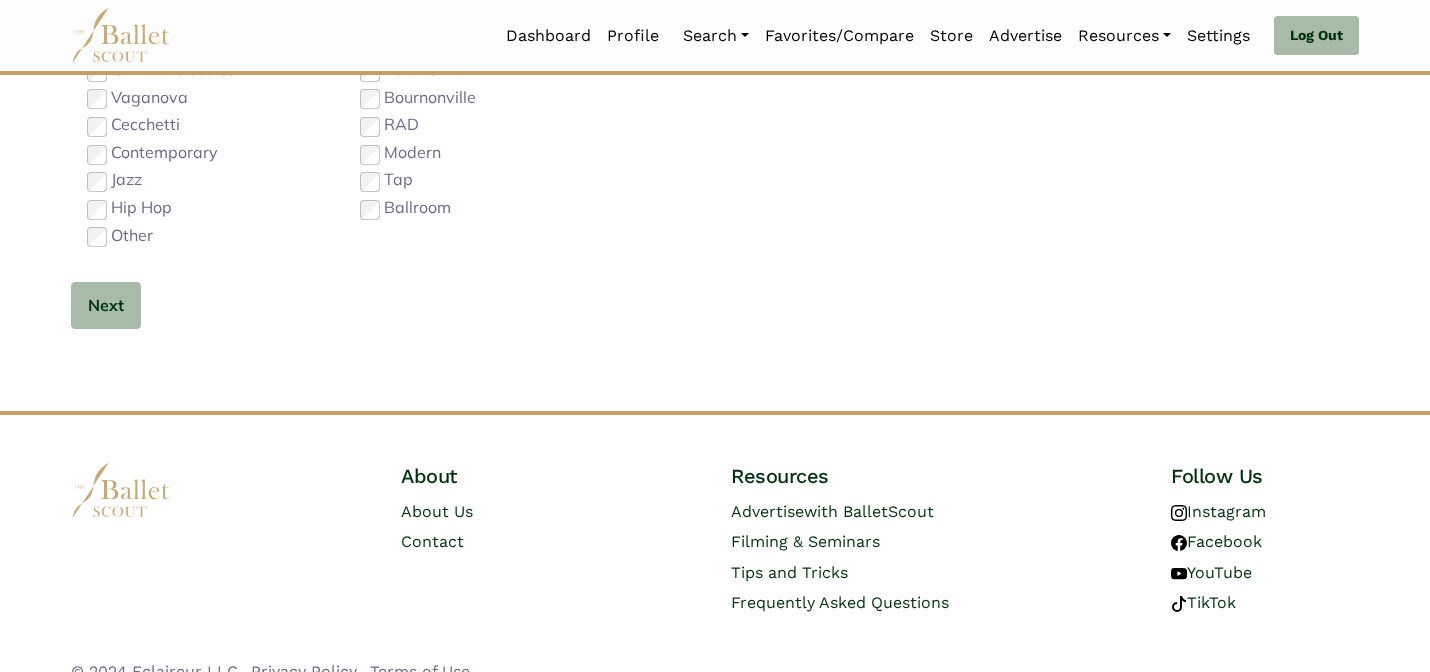 scroll, scrollTop: 1279, scrollLeft: 0, axis: vertical 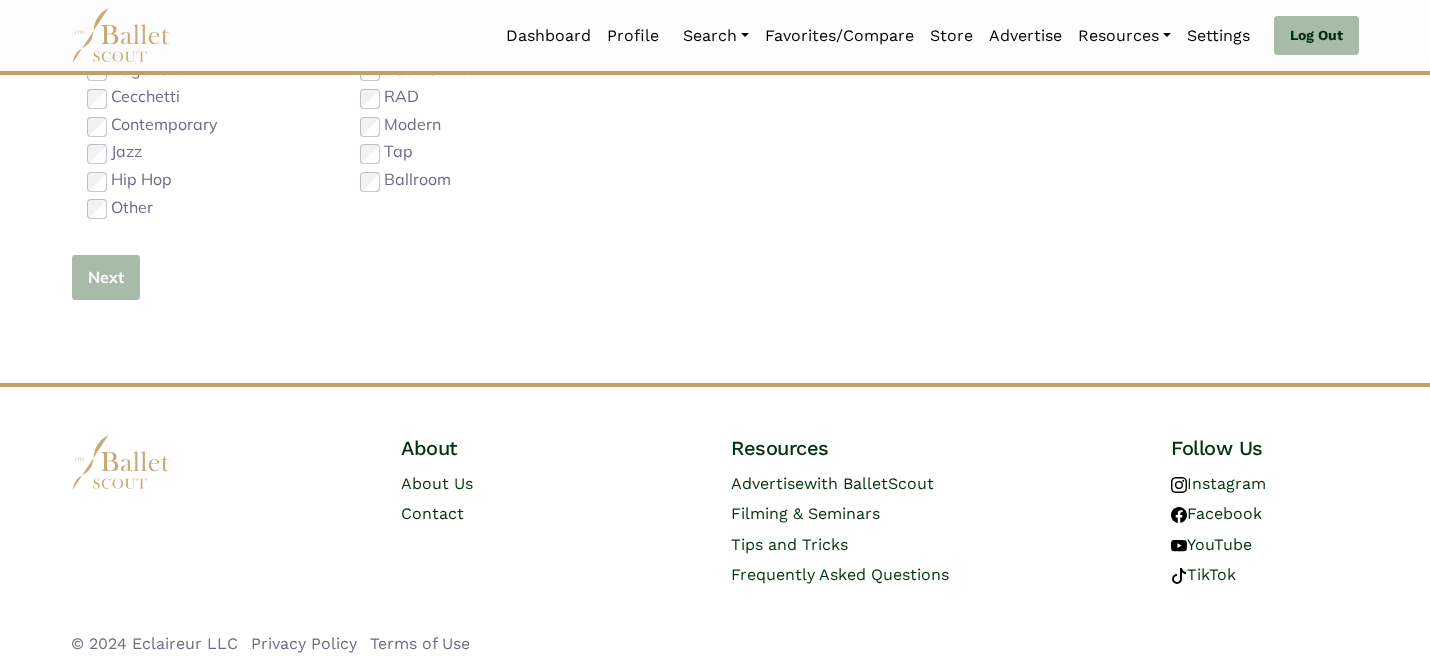 click on "Next" at bounding box center (106, 277) 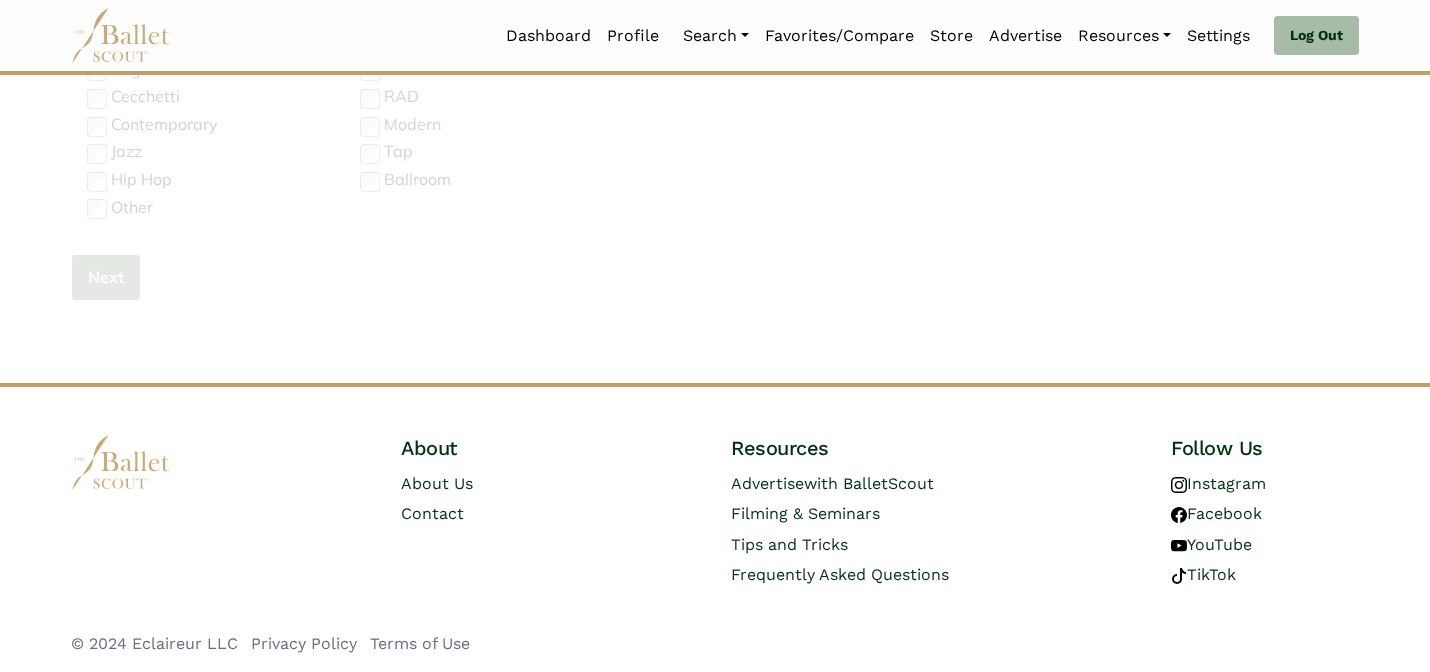 type 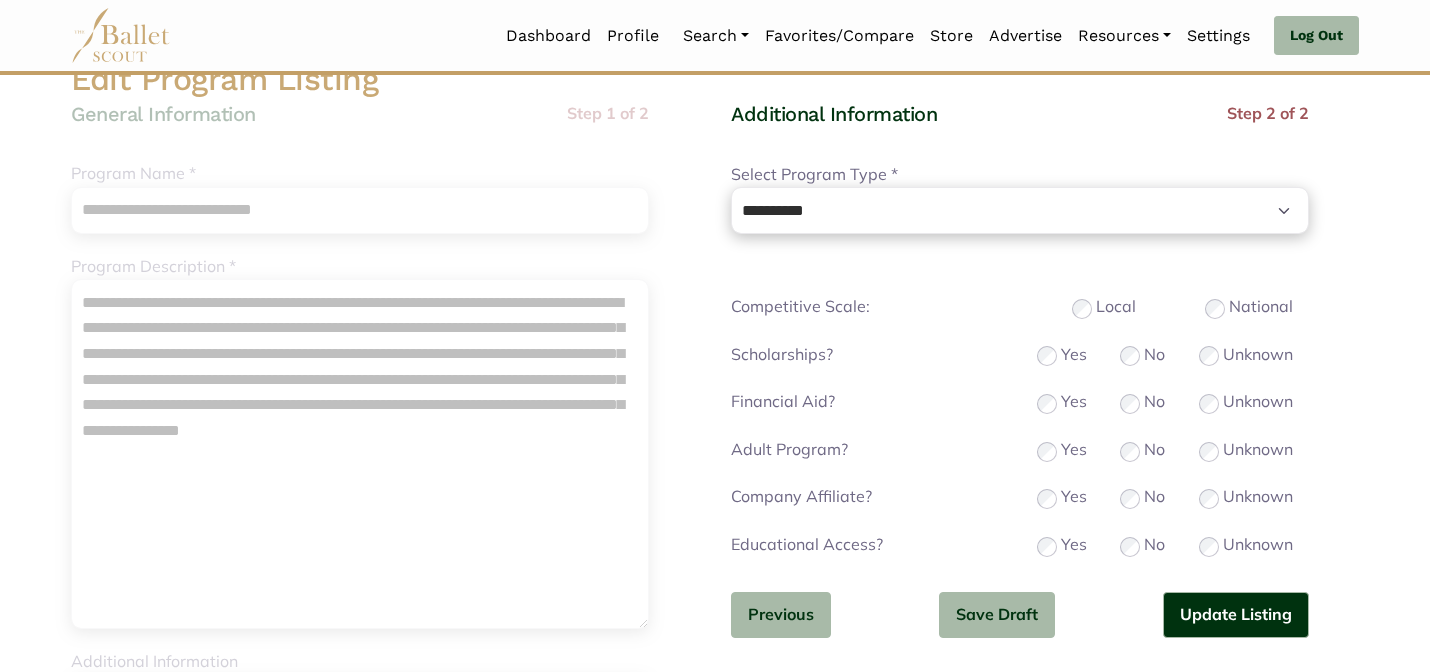 scroll, scrollTop: 215, scrollLeft: 0, axis: vertical 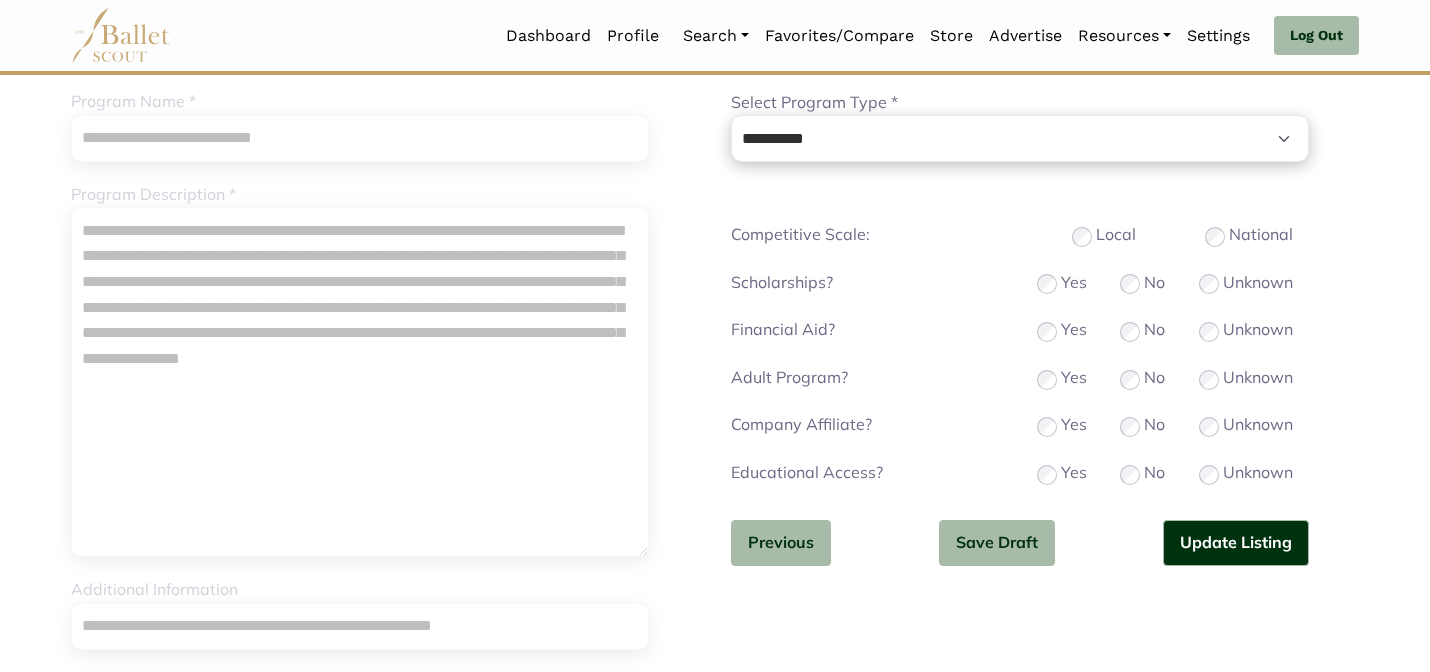 click on "**********" at bounding box center (1020, 314) 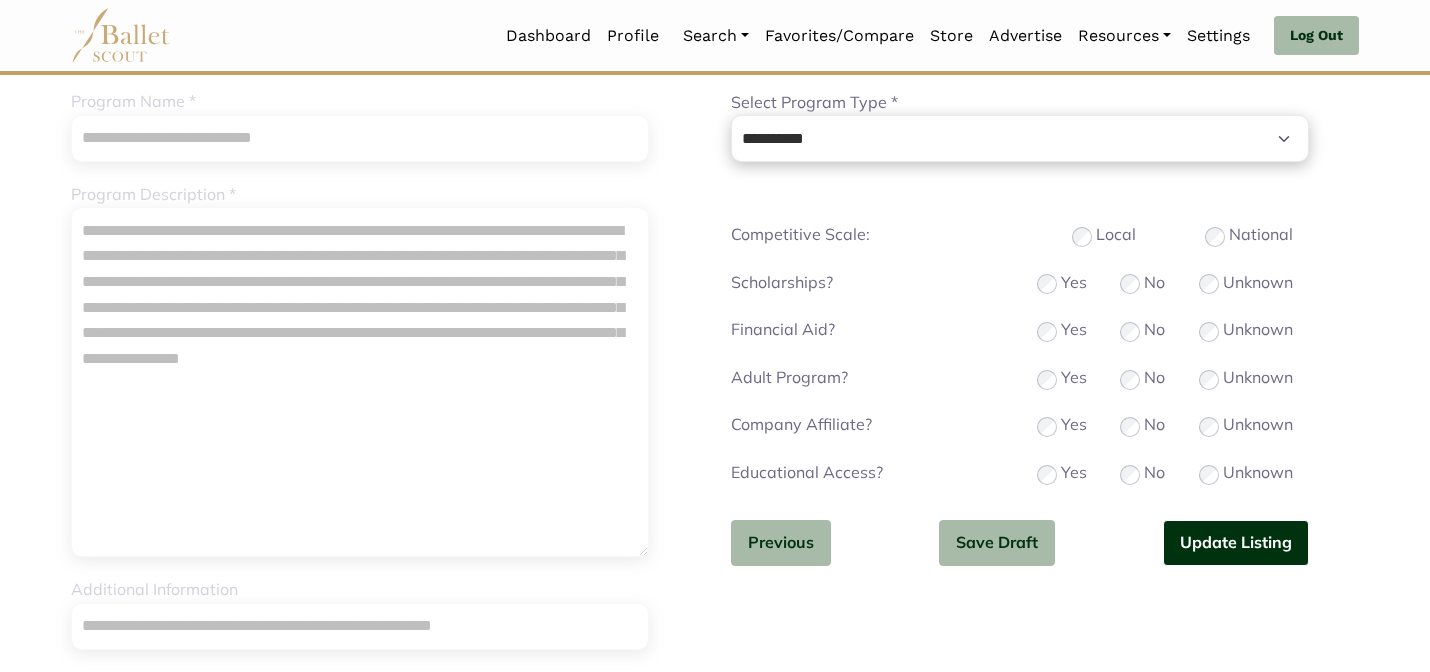 click on "Update Listing" at bounding box center [1236, 543] 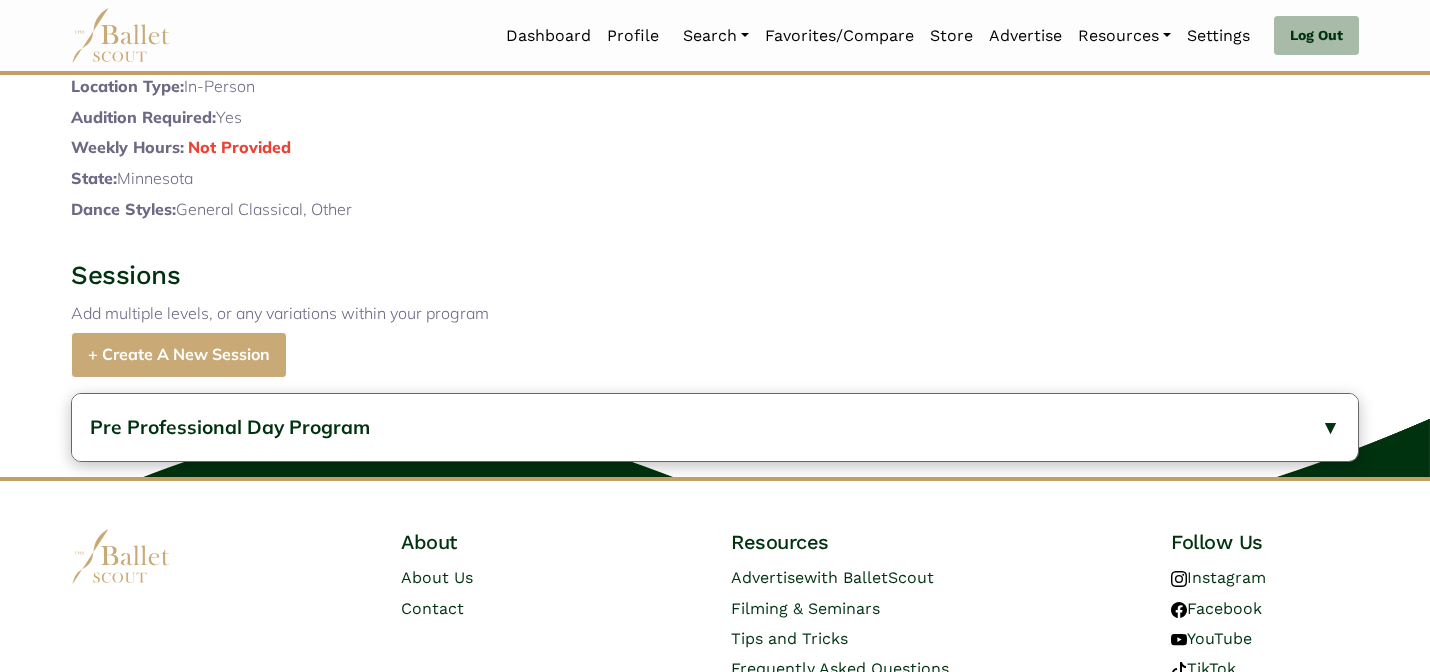 scroll, scrollTop: 747, scrollLeft: 0, axis: vertical 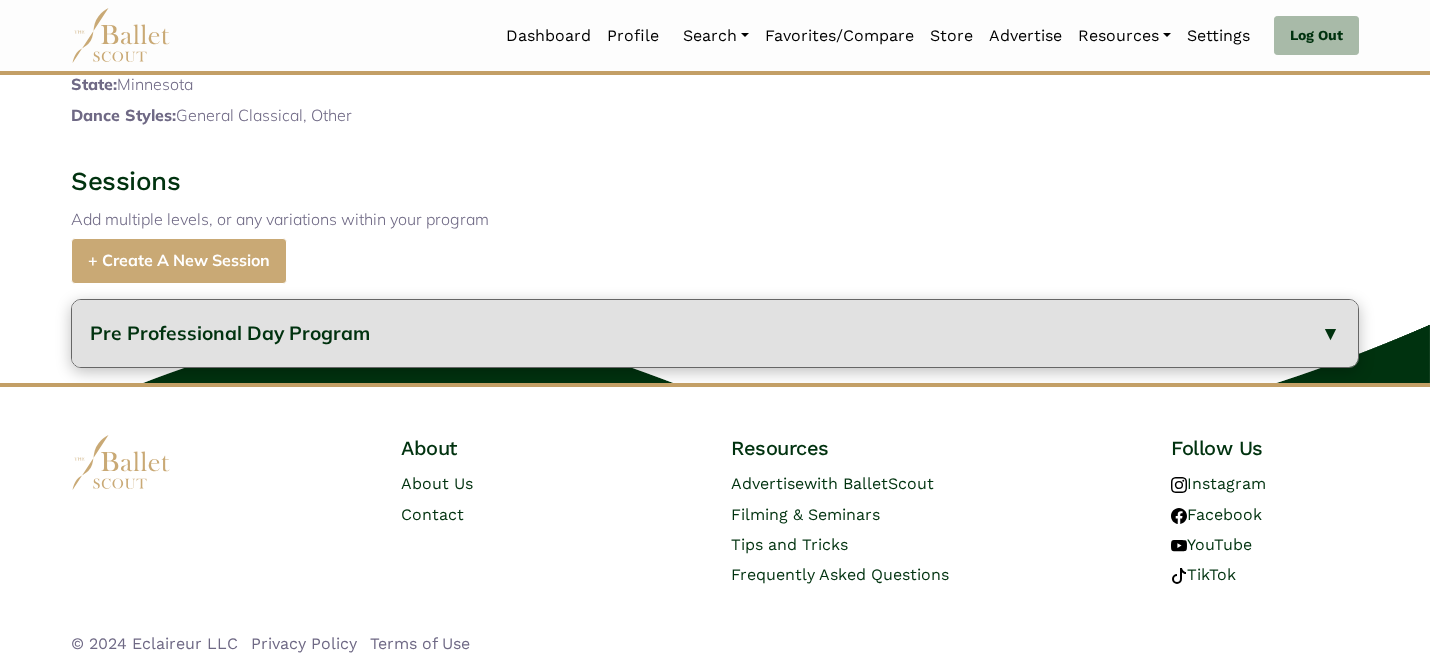 click on "Pre Professional Day Program" at bounding box center [715, 333] 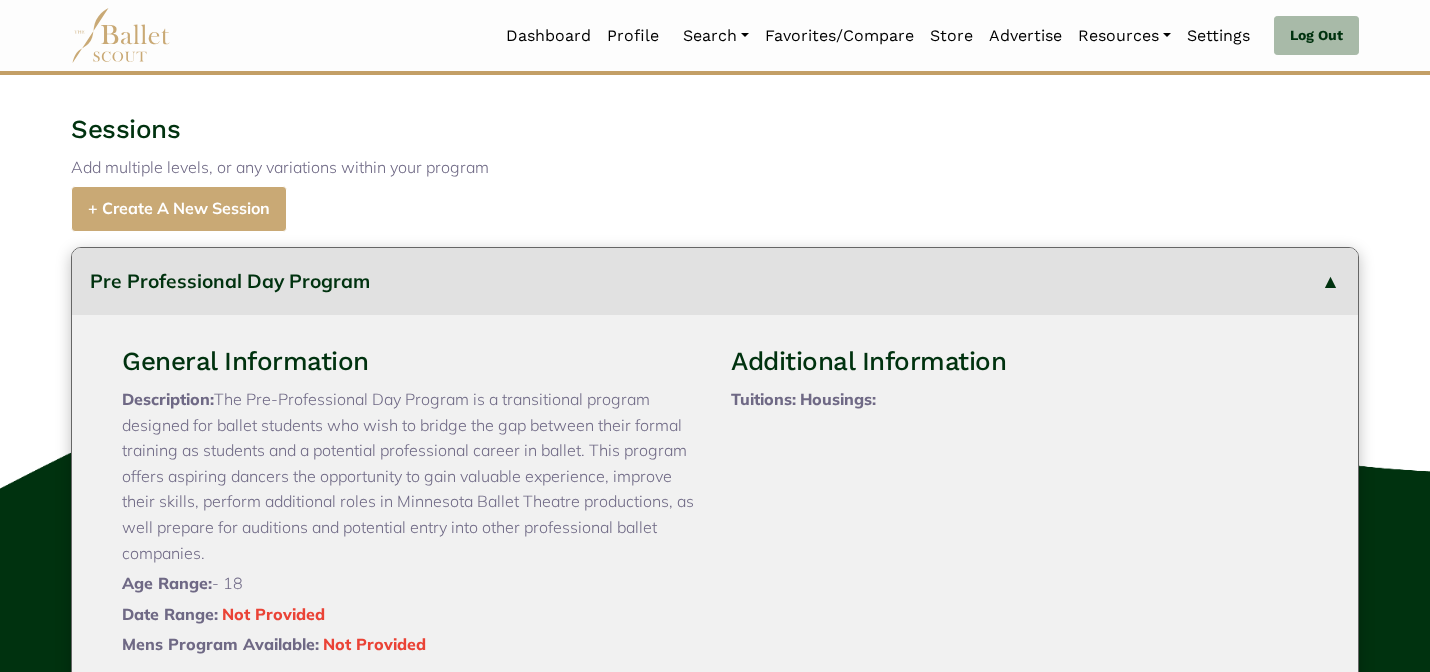 type 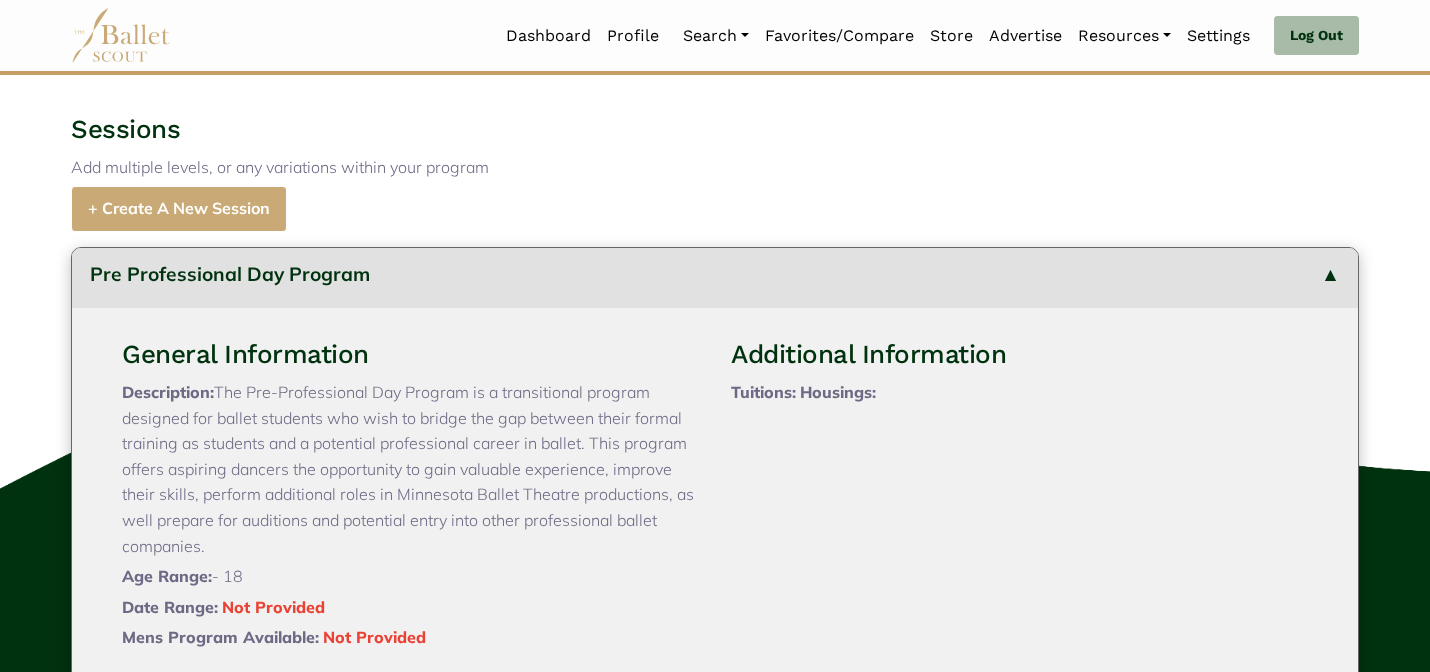 click on "Sessions
Add multiple levels, or any variations within your program
+ Create A New Session" at bounding box center (715, 172) 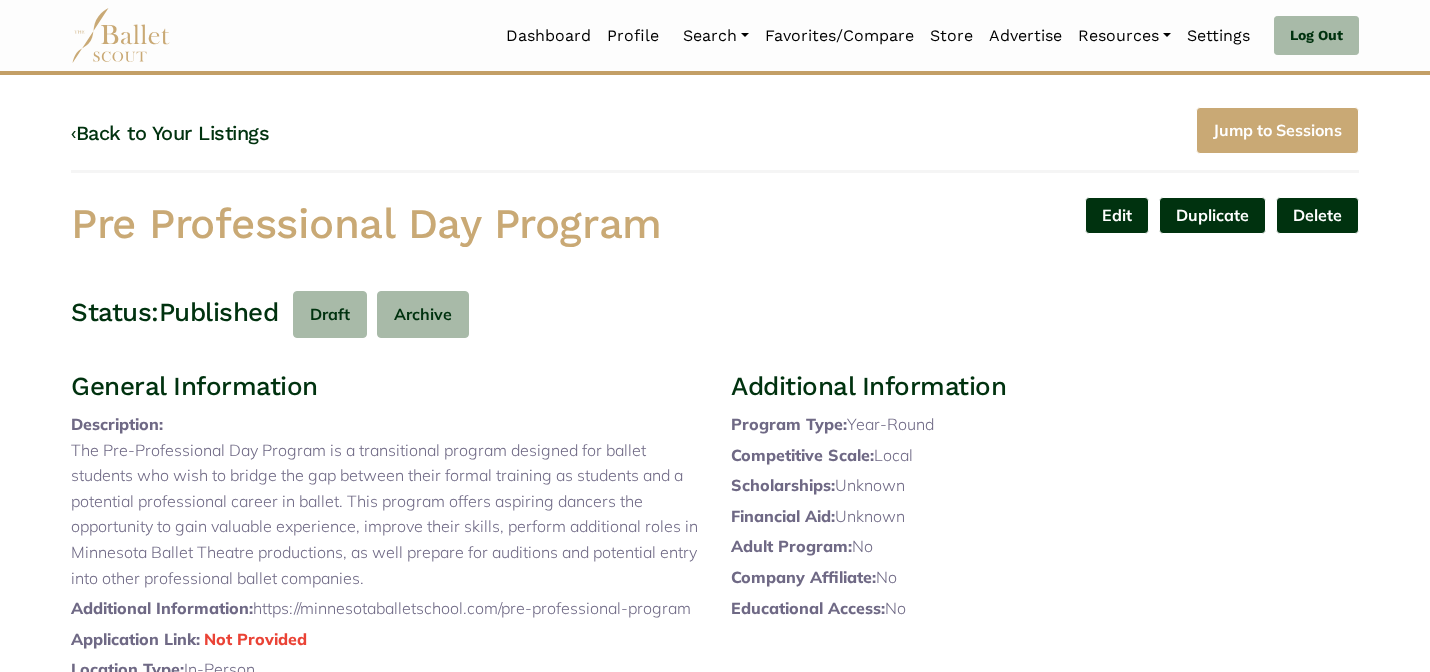 scroll, scrollTop: 0, scrollLeft: 0, axis: both 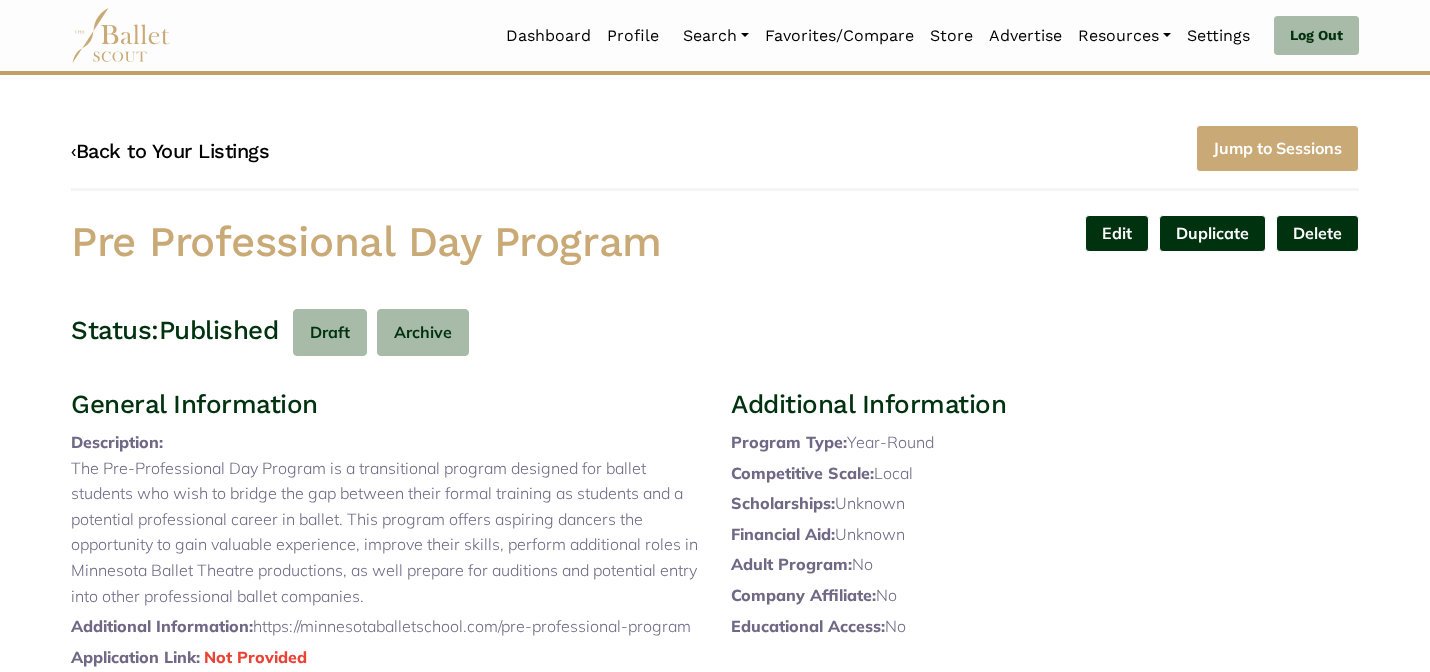 click on "‹  Back to Your Listings" at bounding box center [170, 151] 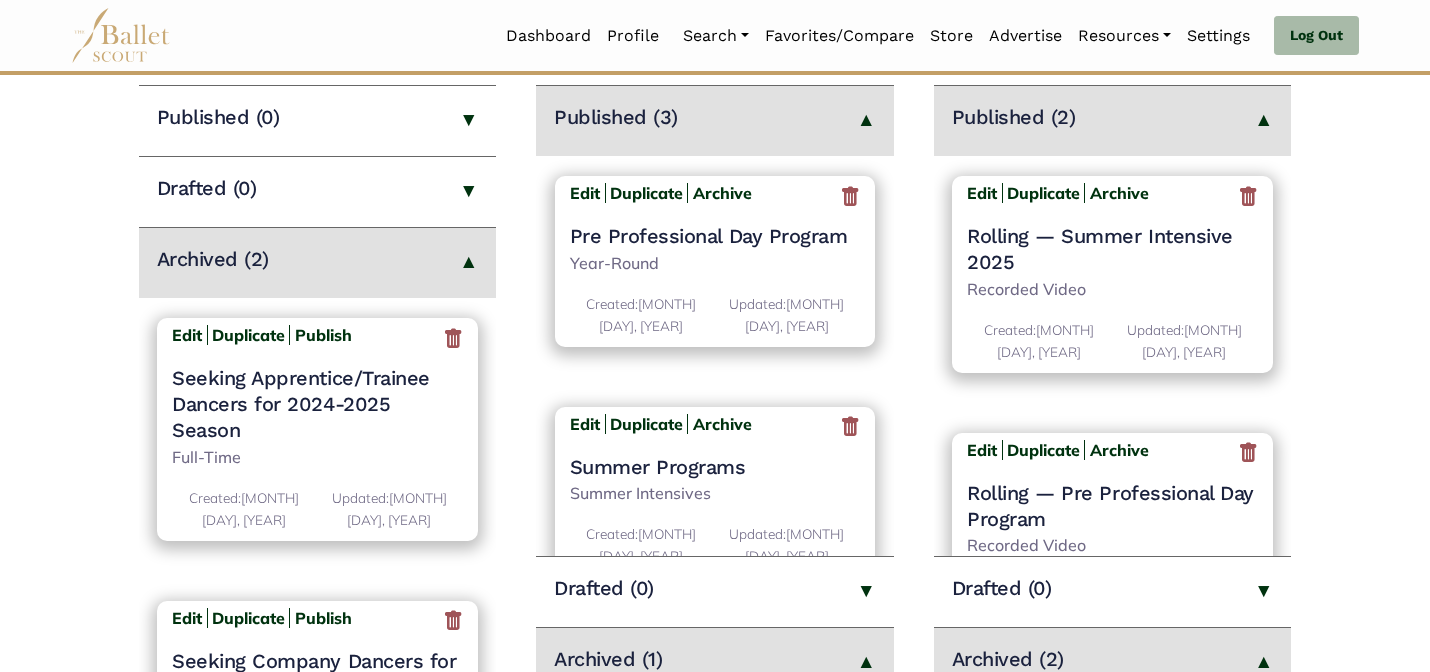 scroll, scrollTop: 320, scrollLeft: 0, axis: vertical 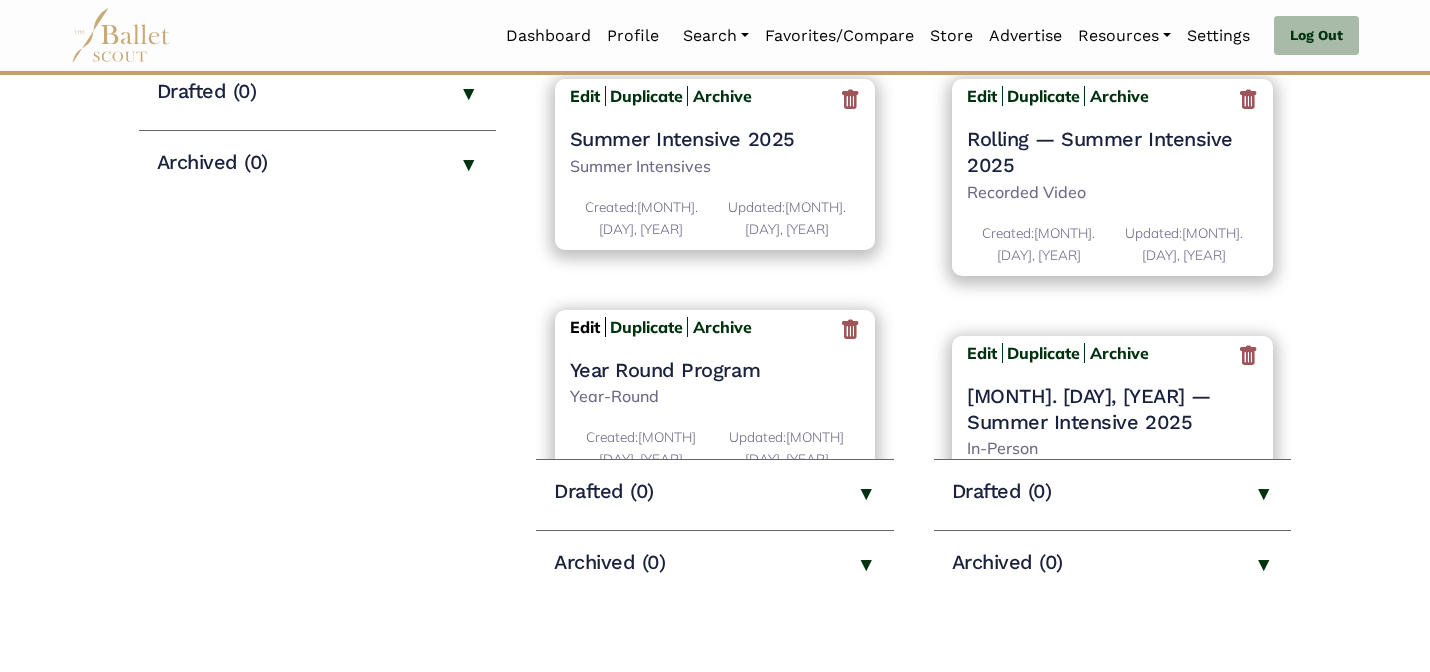 click on "Edit" at bounding box center (585, 327) 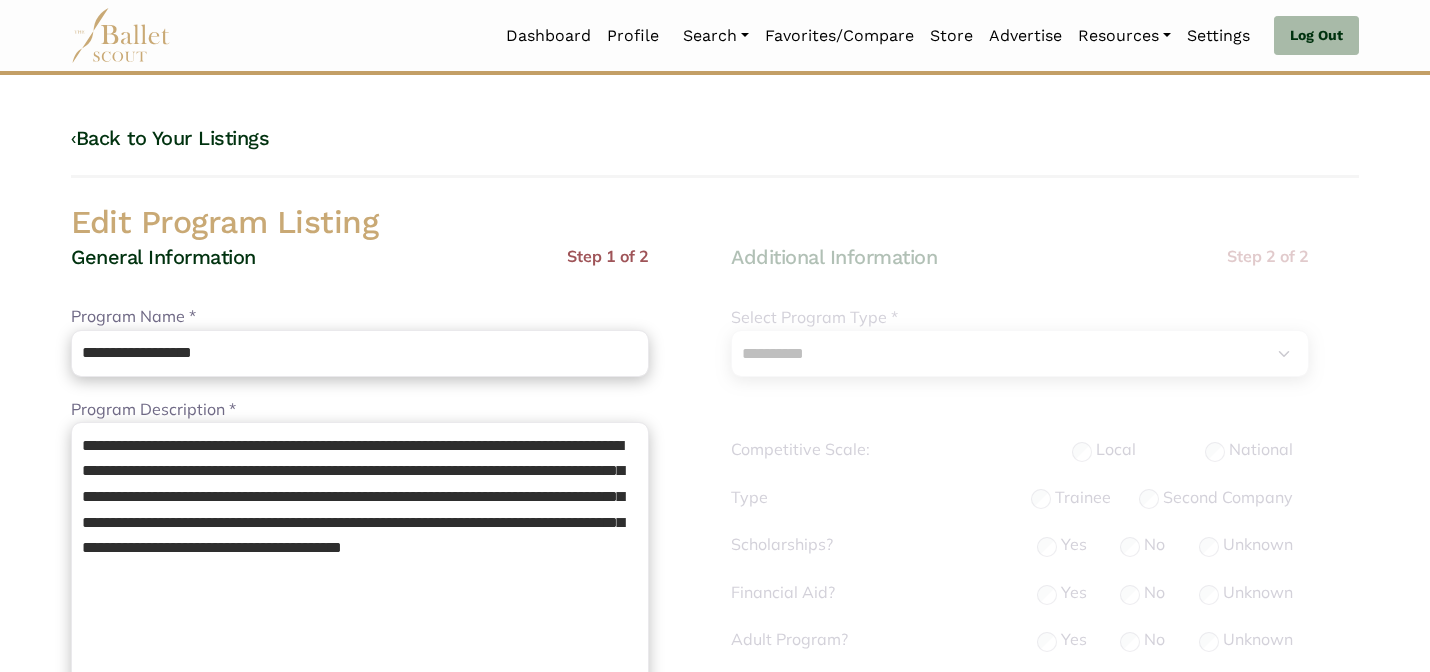 select on "**" 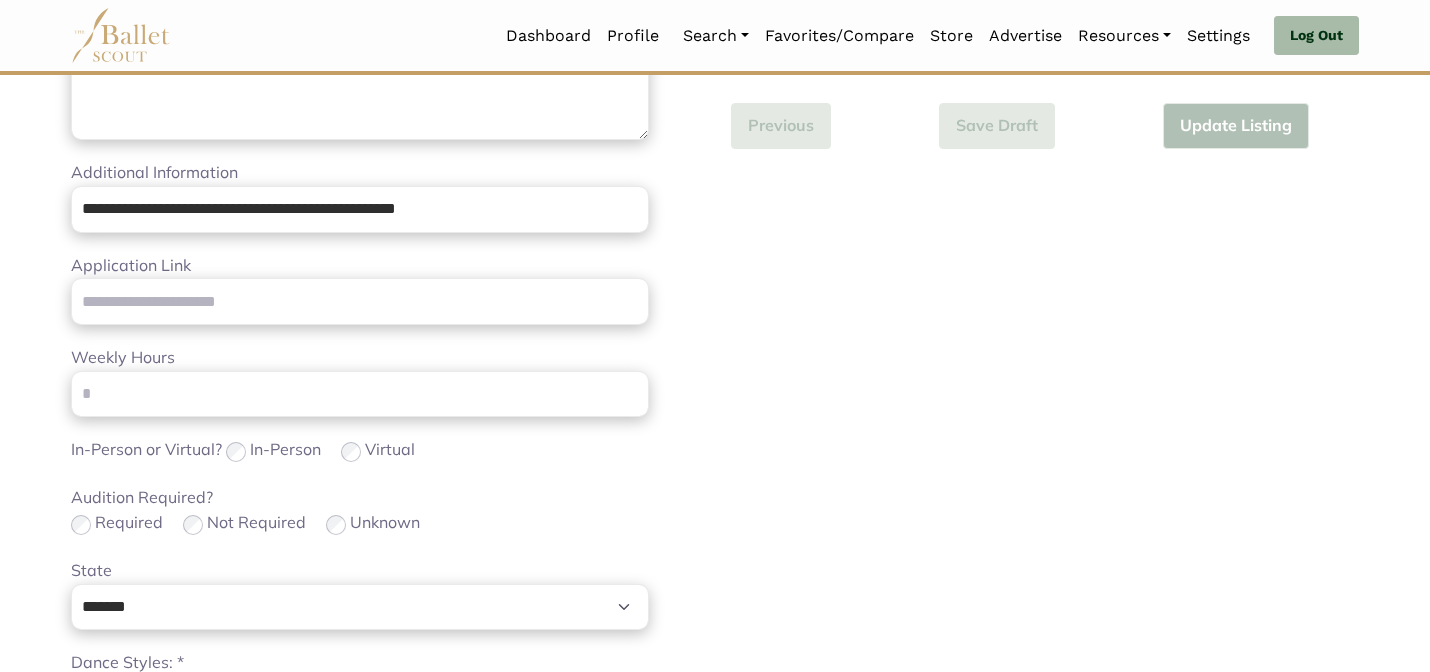 scroll, scrollTop: 1264, scrollLeft: 0, axis: vertical 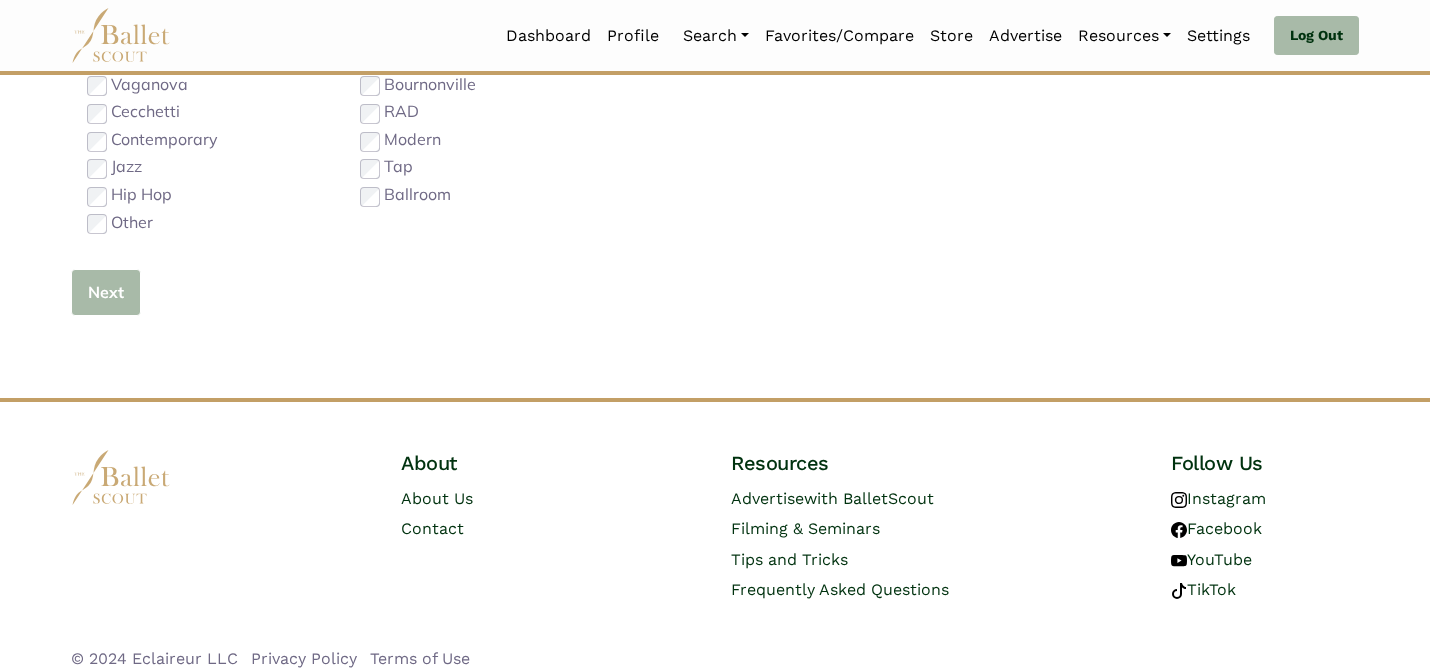 click on "Next" at bounding box center [106, 292] 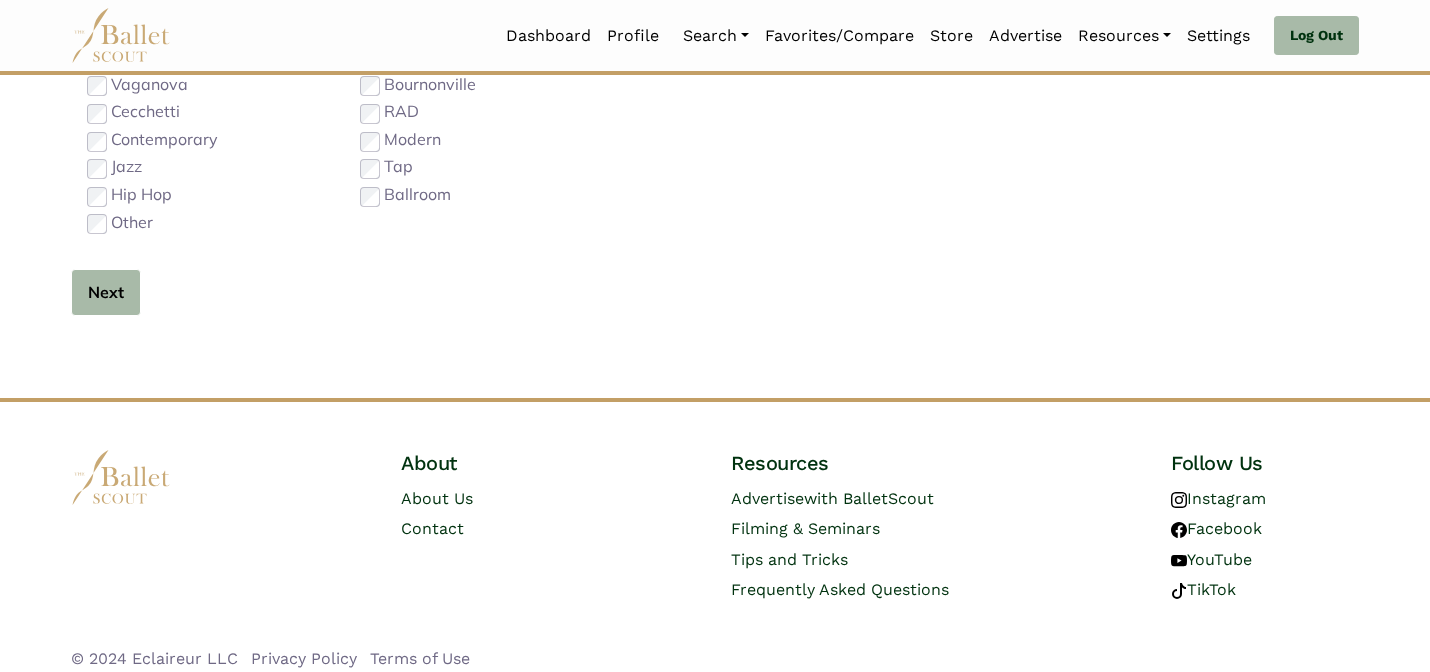 type 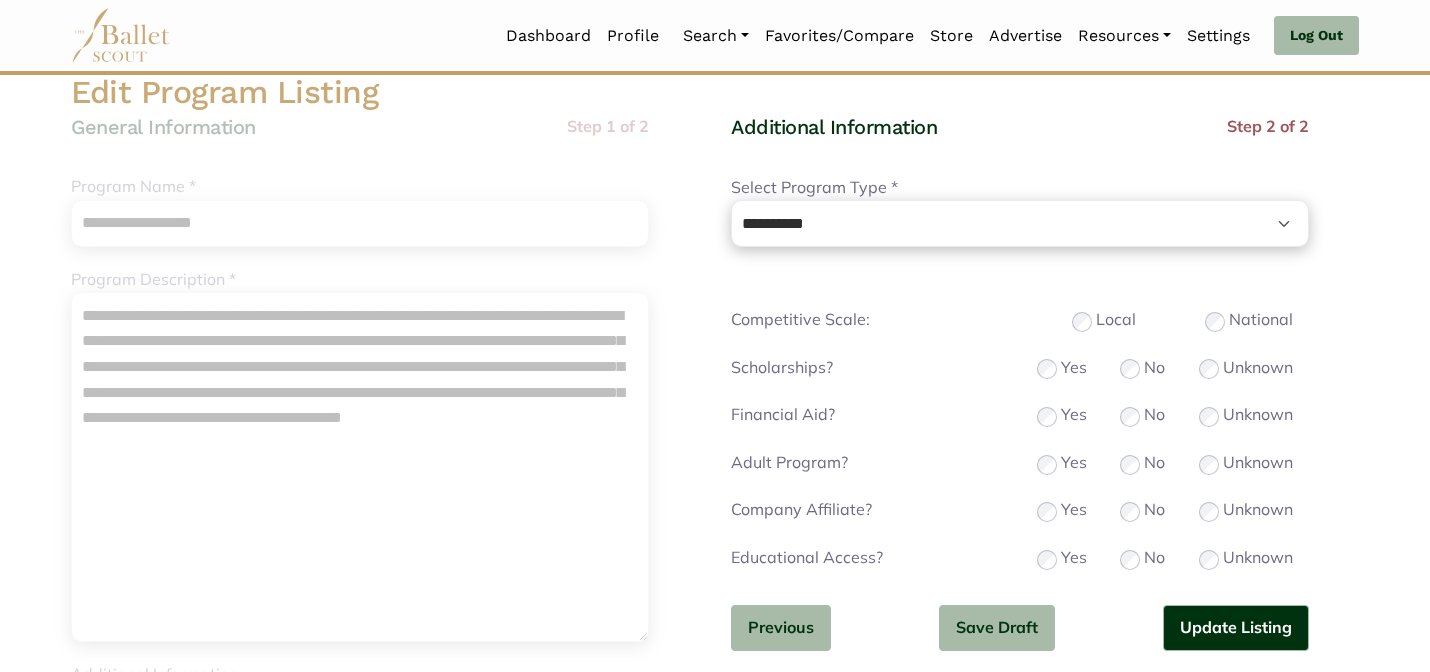 scroll, scrollTop: 160, scrollLeft: 0, axis: vertical 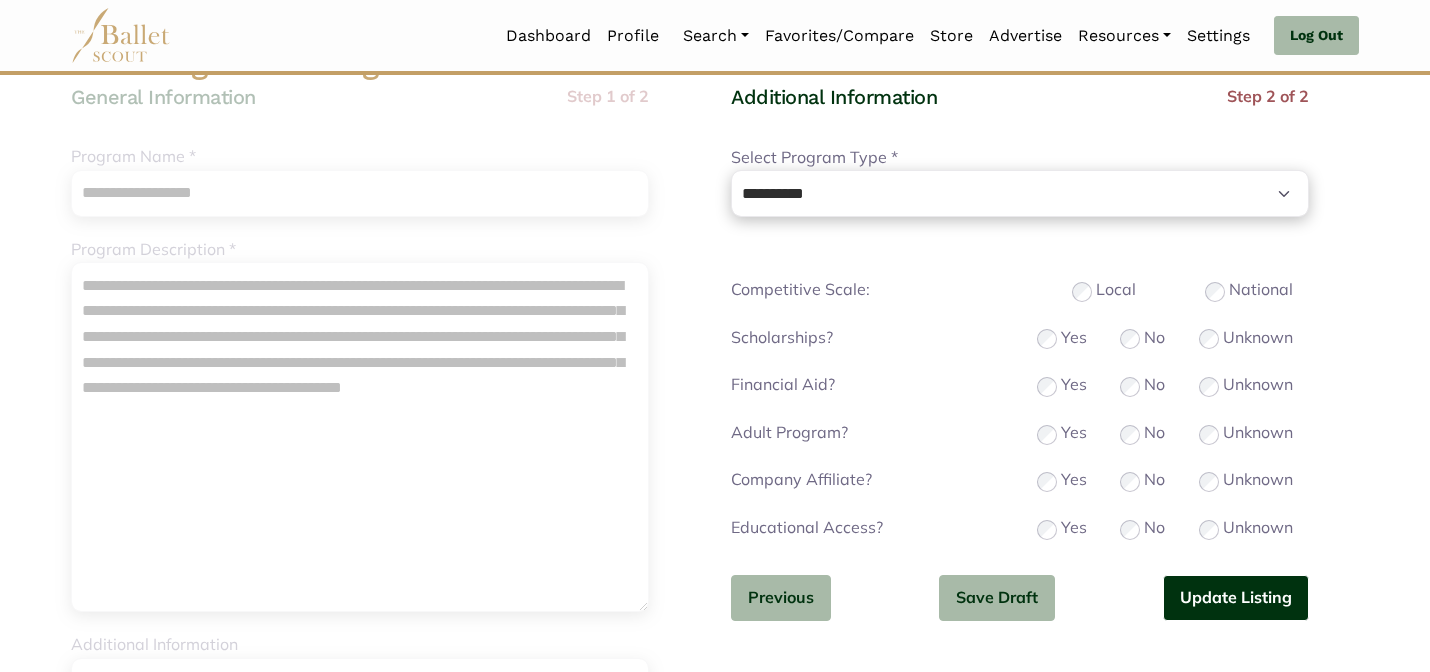 click on "Update Listing" at bounding box center [1236, 598] 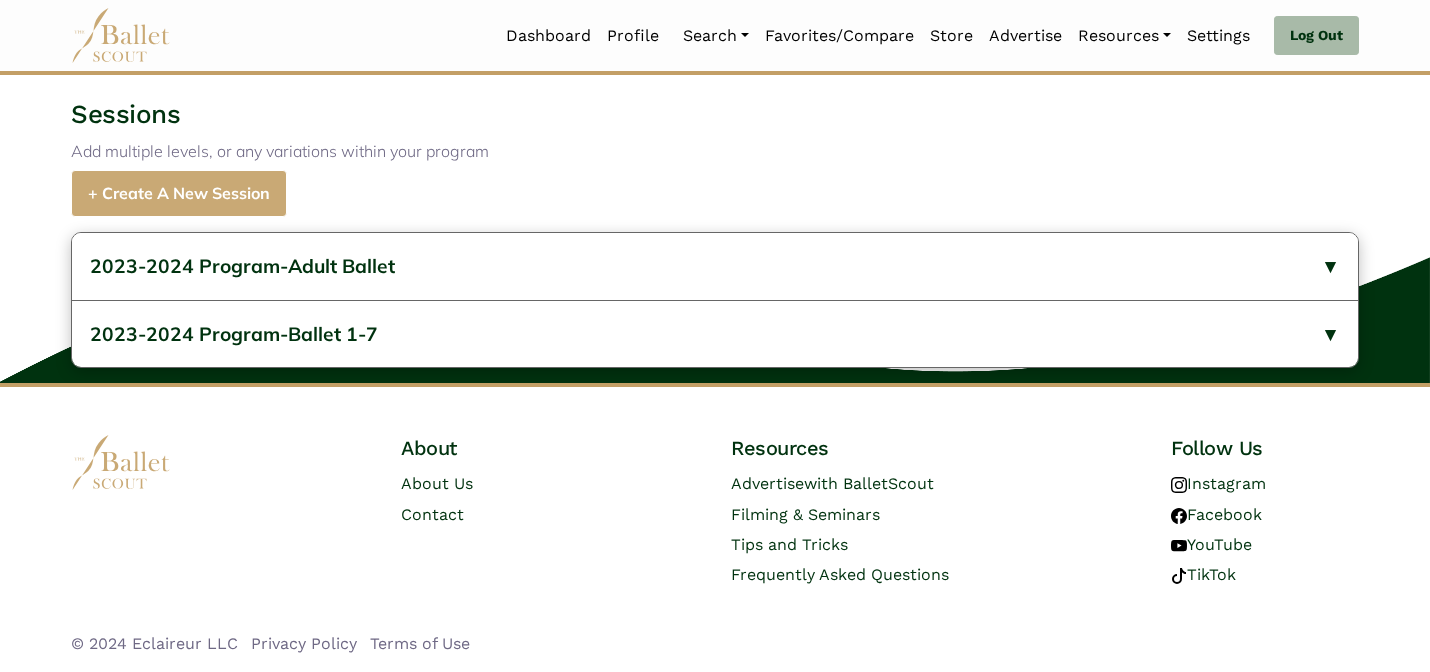 scroll, scrollTop: 789, scrollLeft: 0, axis: vertical 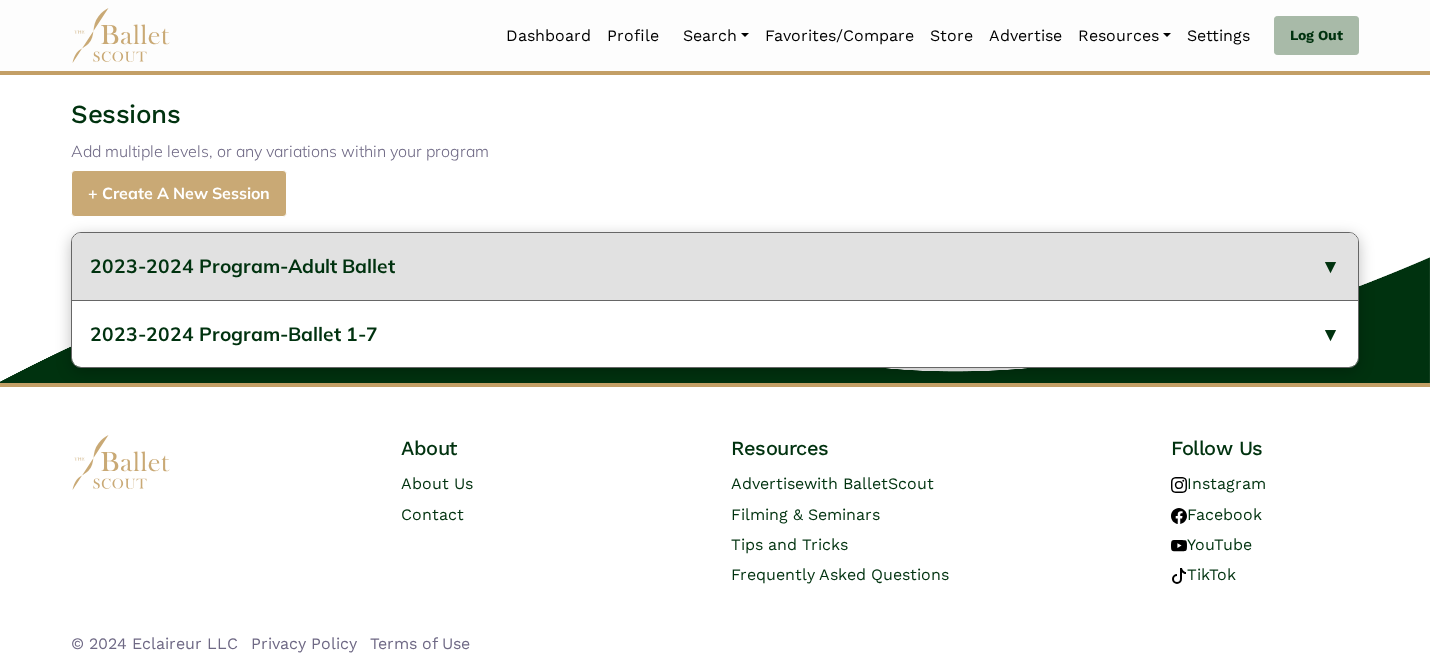 click on "2023-2024 Program-Adult Ballet" at bounding box center [715, 266] 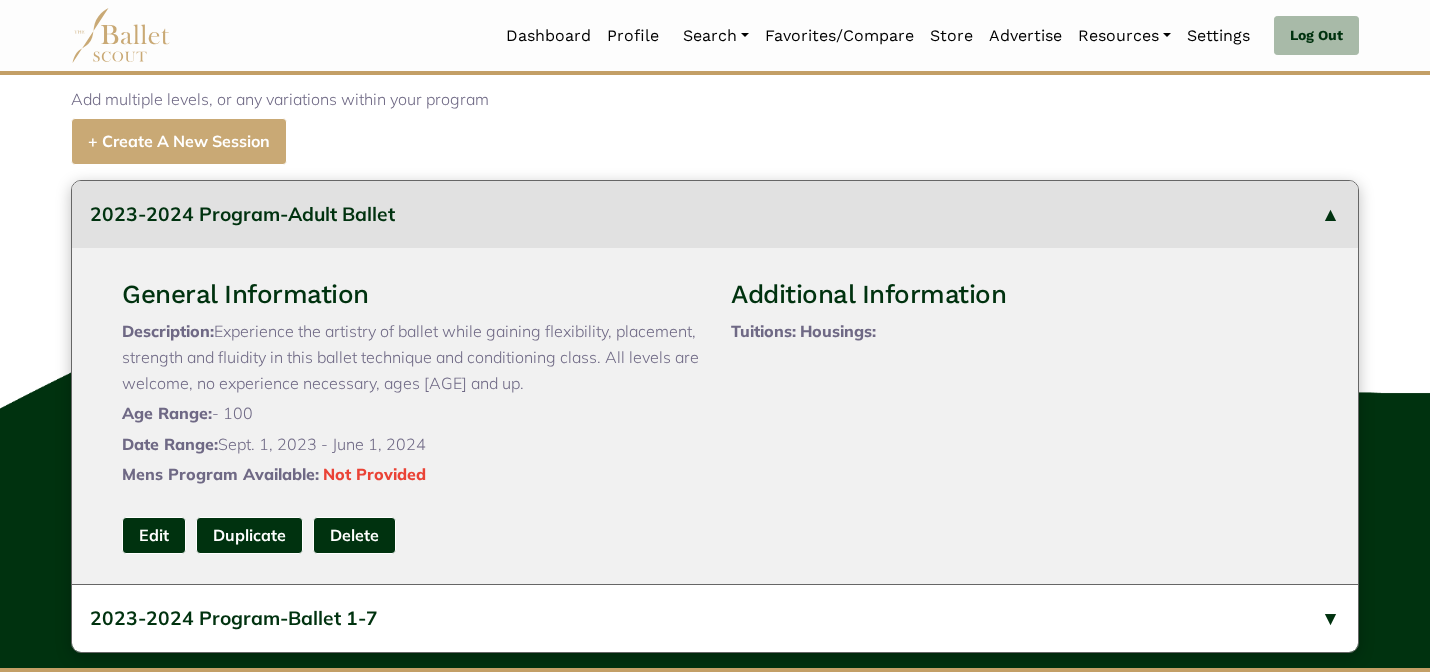type 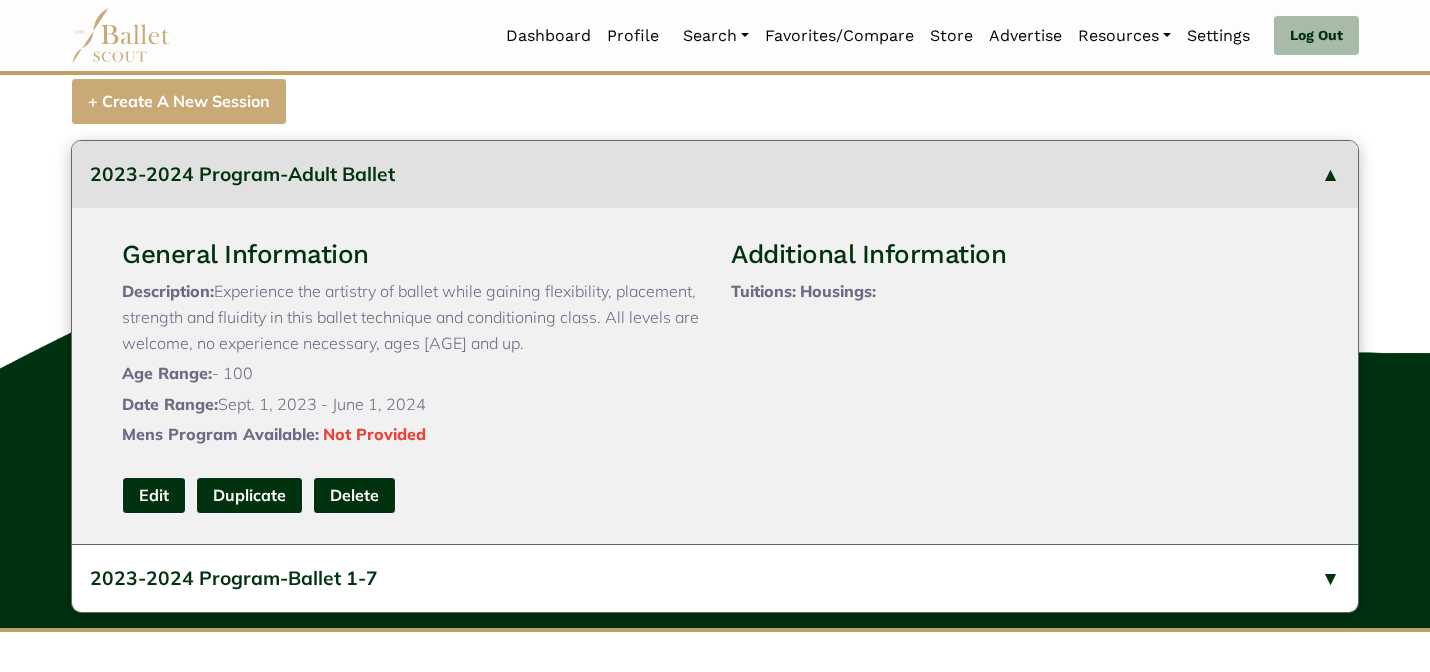 scroll, scrollTop: 869, scrollLeft: 0, axis: vertical 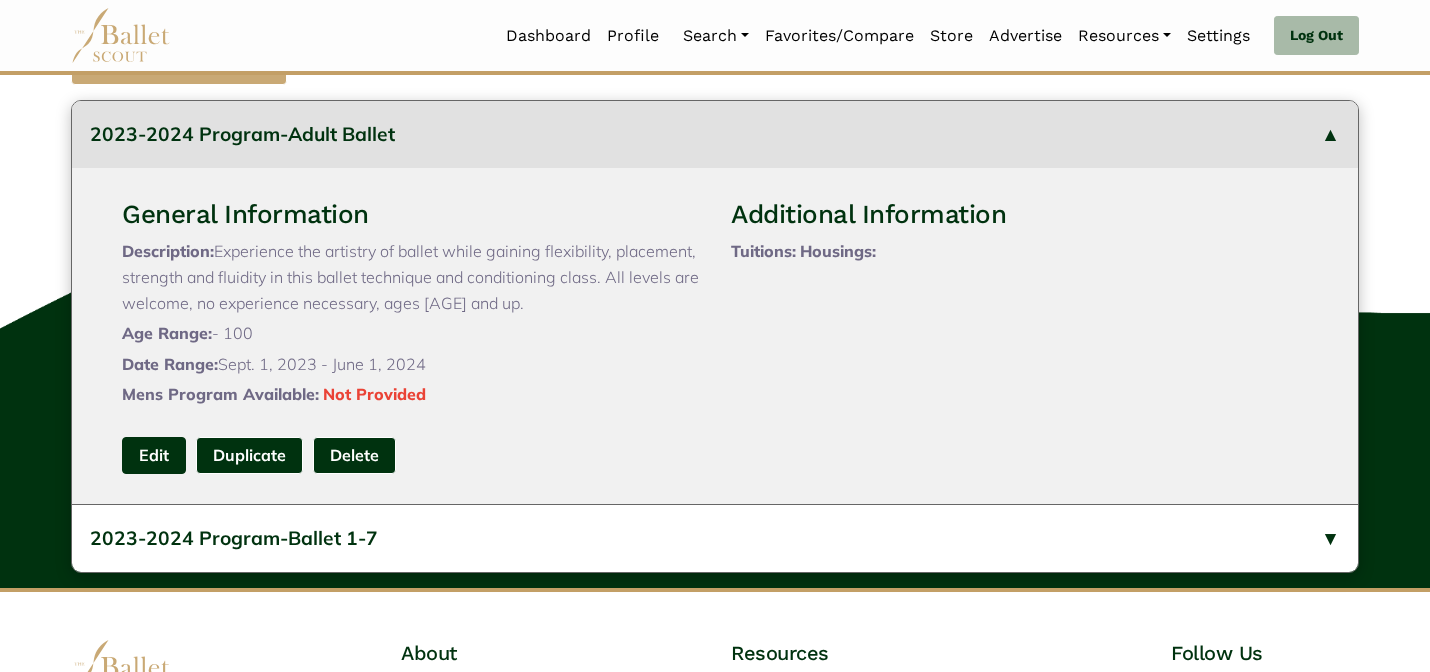 click on "Edit" at bounding box center (154, 455) 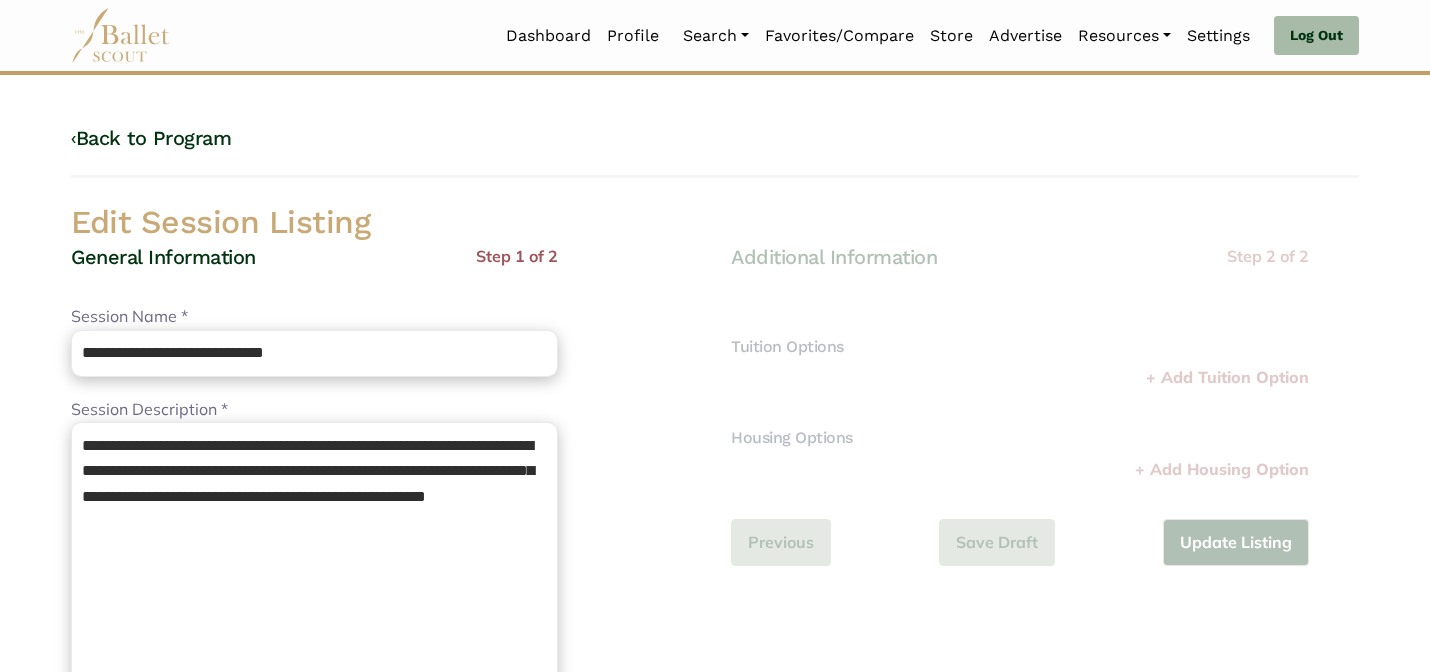 scroll, scrollTop: 0, scrollLeft: 0, axis: both 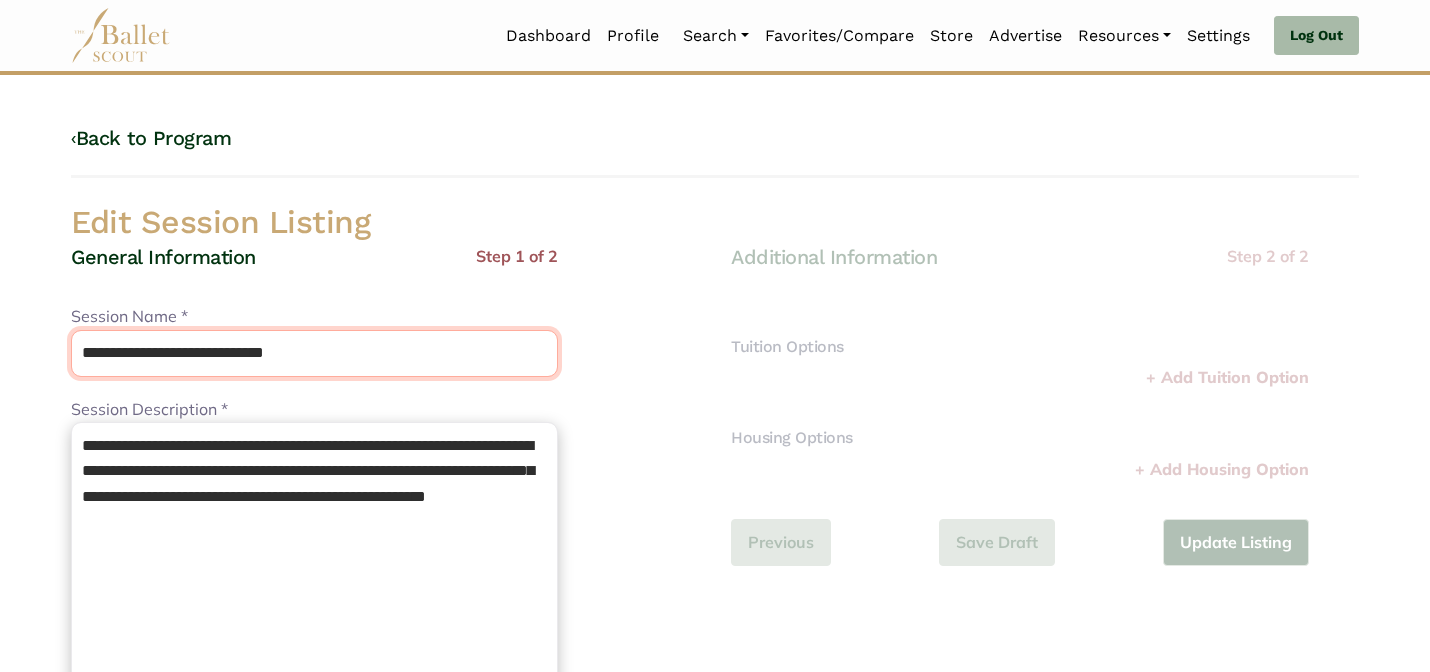 drag, startPoint x: 240, startPoint y: 355, endPoint x: 211, endPoint y: 292, distance: 69.354164 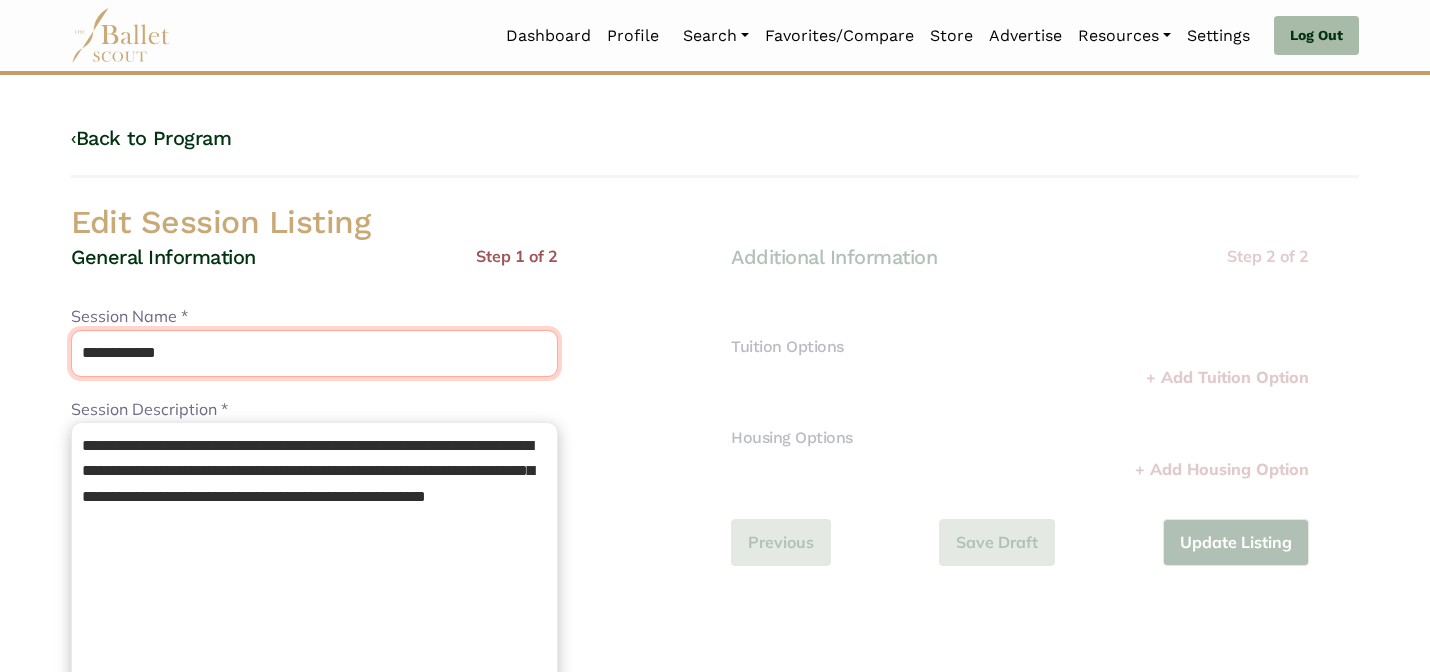 type on "**********" 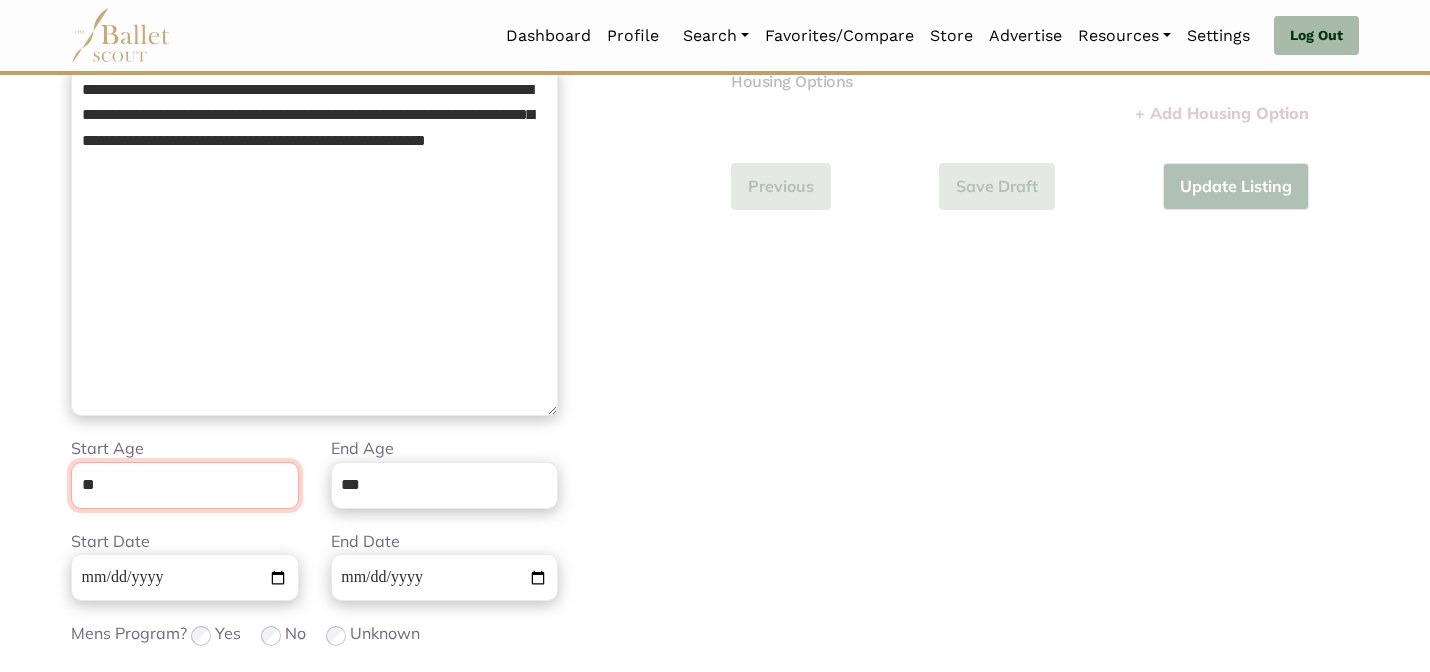 scroll, scrollTop: 505, scrollLeft: 0, axis: vertical 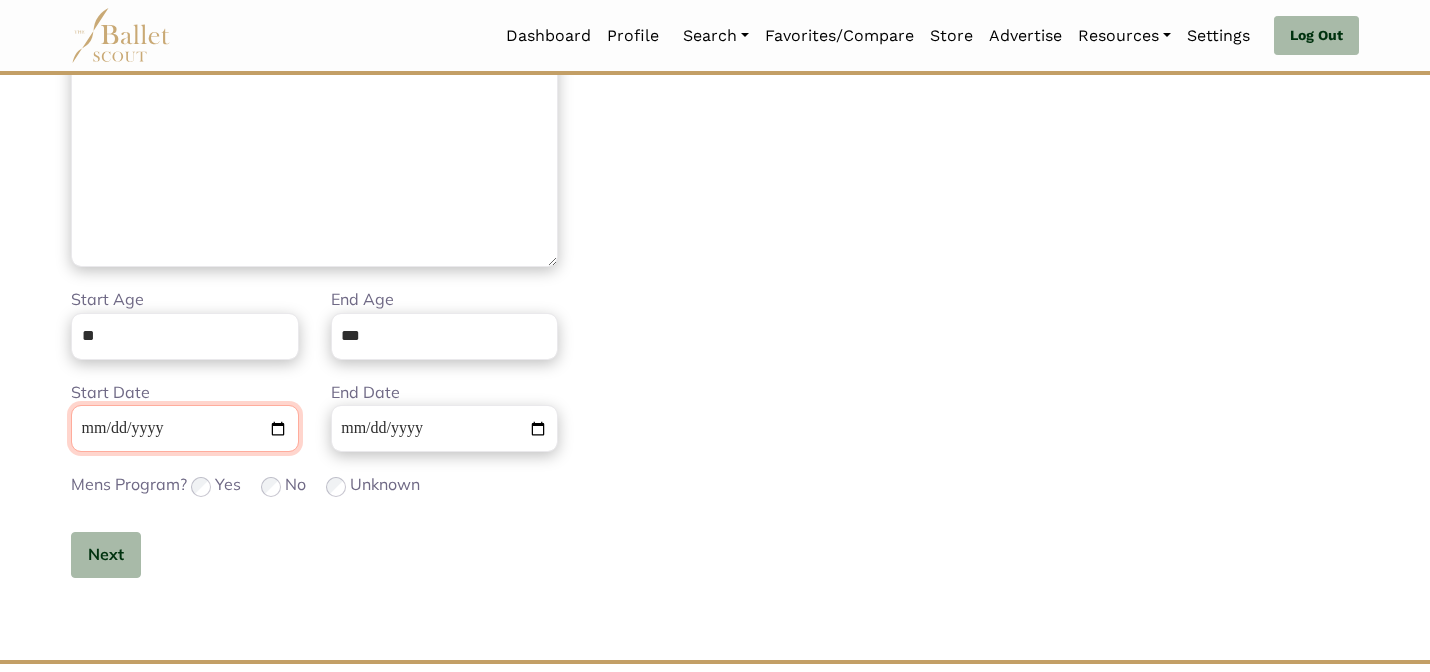 type 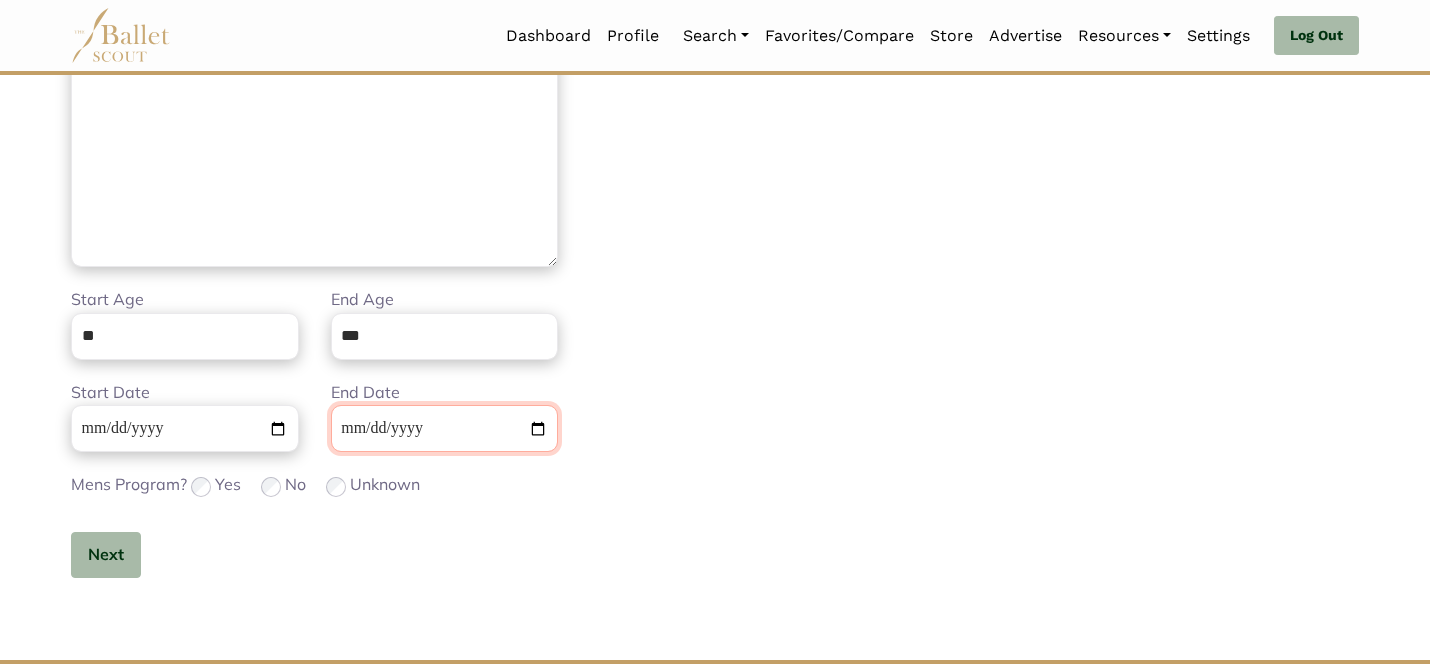 type 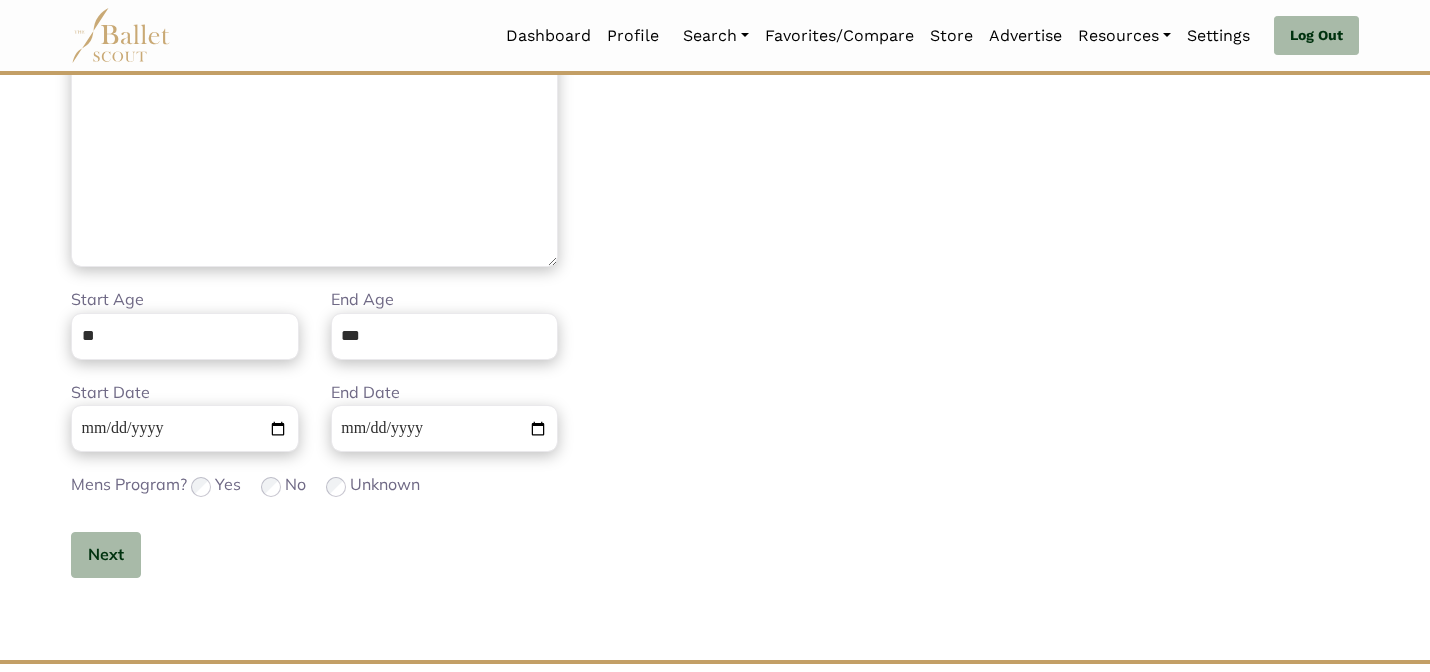 click on "Additional Information
Step 2 of 2
Tuition Options
Price *
Please enter a valid price
Short Description *
Please enter a valid description
Del
-
+ Add Tuition Option
Housing Options
Price *
Please enter a price
Short Description *
Please enter a description" at bounding box center (1045, 200) 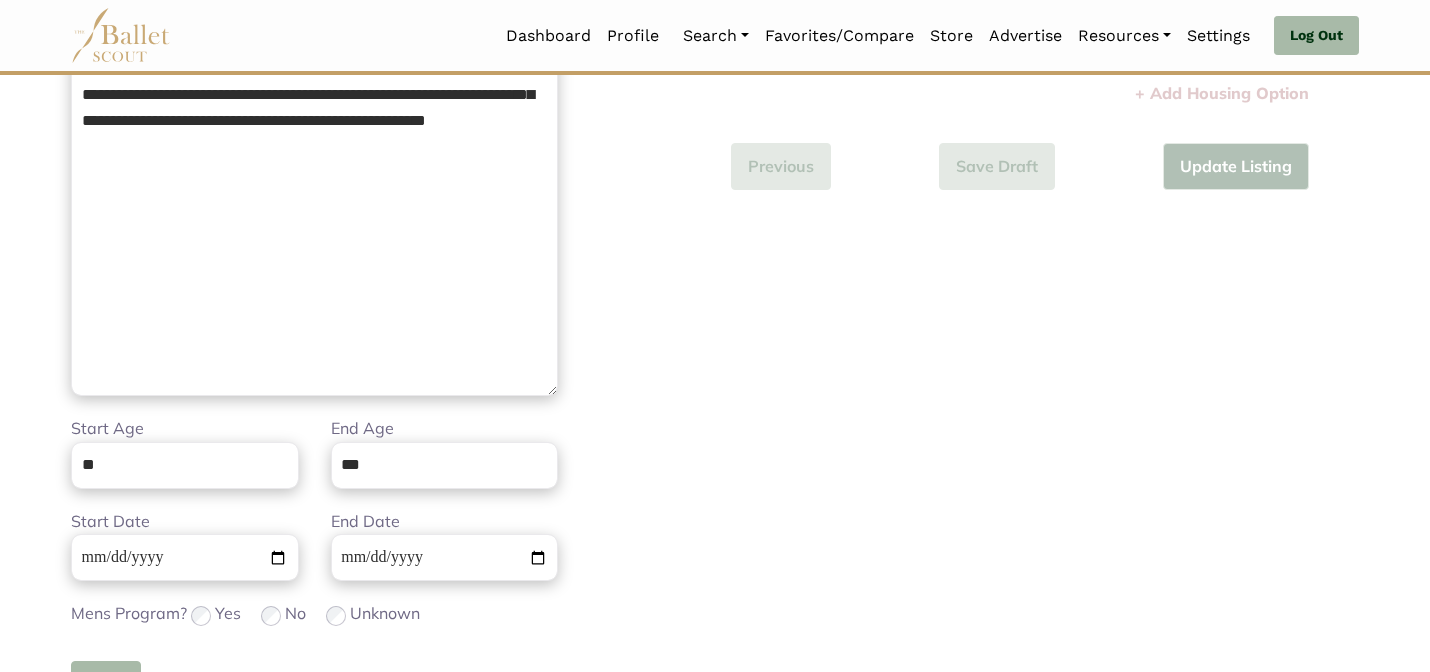 scroll, scrollTop: 345, scrollLeft: 0, axis: vertical 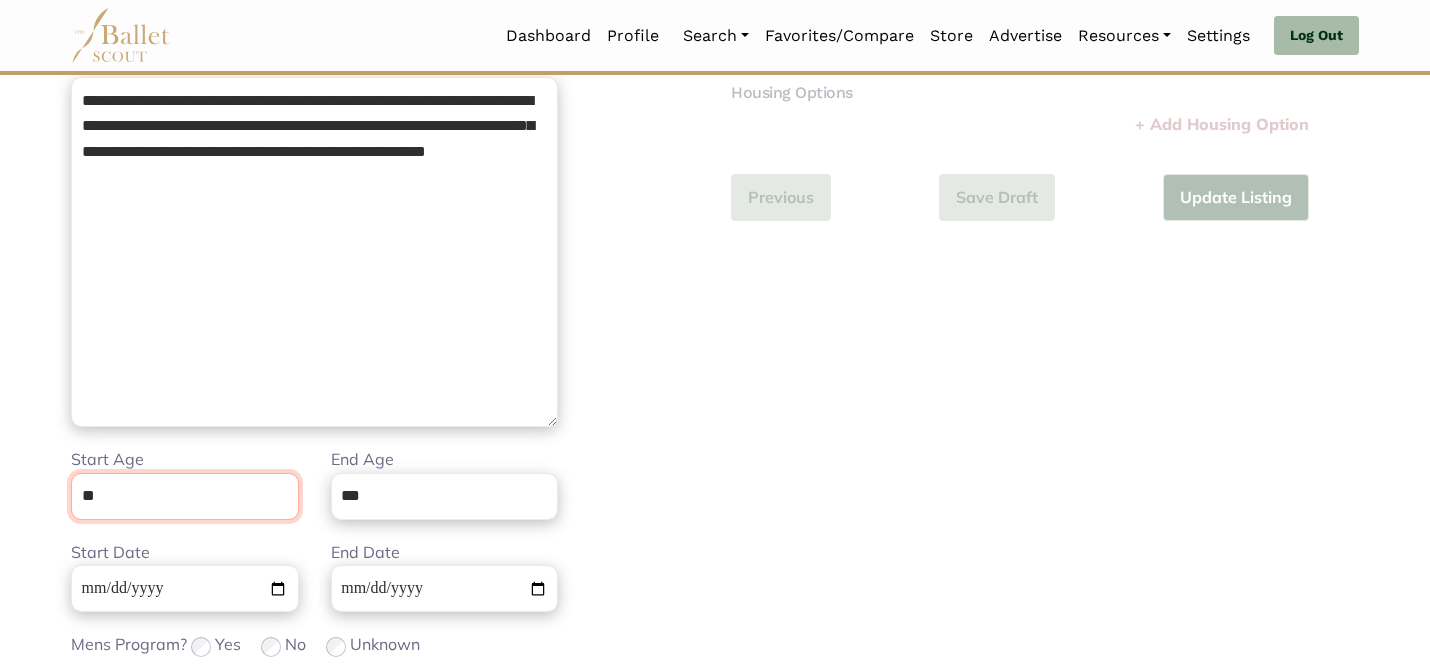 click on "**" at bounding box center [185, 496] 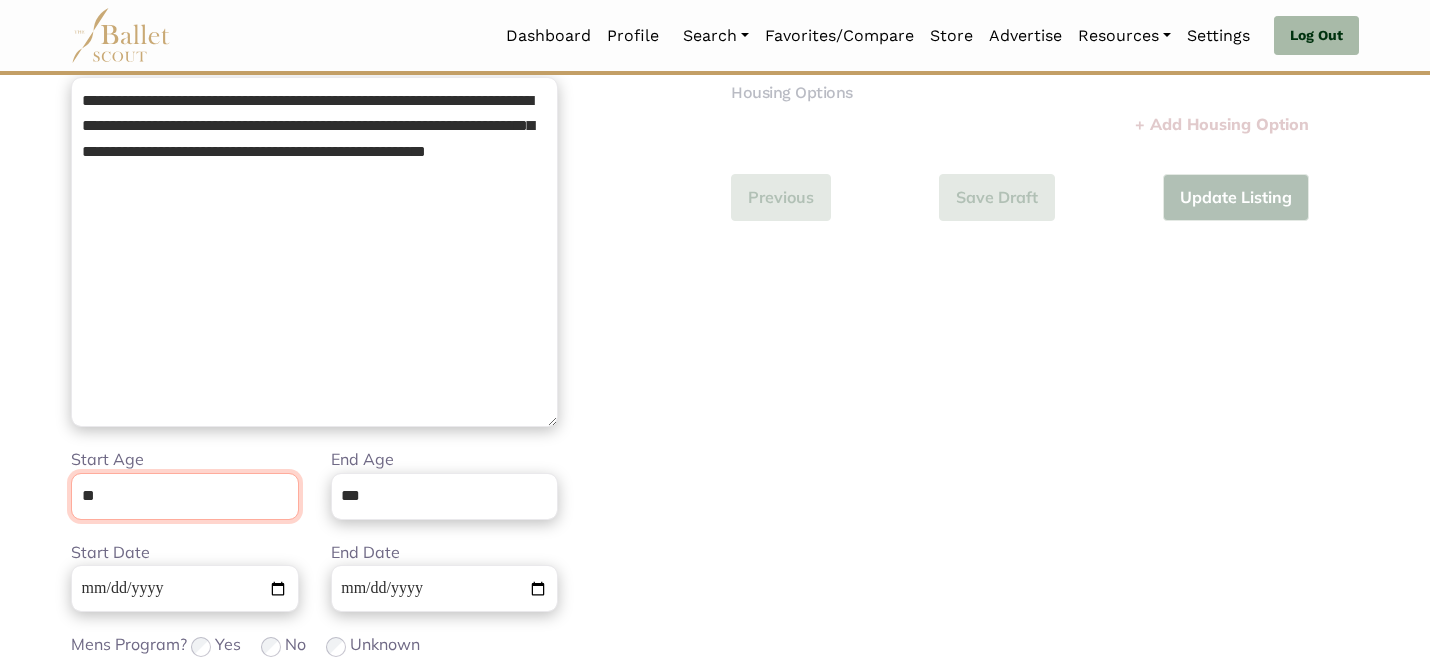 type on "**" 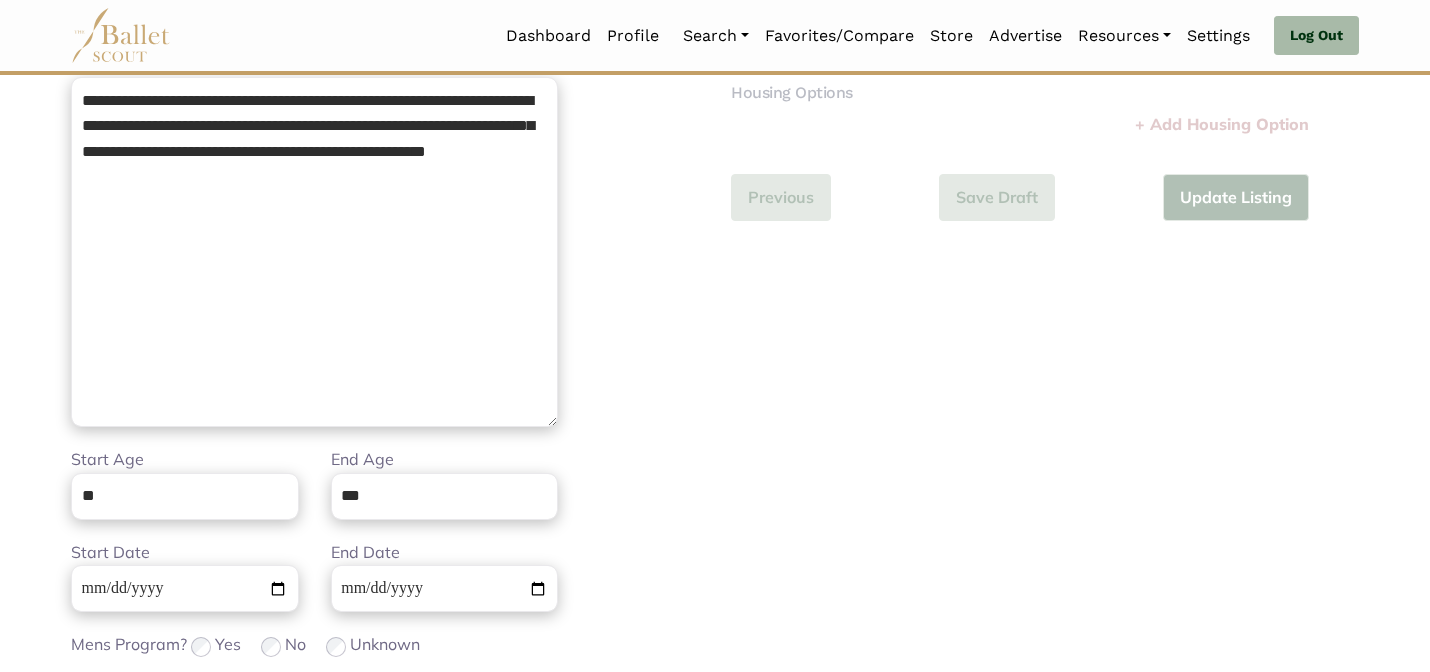 click on "Loading...
Please Wait
Dashboard
Profile" at bounding box center [715, 382] 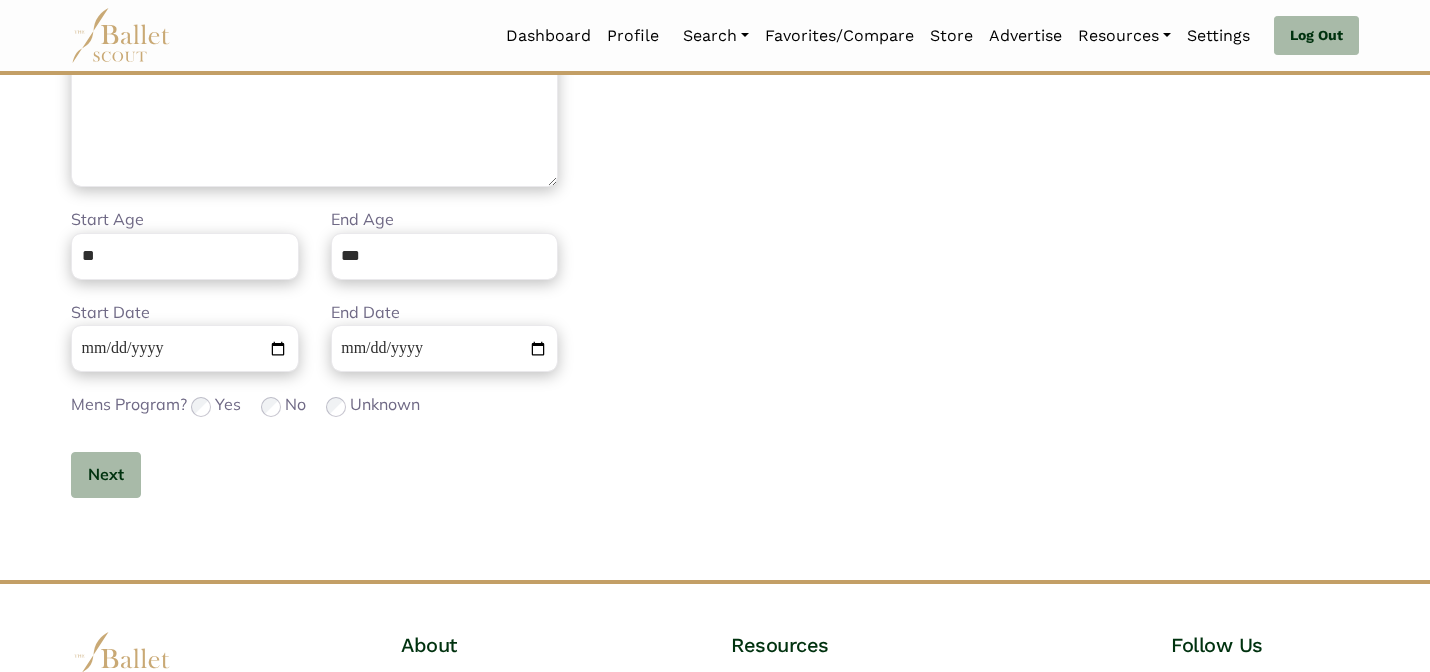 scroll, scrollTop: 625, scrollLeft: 0, axis: vertical 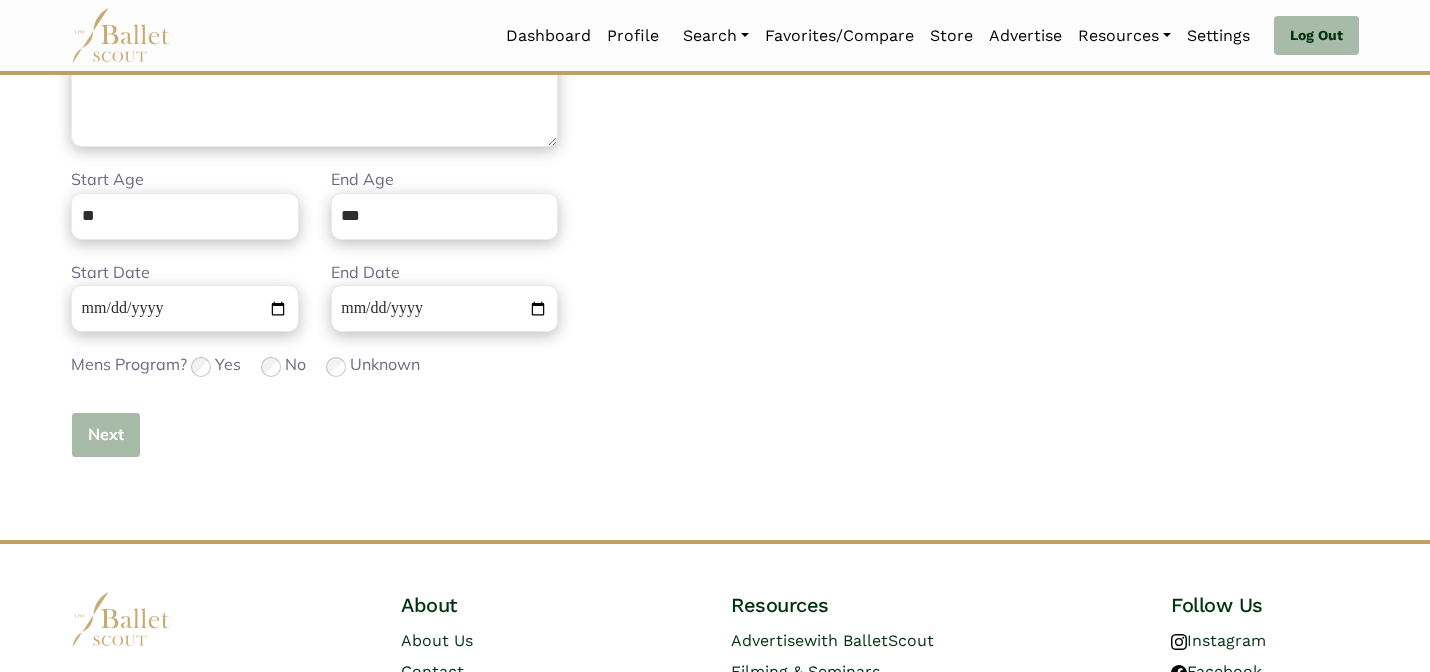 click on "Next" at bounding box center (106, 435) 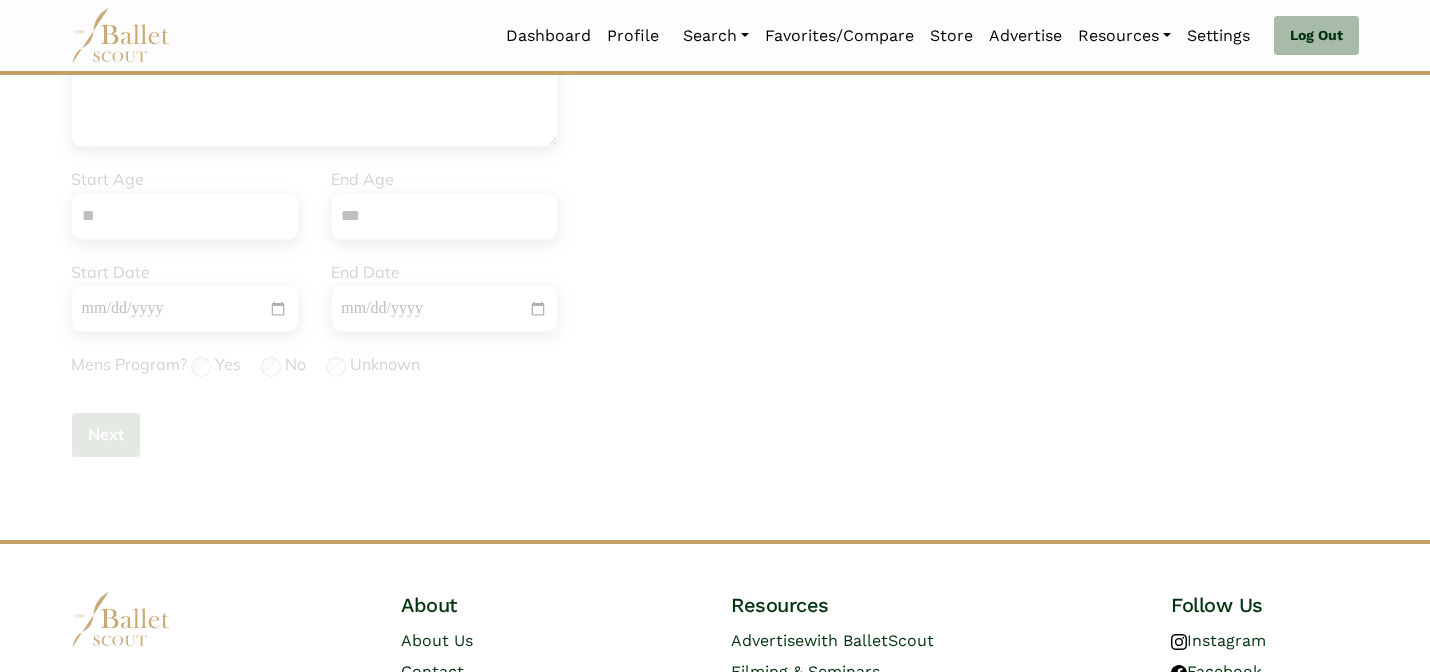 type 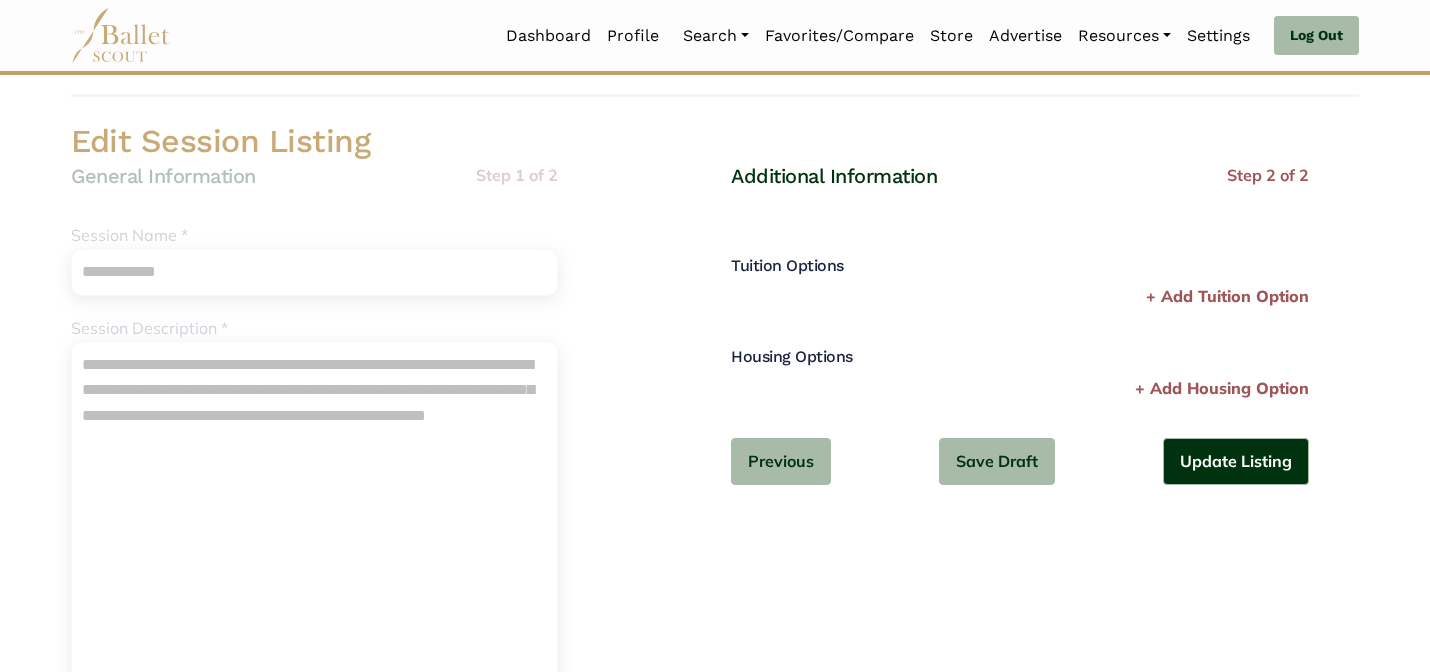 scroll, scrollTop: 0, scrollLeft: 0, axis: both 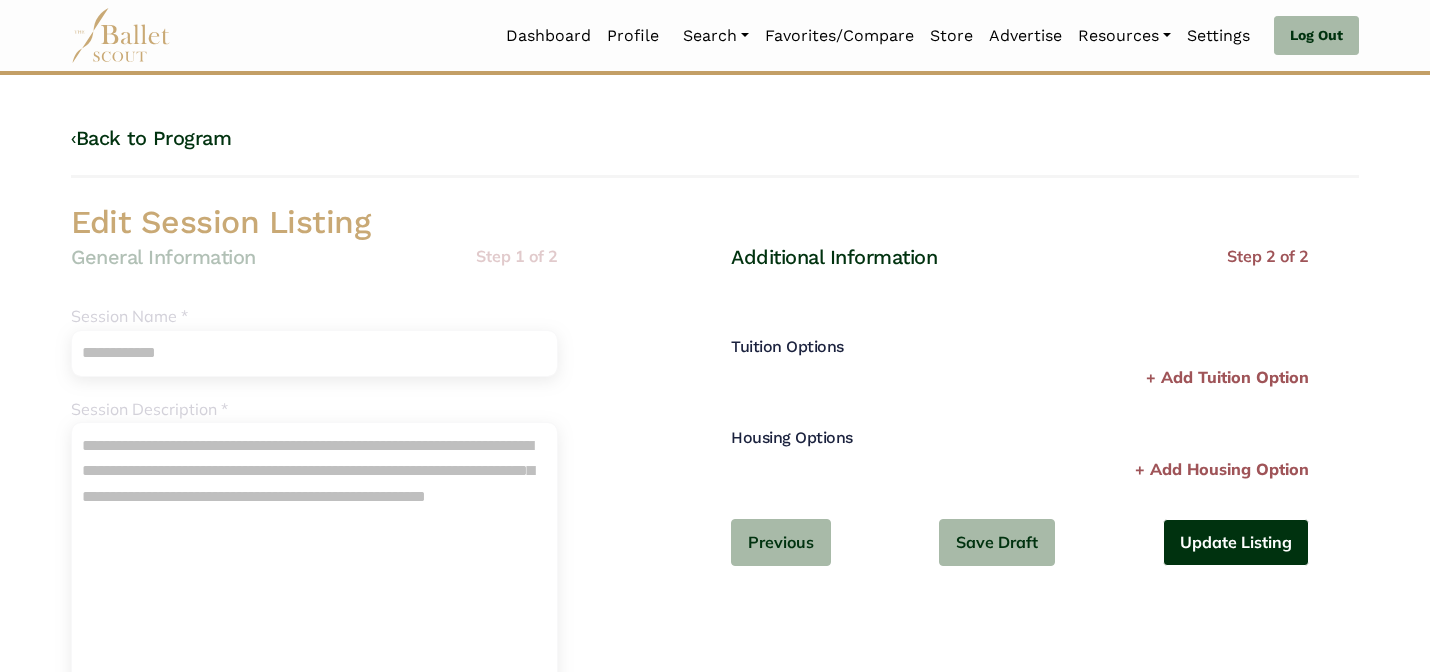 click on "Update Listing" at bounding box center (1236, 542) 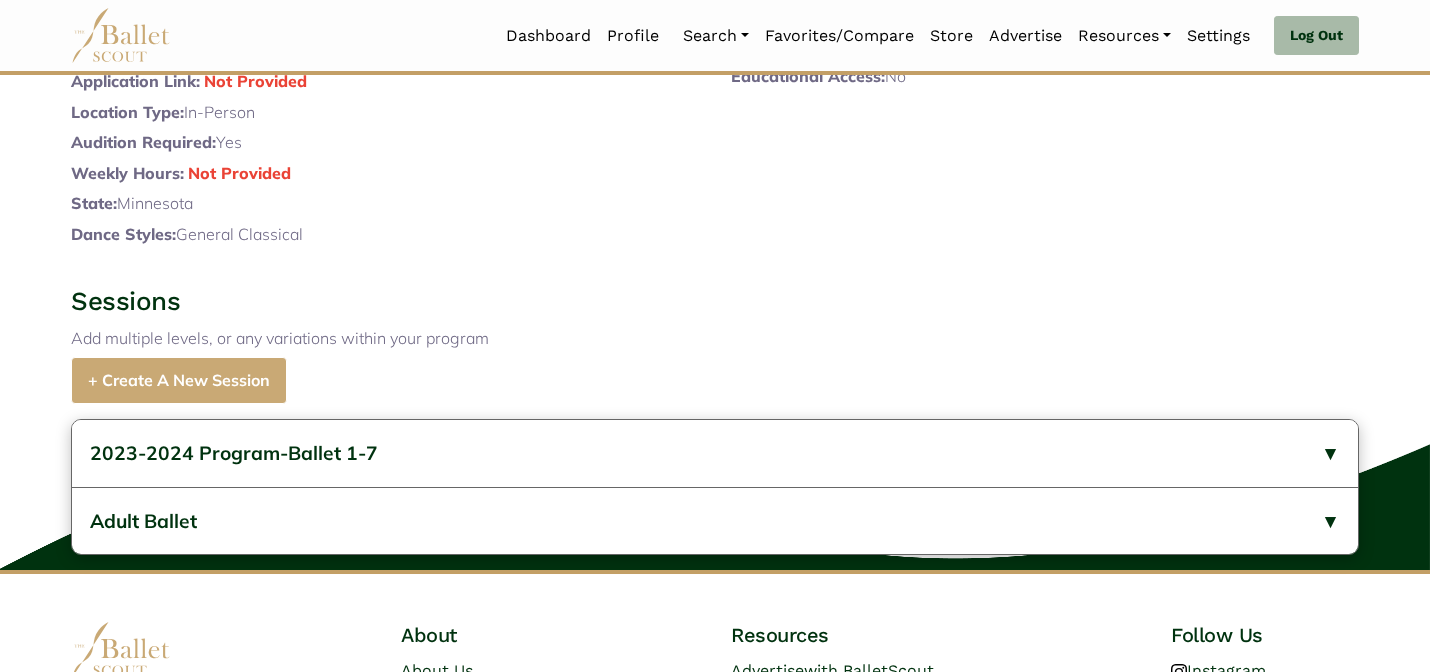 scroll, scrollTop: 632, scrollLeft: 0, axis: vertical 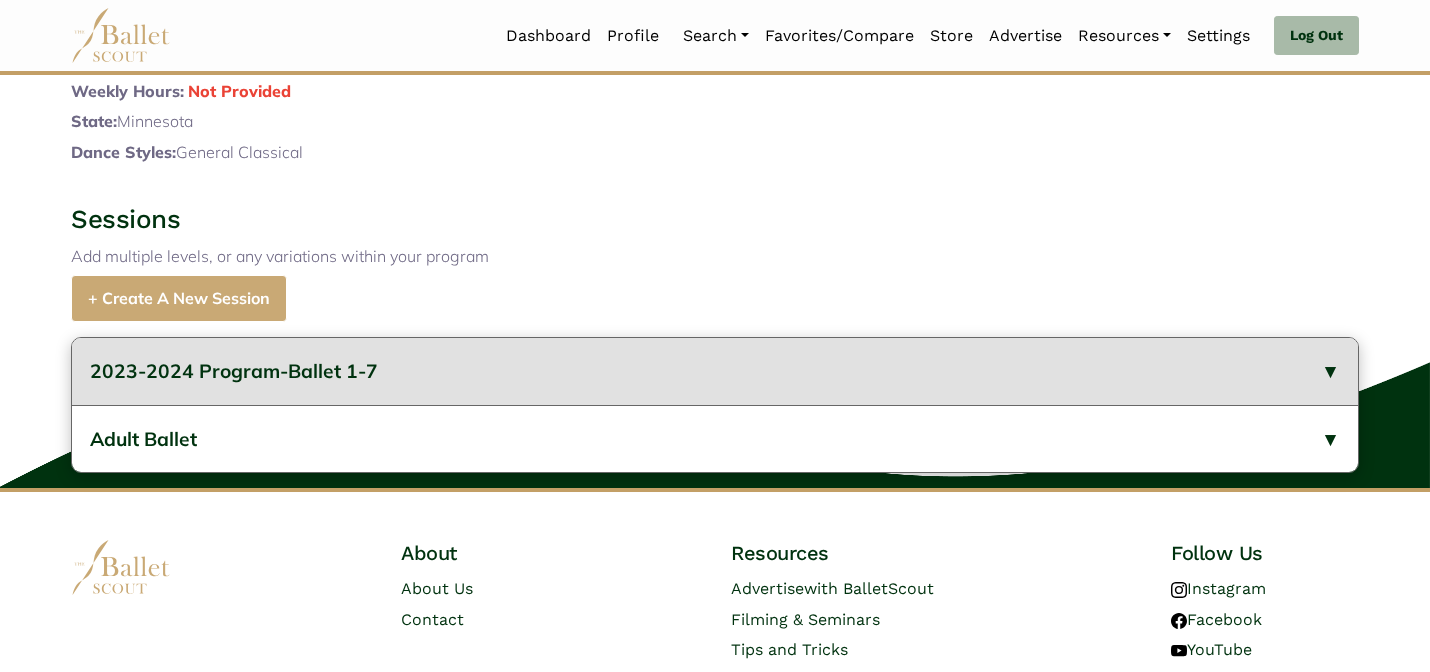 click on "2023-2024 Program-Ballet 1-7" at bounding box center (234, 371) 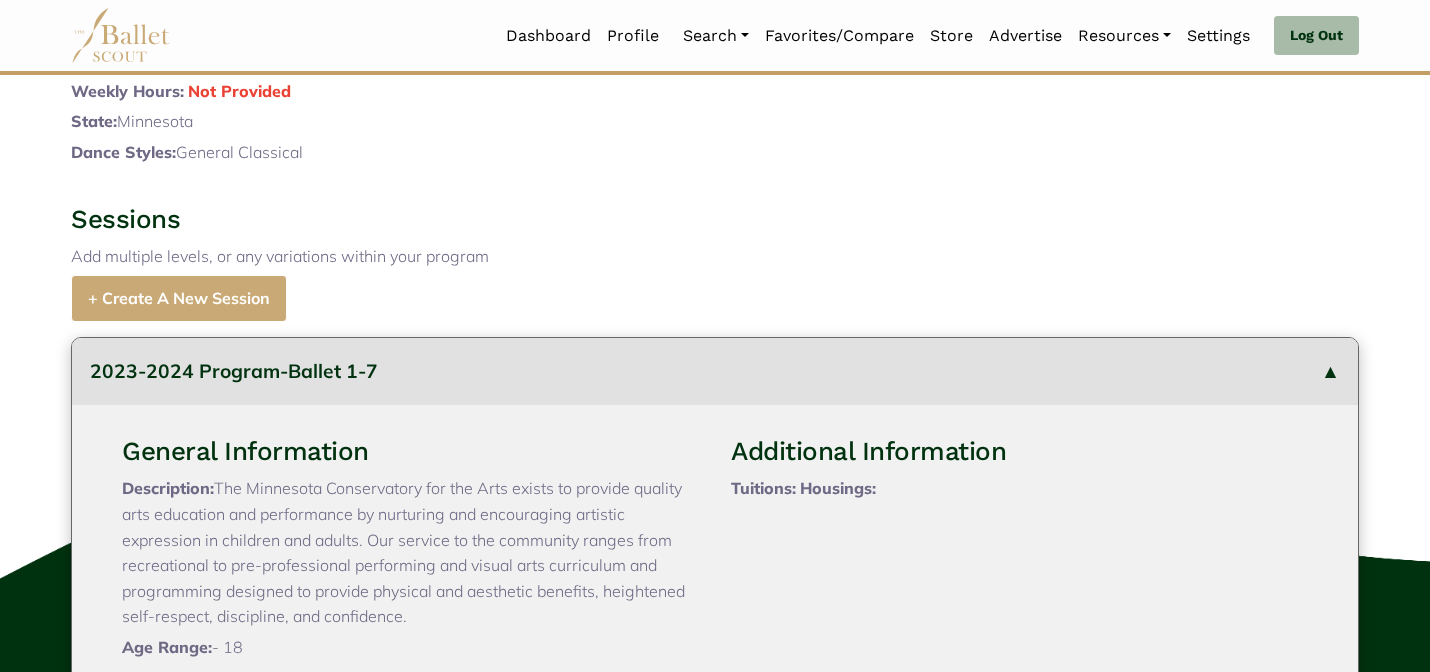 scroll, scrollTop: 672, scrollLeft: 0, axis: vertical 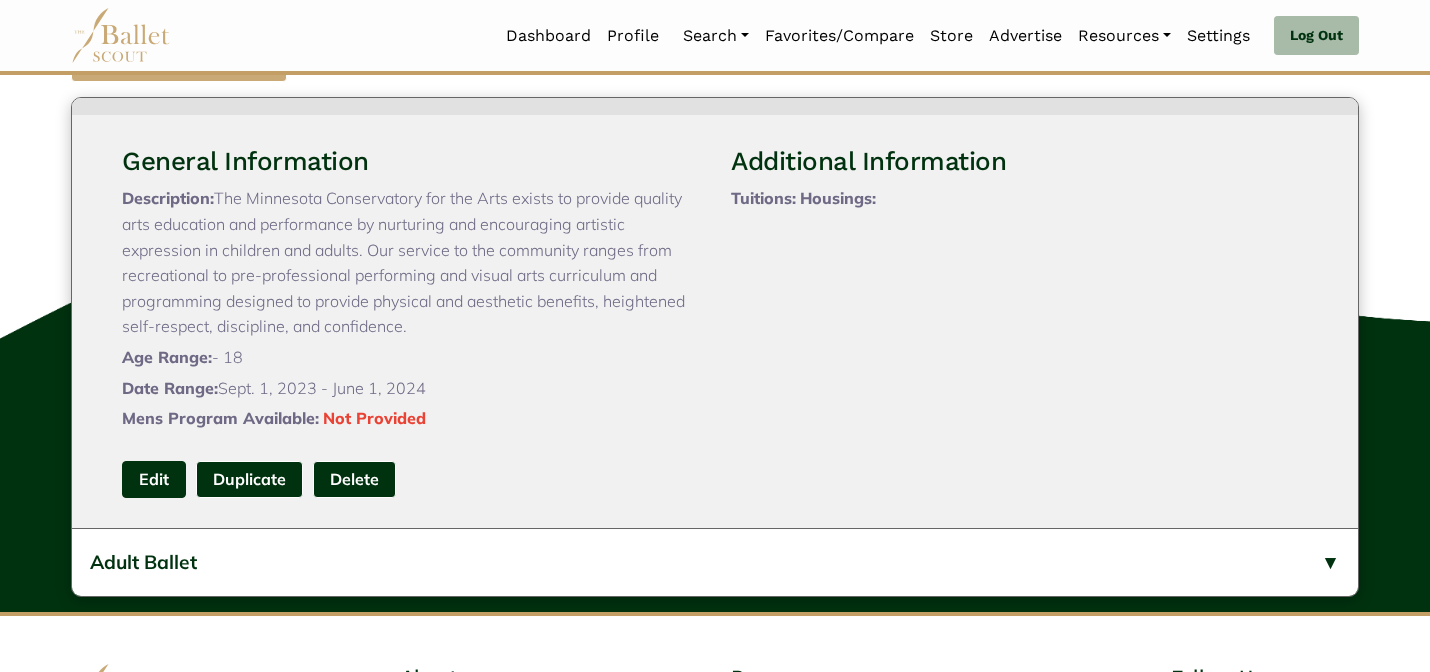 click on "Edit" at bounding box center (154, 479) 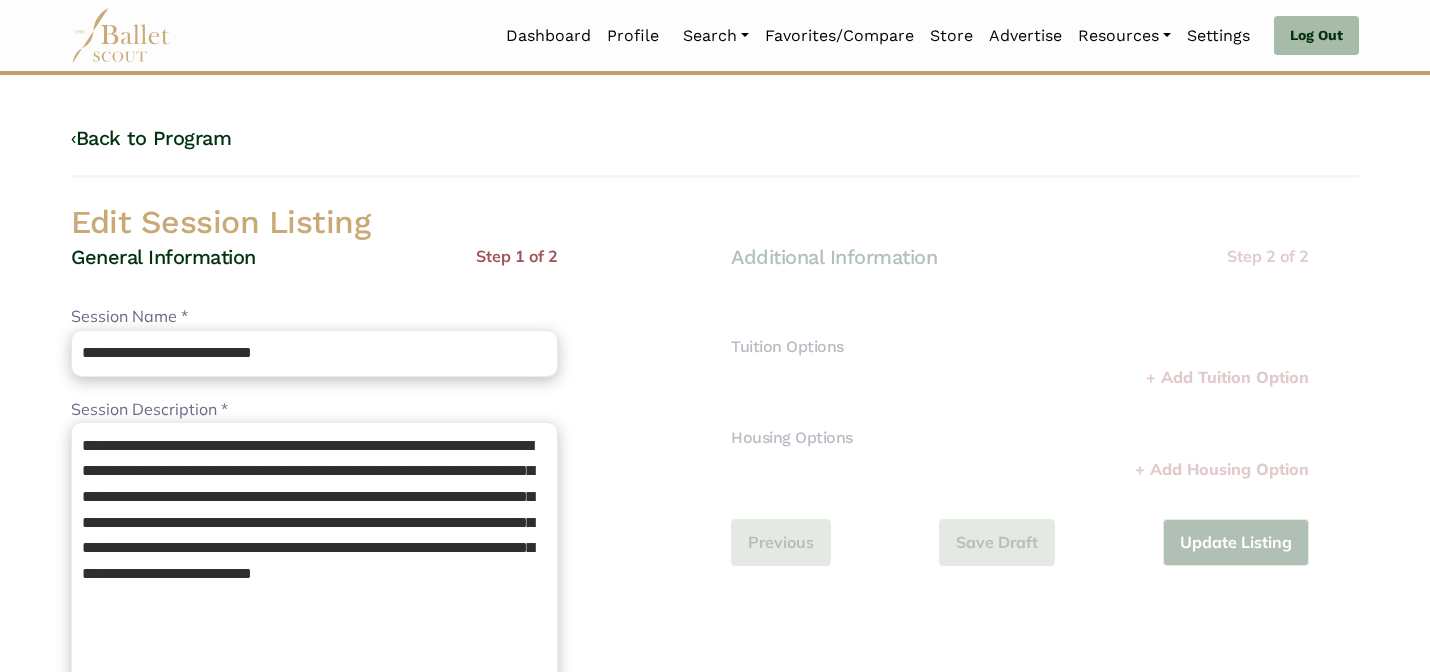 scroll, scrollTop: 0, scrollLeft: 0, axis: both 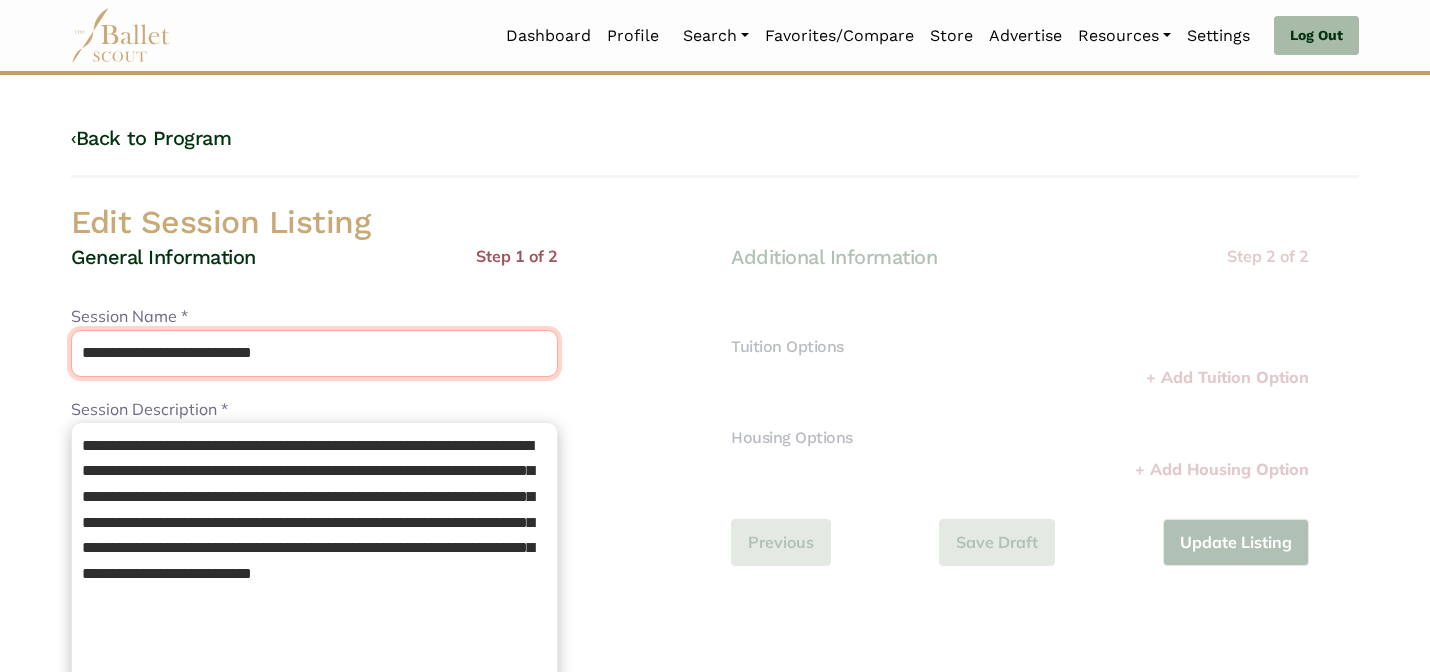 drag, startPoint x: 239, startPoint y: 352, endPoint x: 213, endPoint y: 308, distance: 51.10773 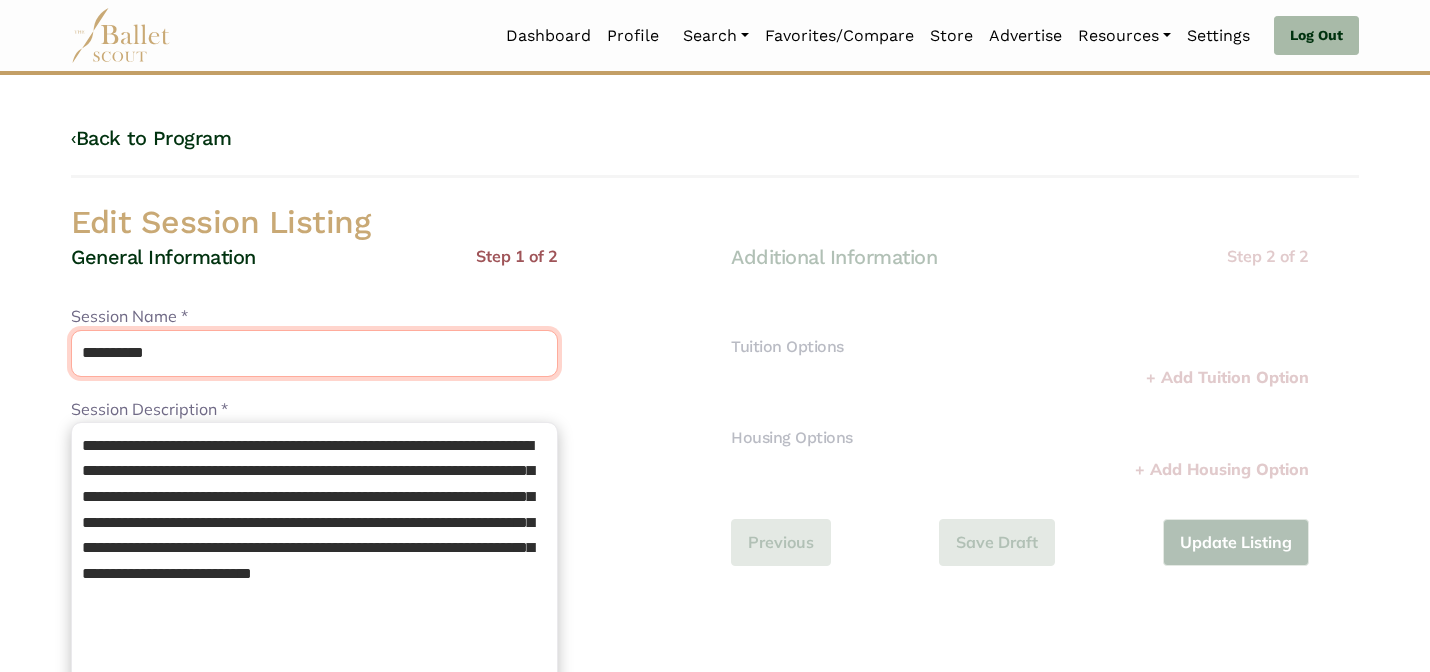 type on "**********" 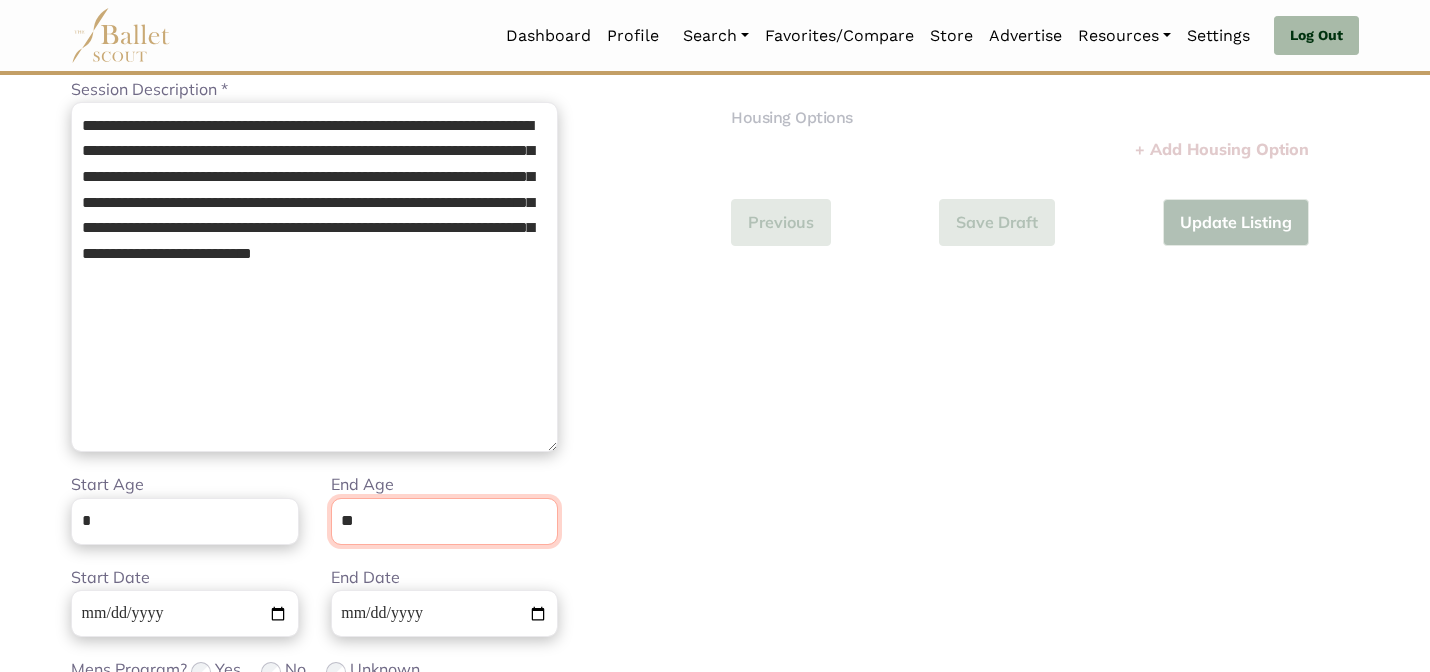 scroll, scrollTop: 505, scrollLeft: 0, axis: vertical 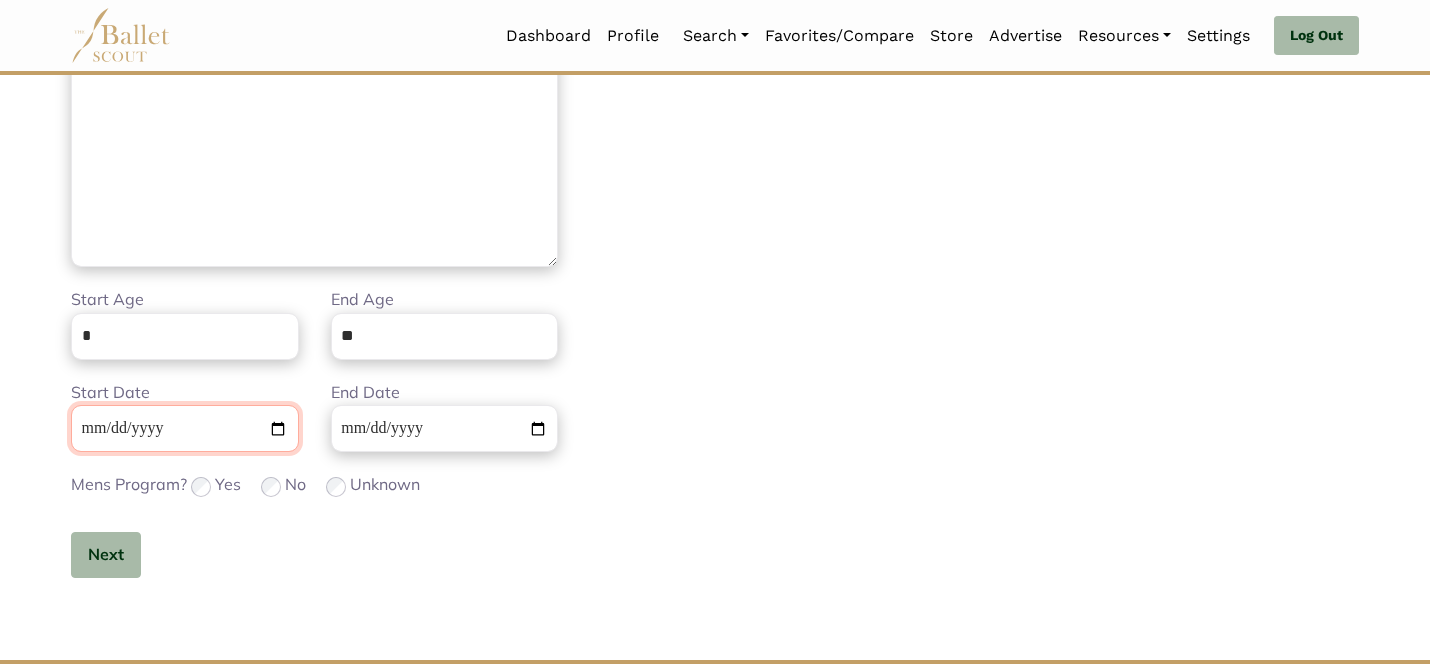 type 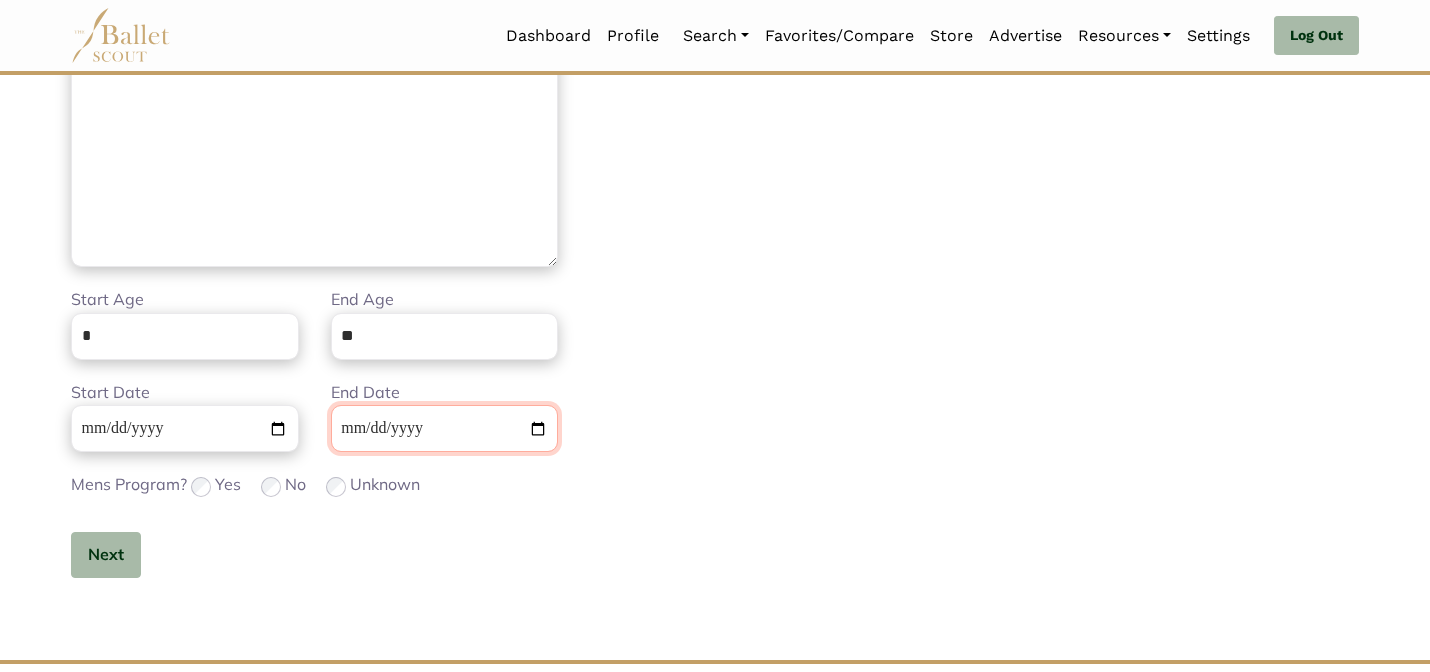 type 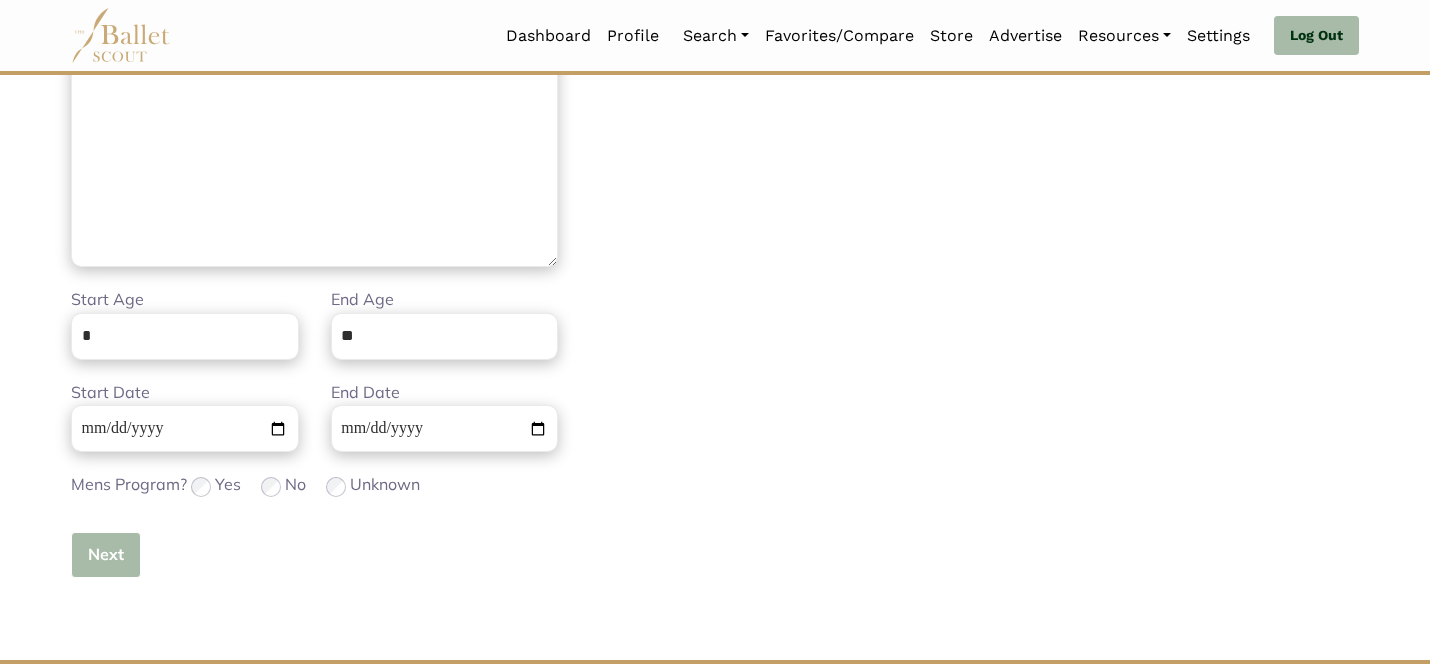click on "Next" at bounding box center (106, 555) 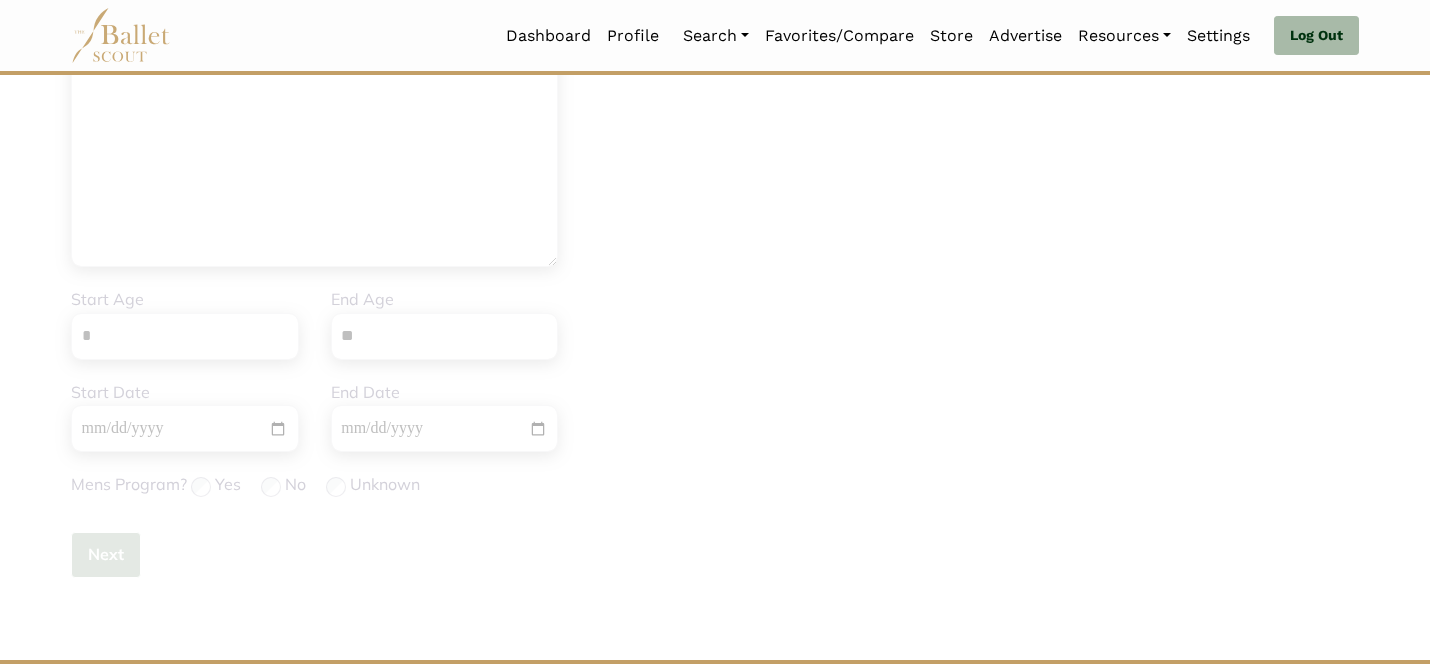 type 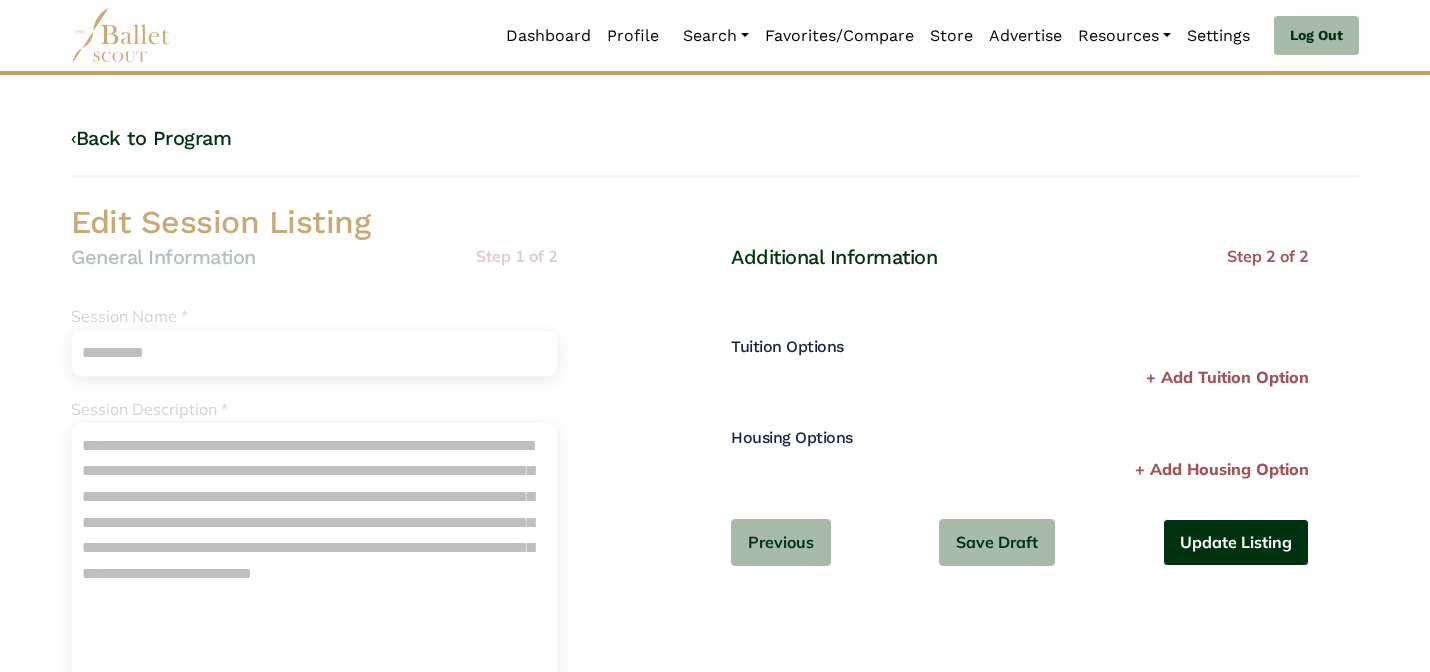 click on "Update Listing" at bounding box center (1236, 542) 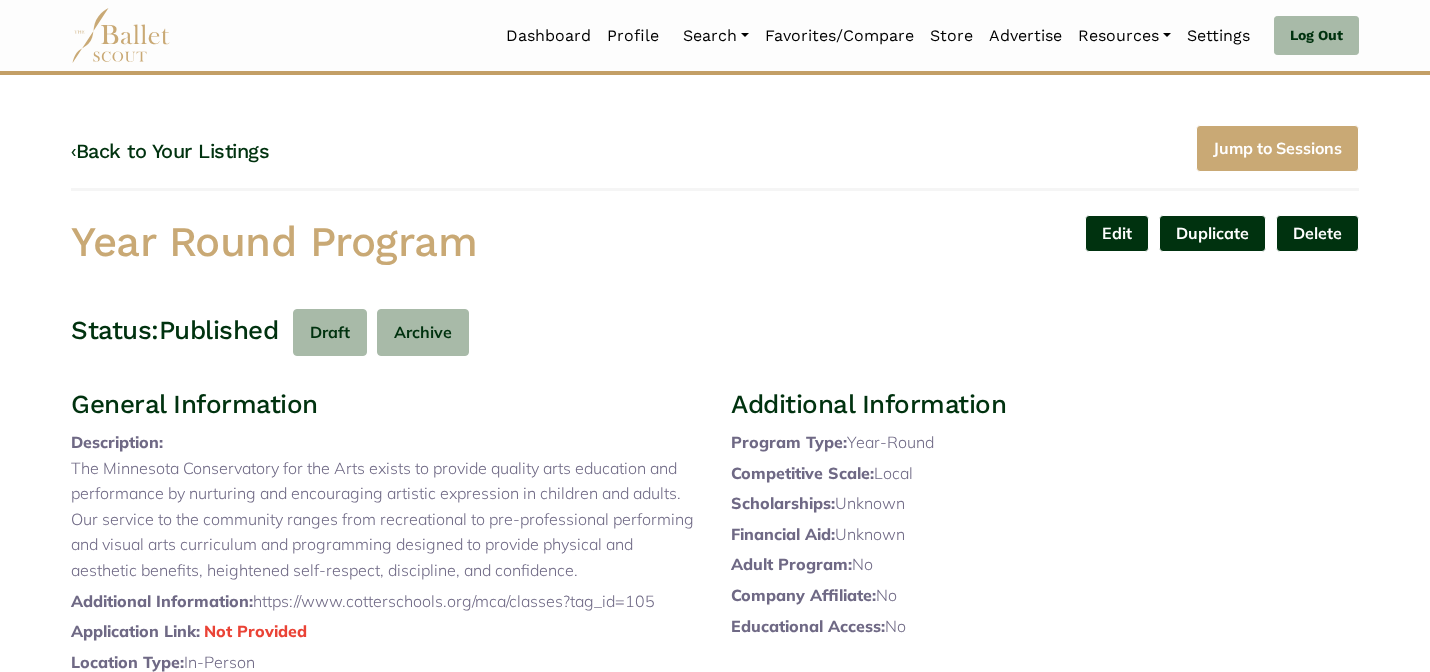 scroll, scrollTop: 0, scrollLeft: 0, axis: both 